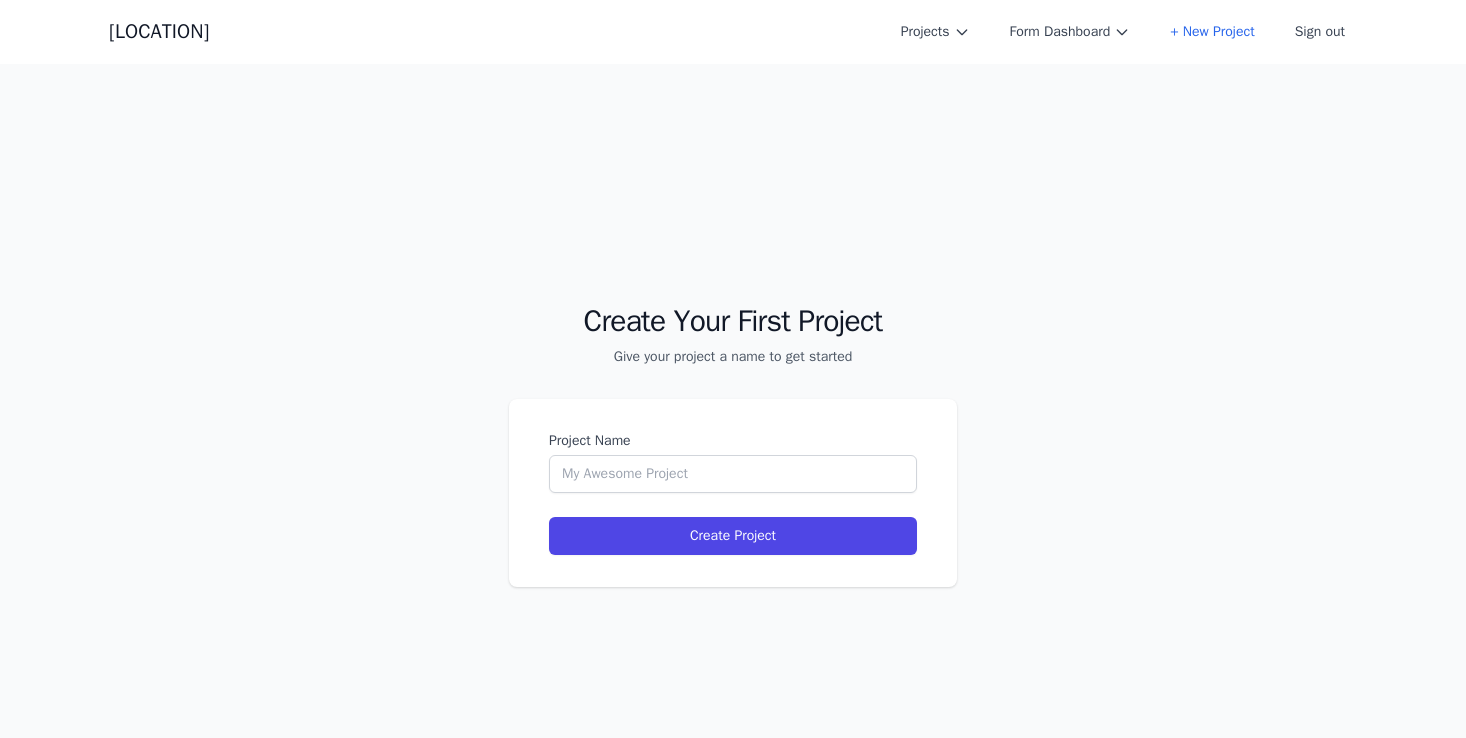 scroll, scrollTop: 0, scrollLeft: 0, axis: both 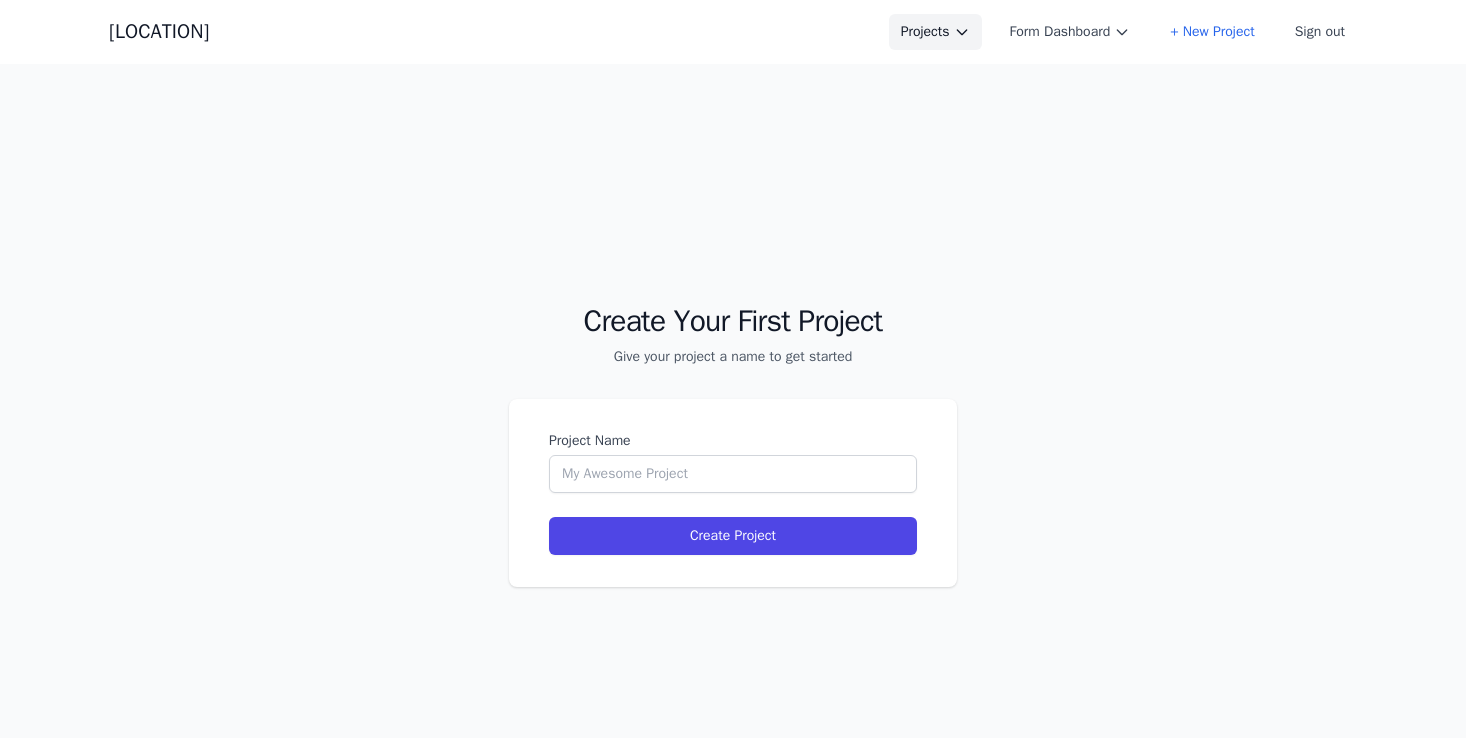 click on "Projects" at bounding box center (935, 32) 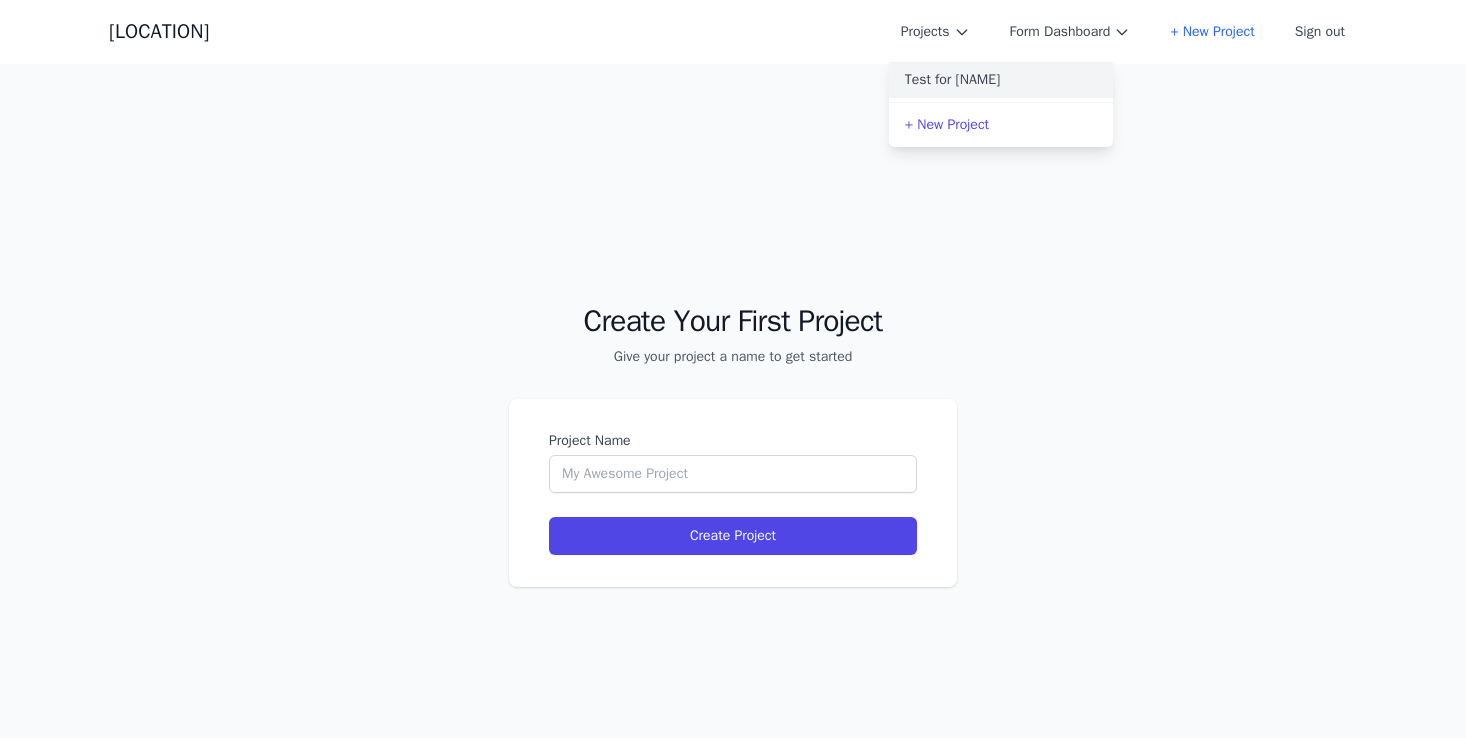 click on "Test for [NAME]" at bounding box center [1001, 80] 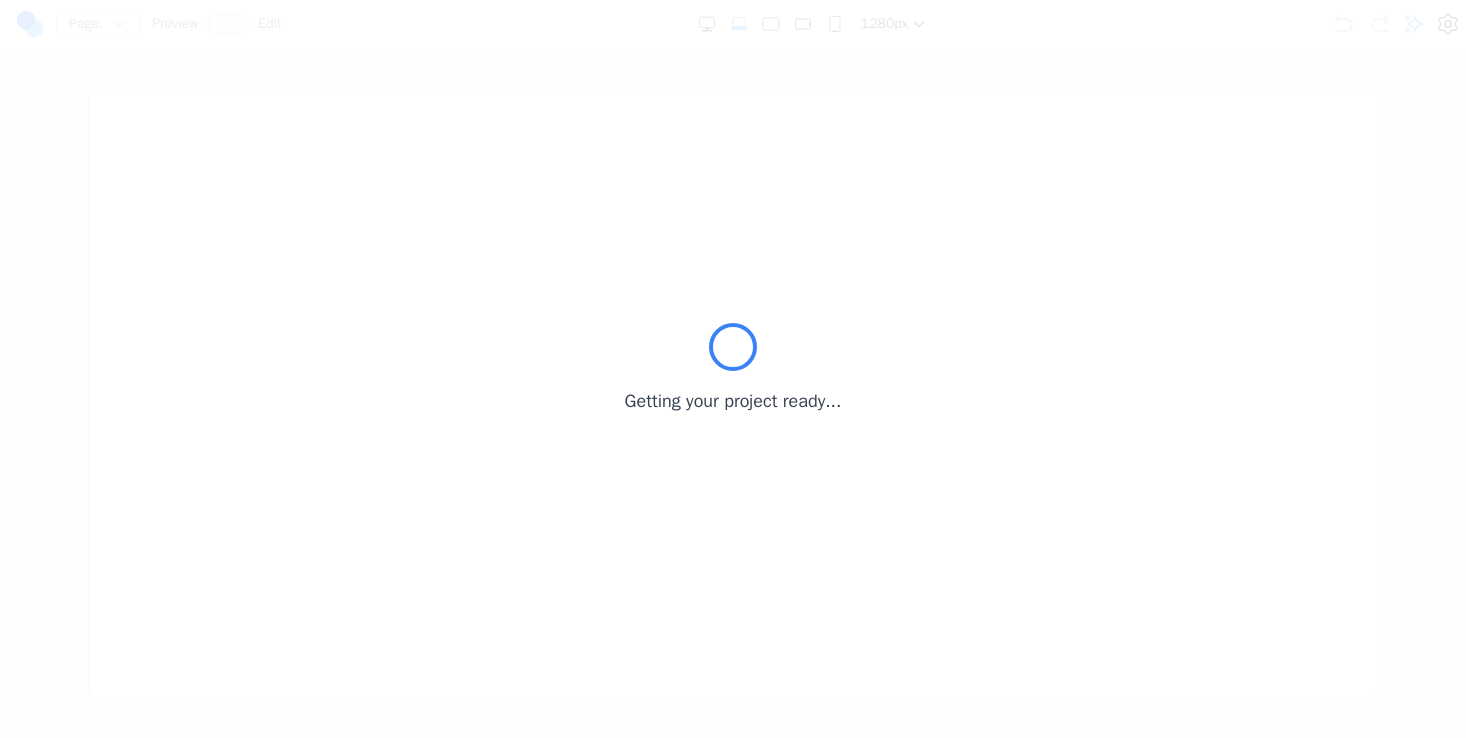 scroll, scrollTop: 0, scrollLeft: 0, axis: both 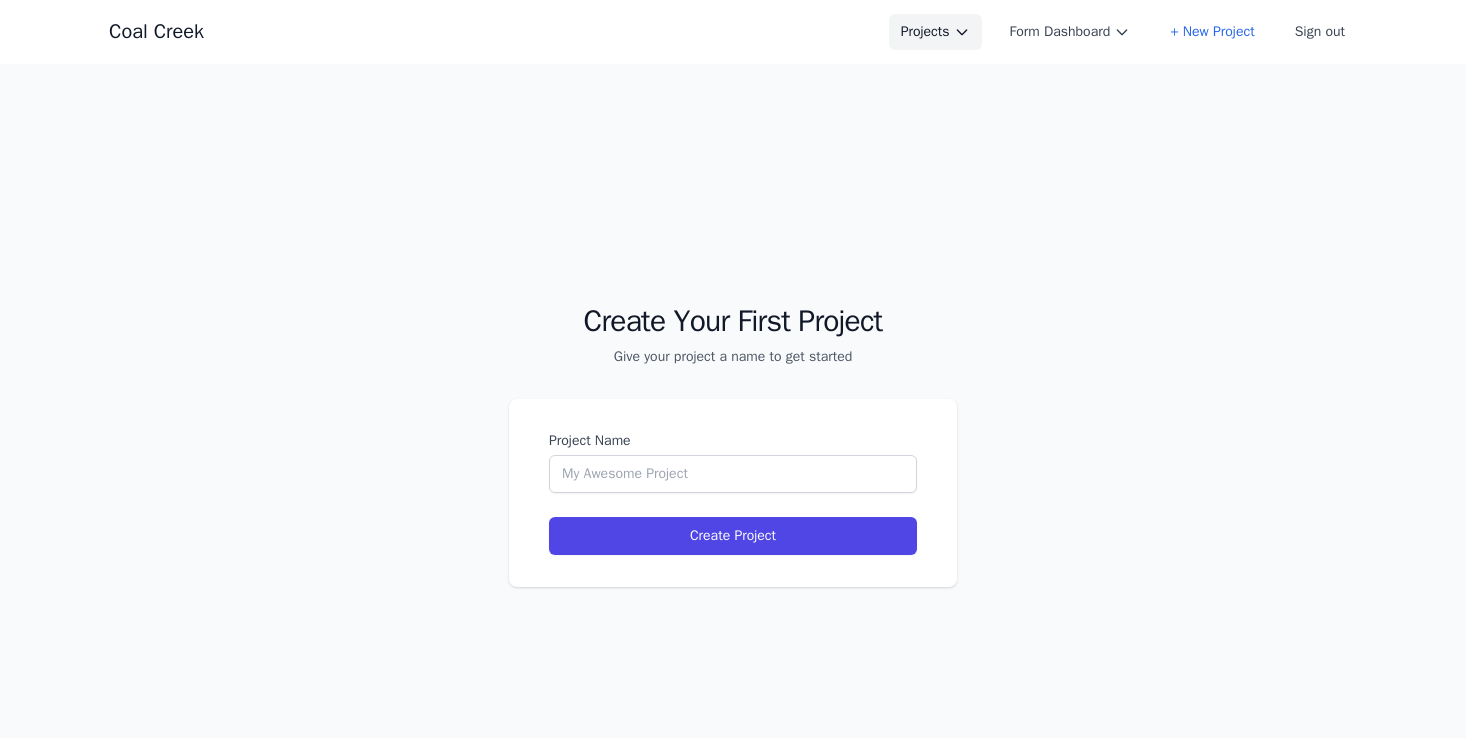 click on "Projects" at bounding box center (935, 32) 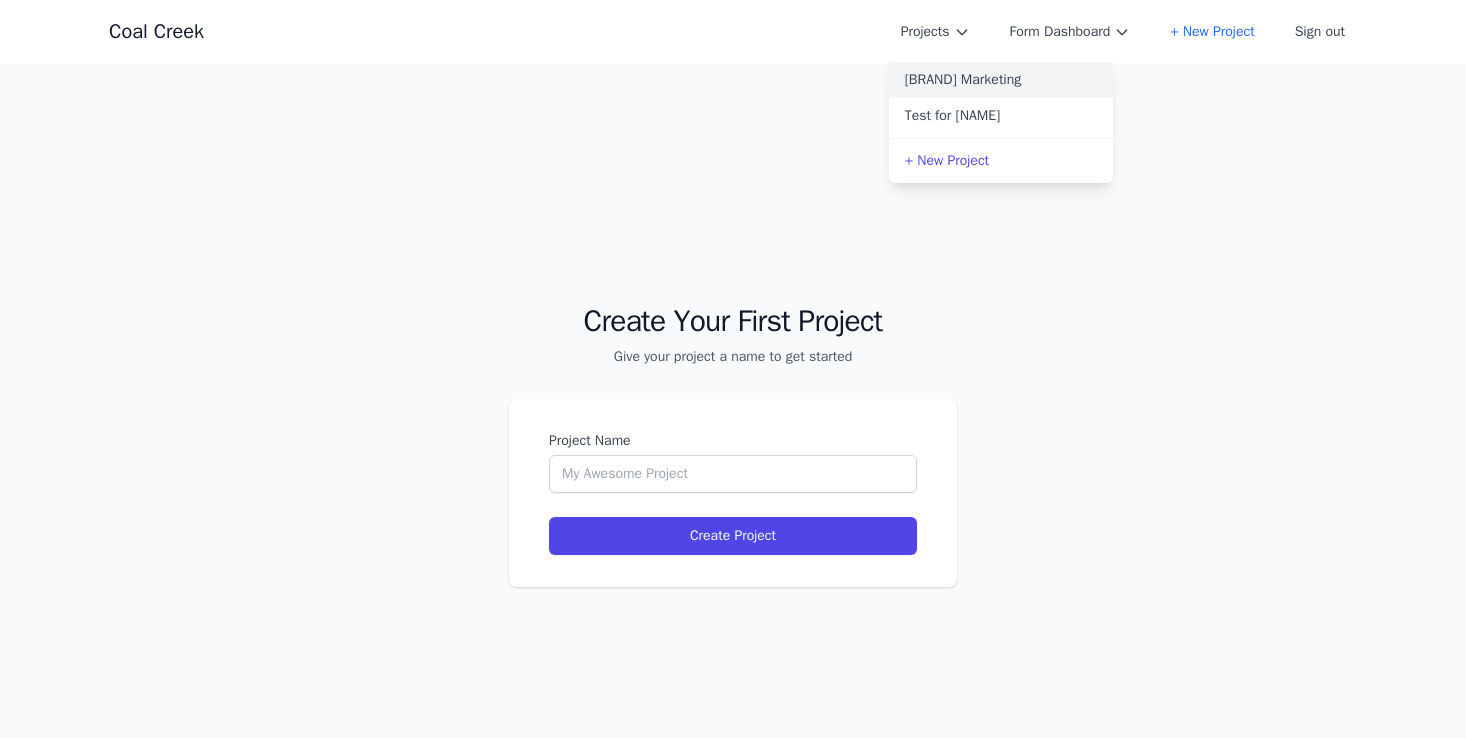 click on "[BRAND] Marketing" at bounding box center [1001, 80] 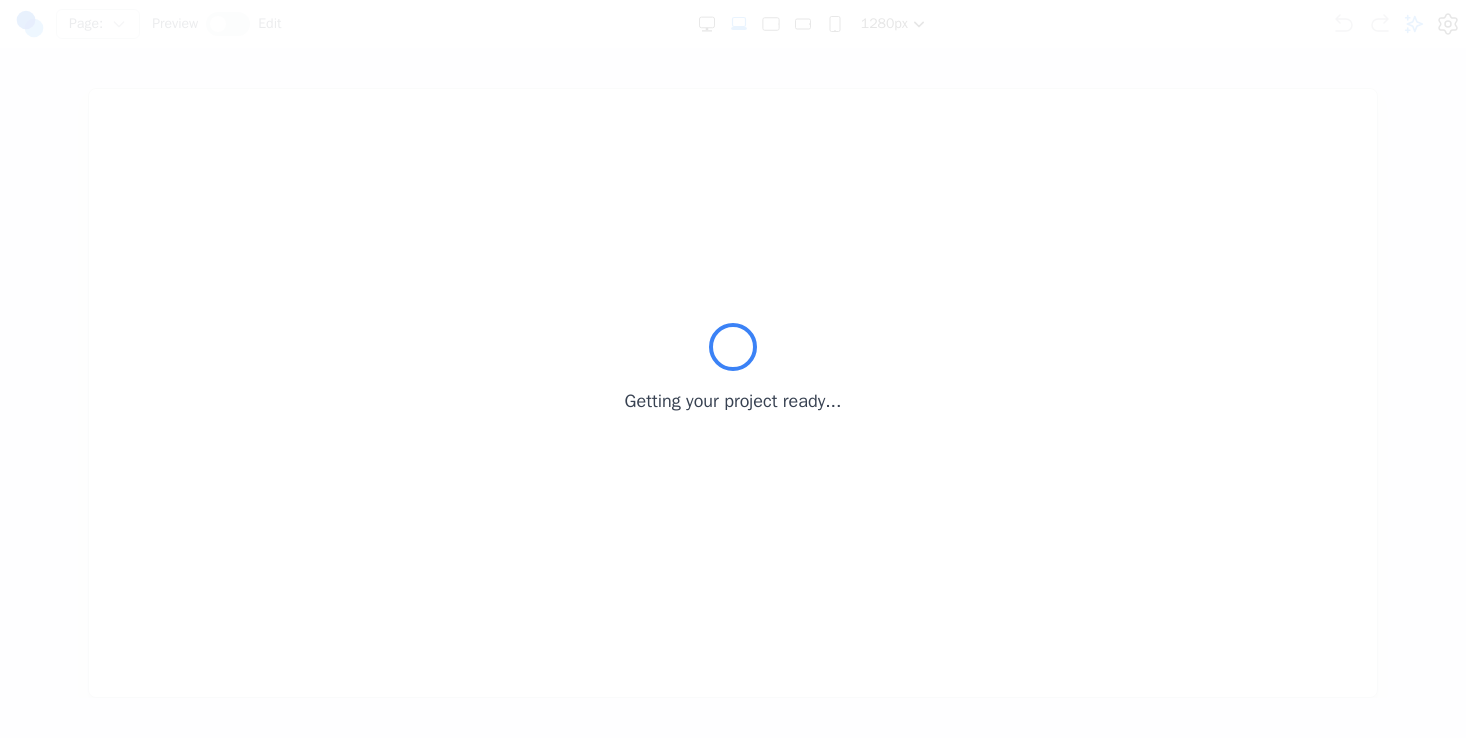 scroll, scrollTop: 0, scrollLeft: 0, axis: both 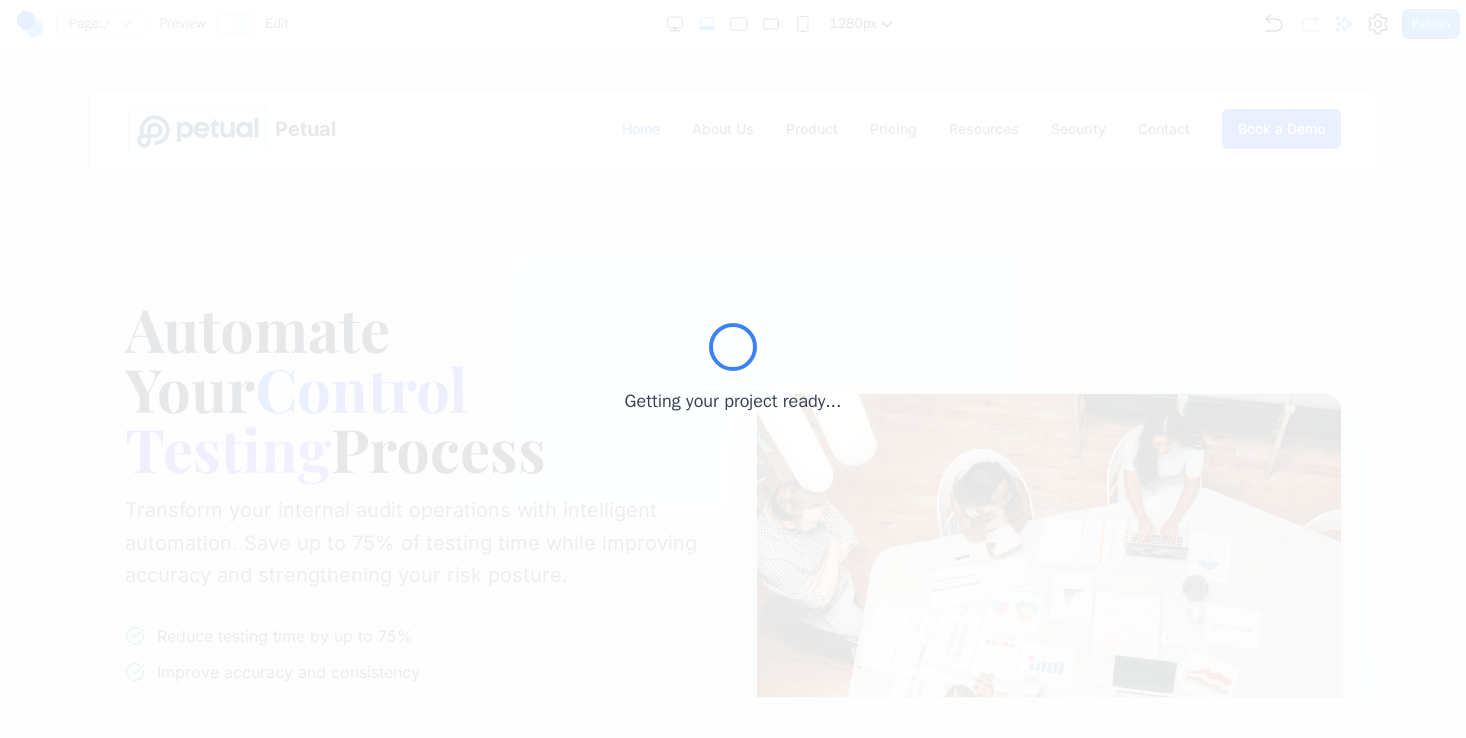 click on "Getting your project ready..." at bounding box center [733, 369] 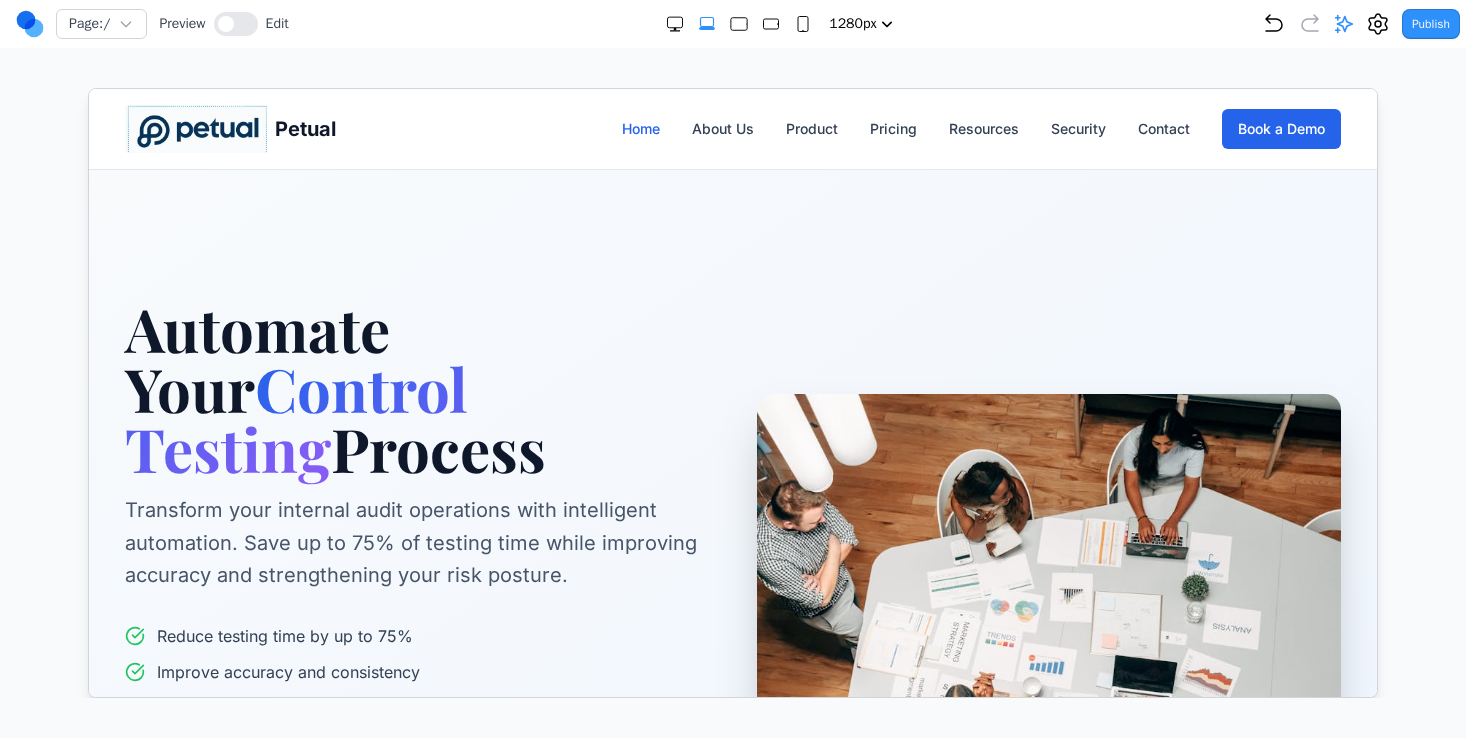scroll, scrollTop: 0, scrollLeft: 0, axis: both 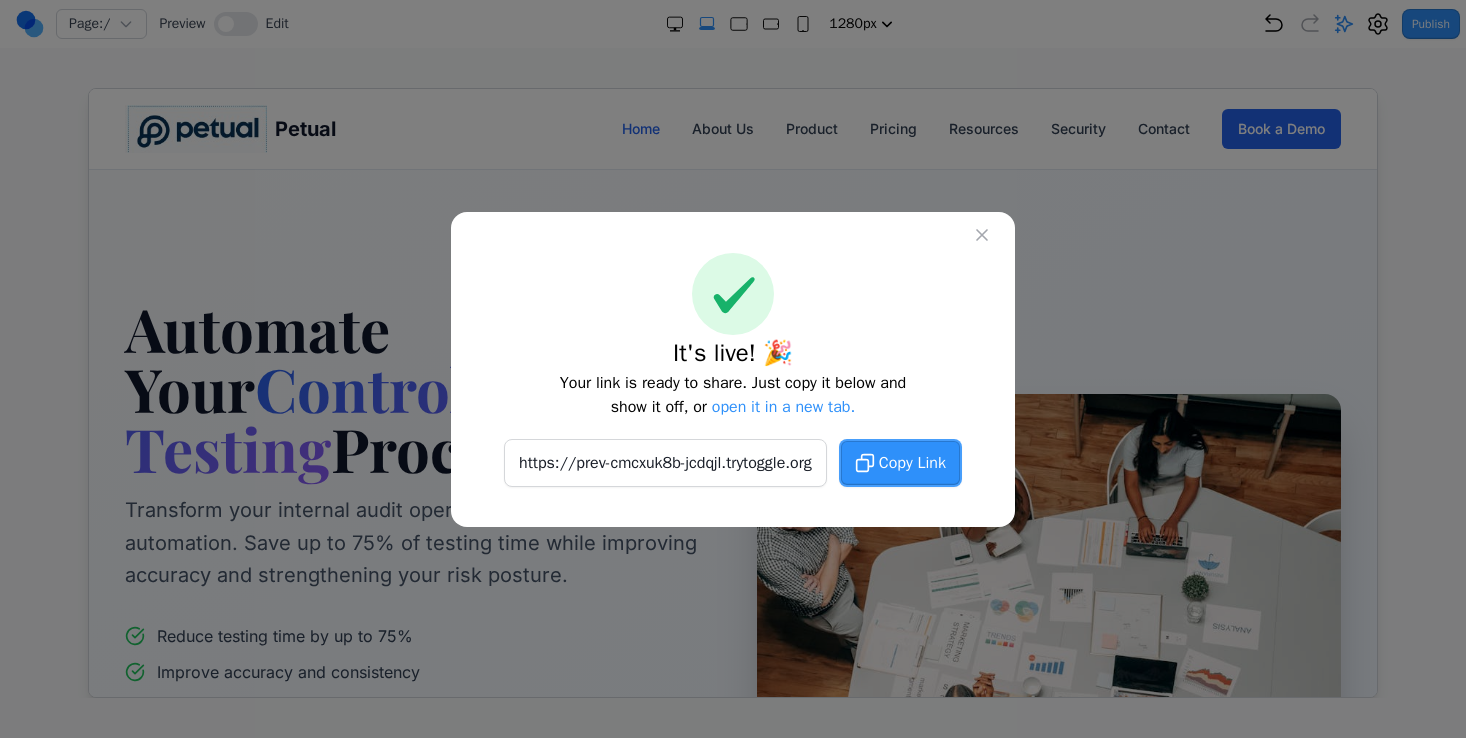 click on "Copy Link" at bounding box center [912, 463] 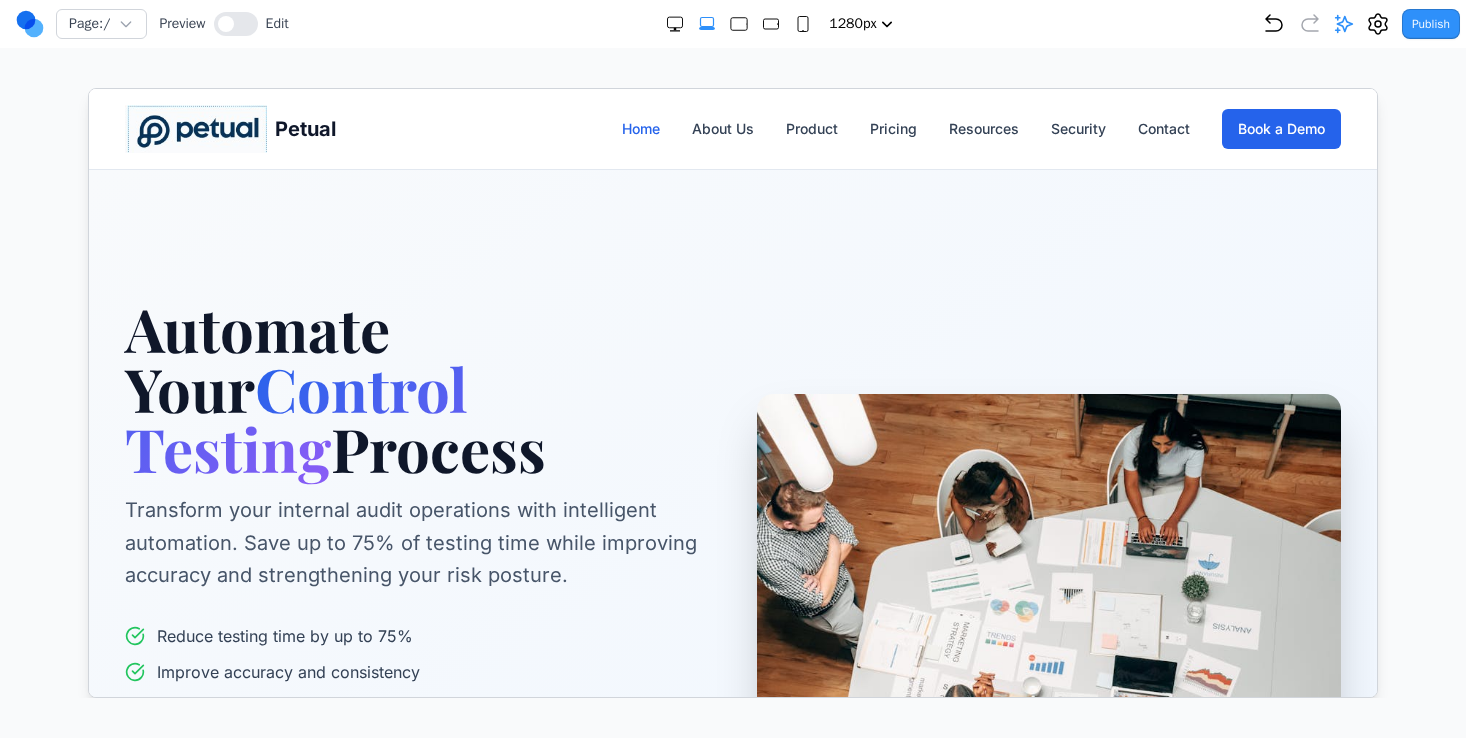 click 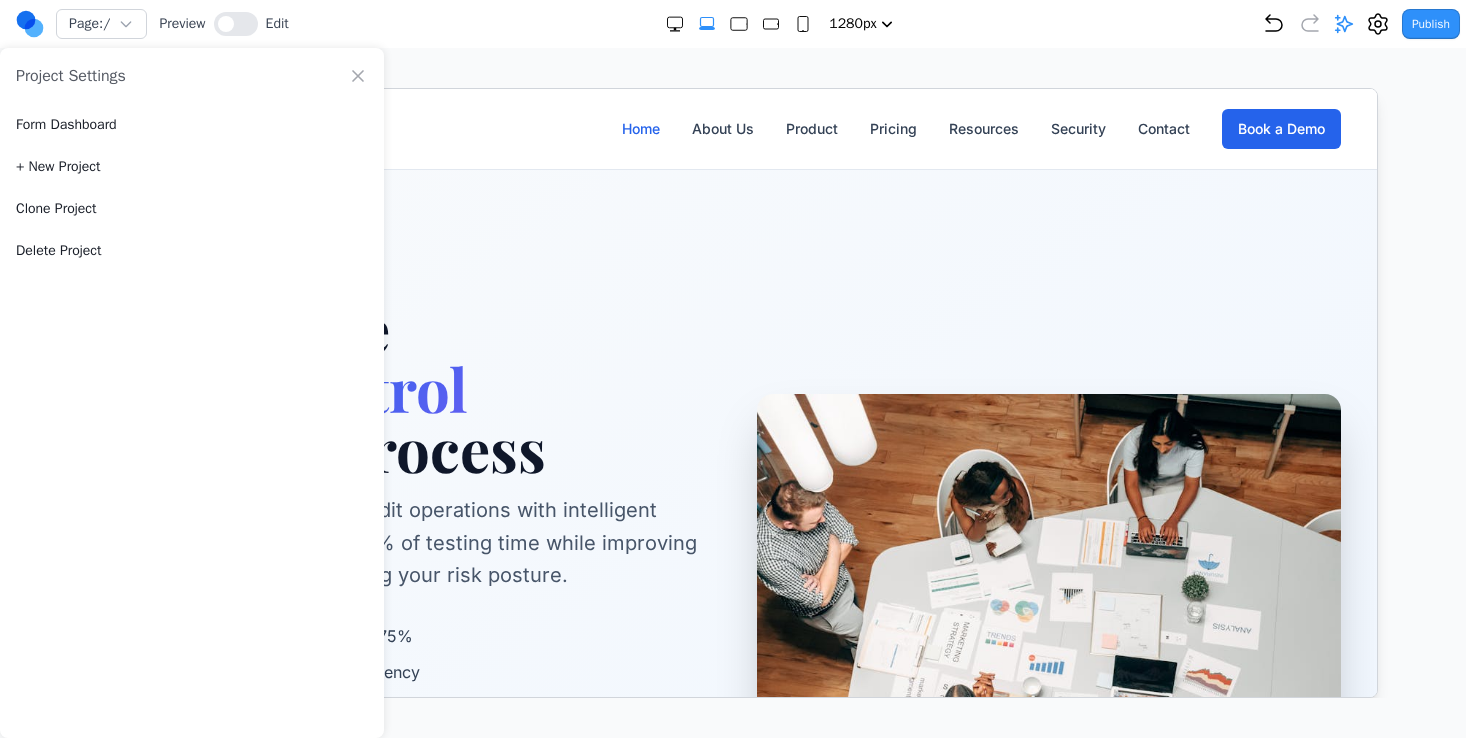 click on "Delete Project" at bounding box center [59, 251] 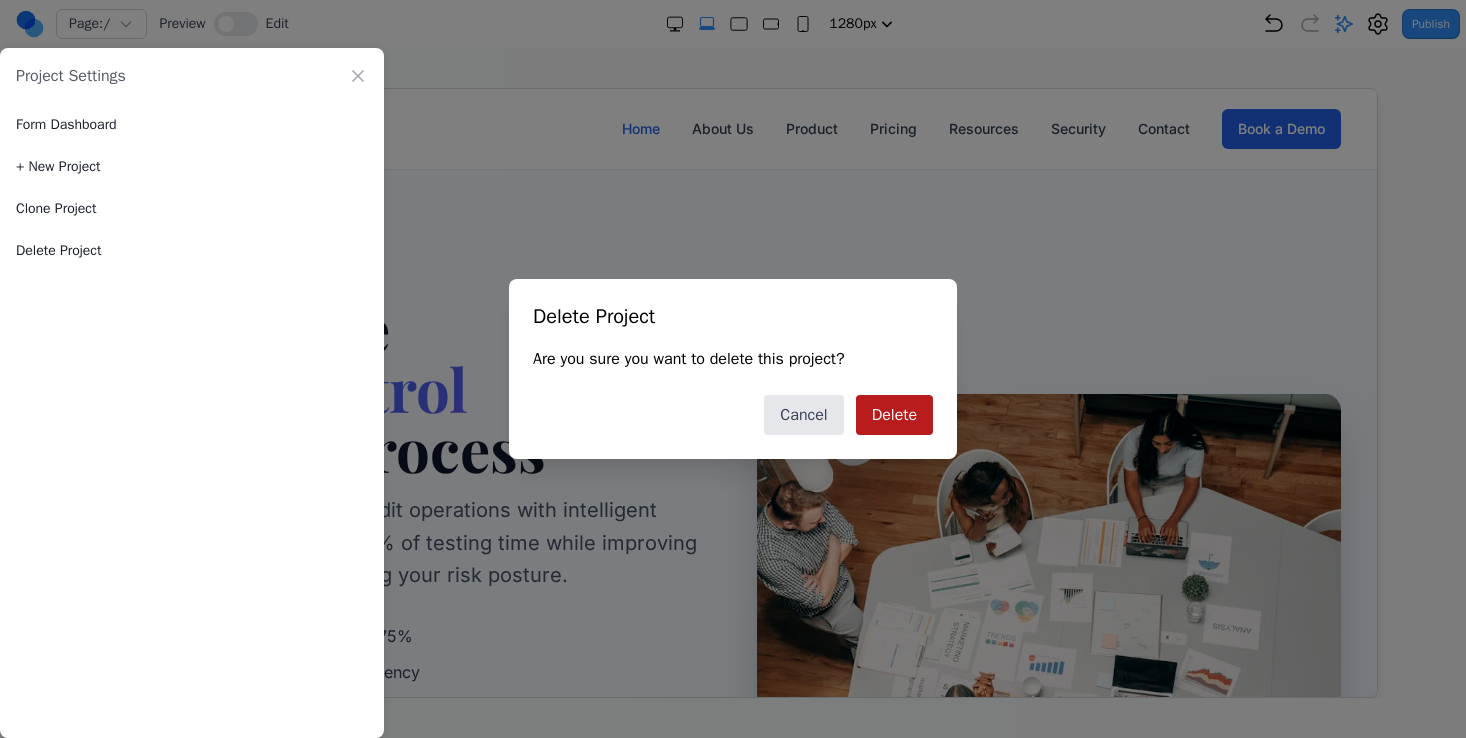 click on "Delete" at bounding box center (894, 415) 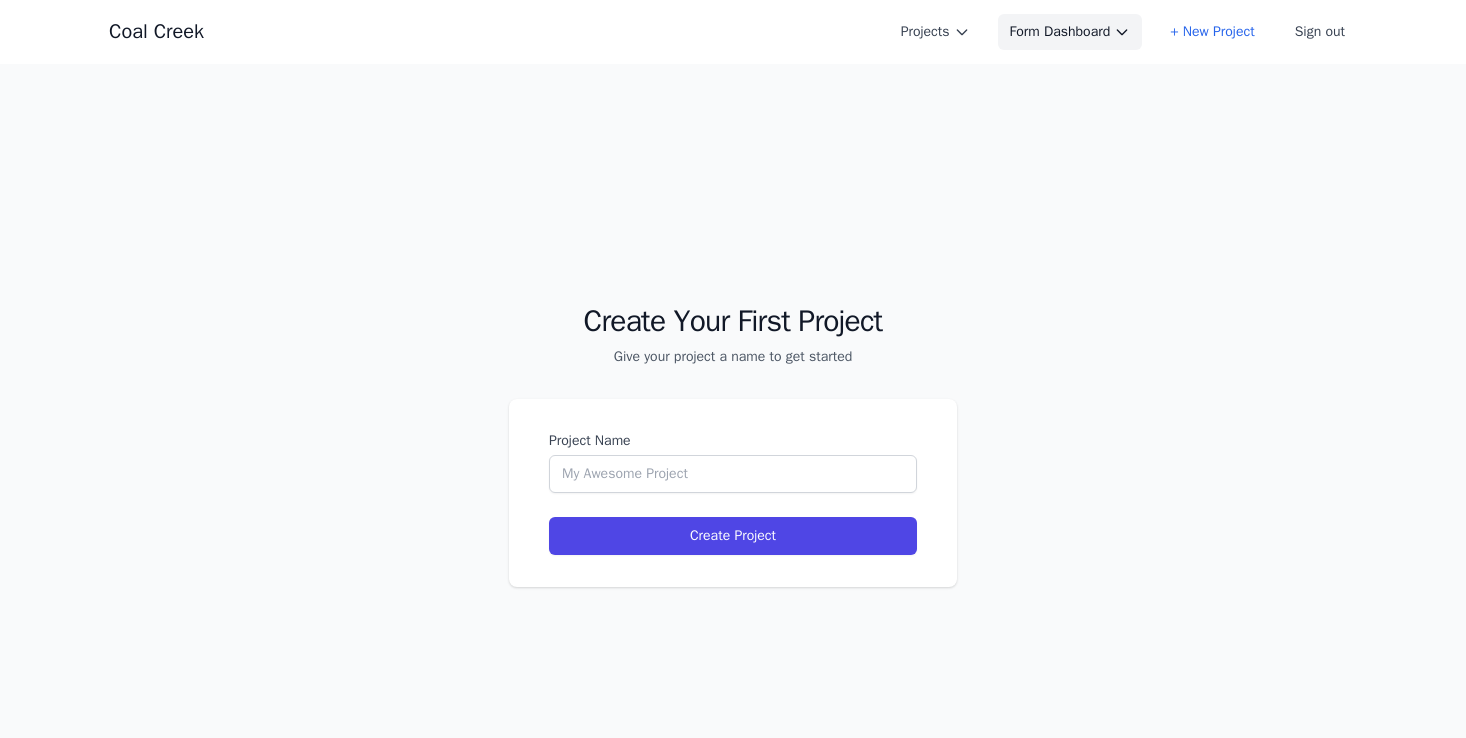 click on "Form Dashboard" at bounding box center [1070, 32] 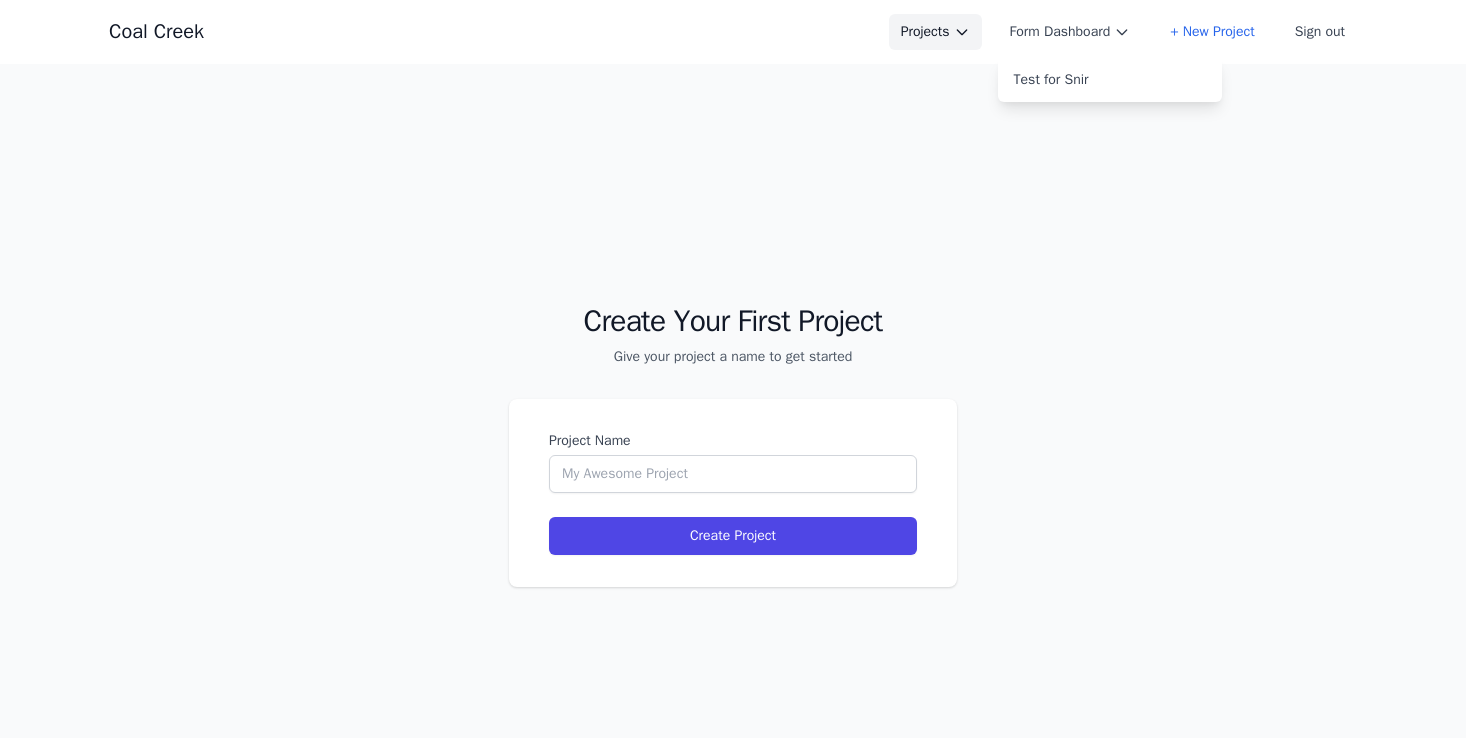 click on "Projects" at bounding box center (935, 32) 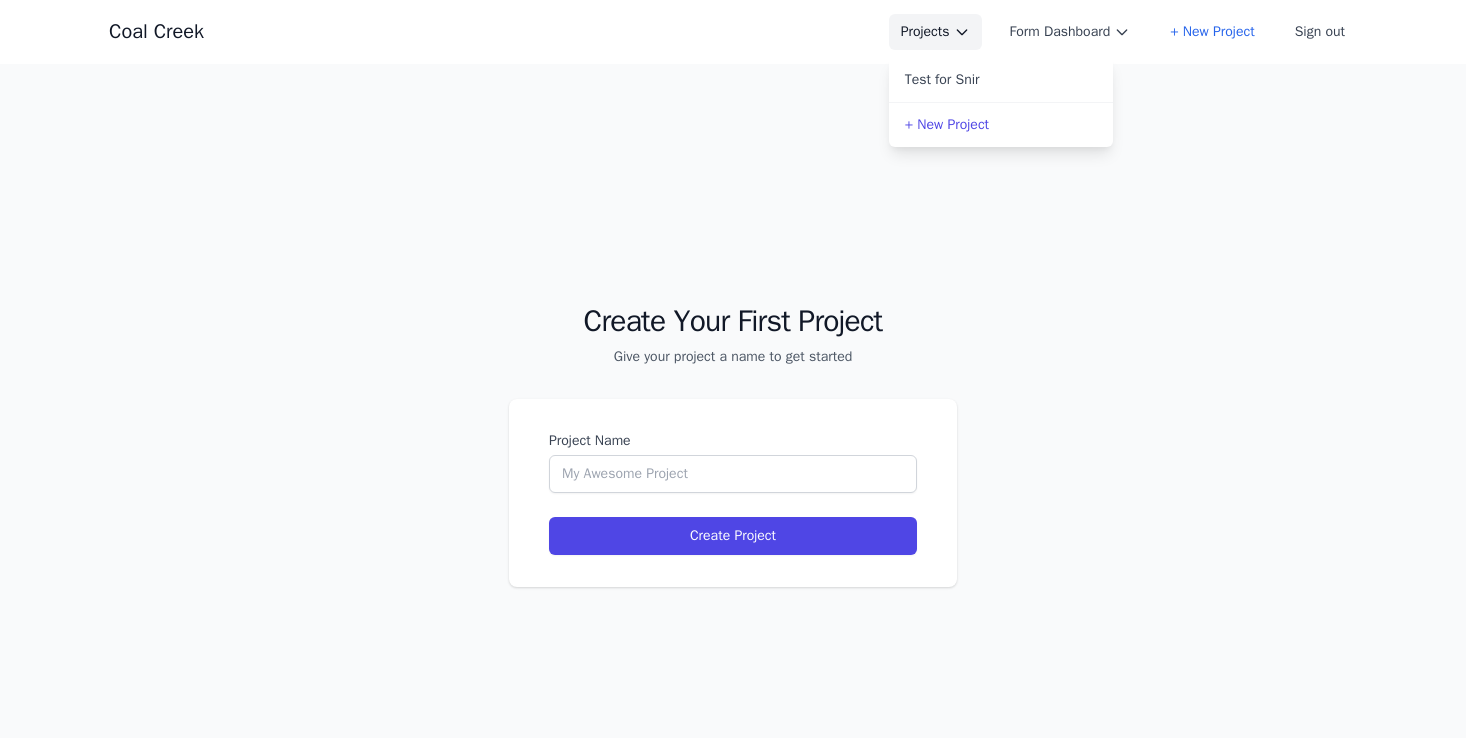 click on "Projects" at bounding box center [935, 32] 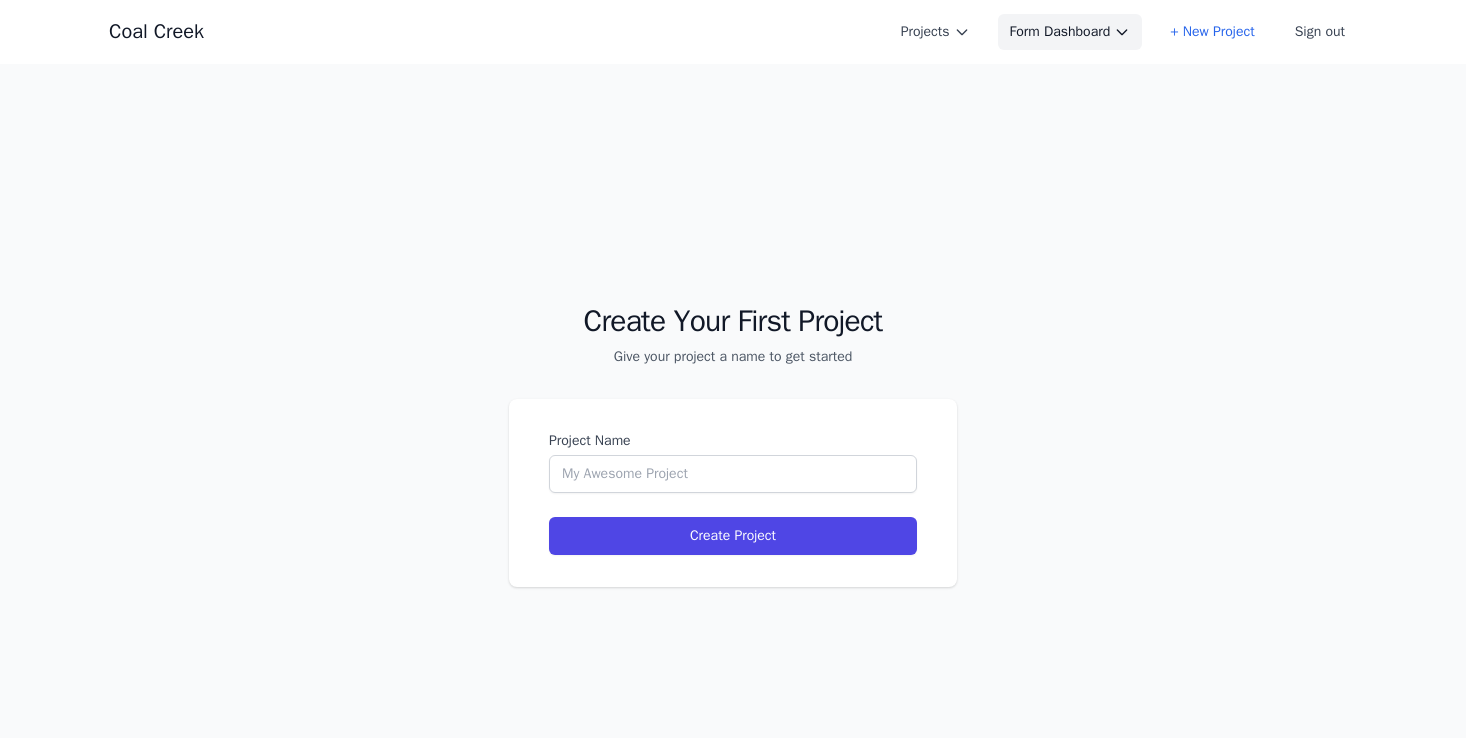 click on "Form Dashboard" at bounding box center [1070, 32] 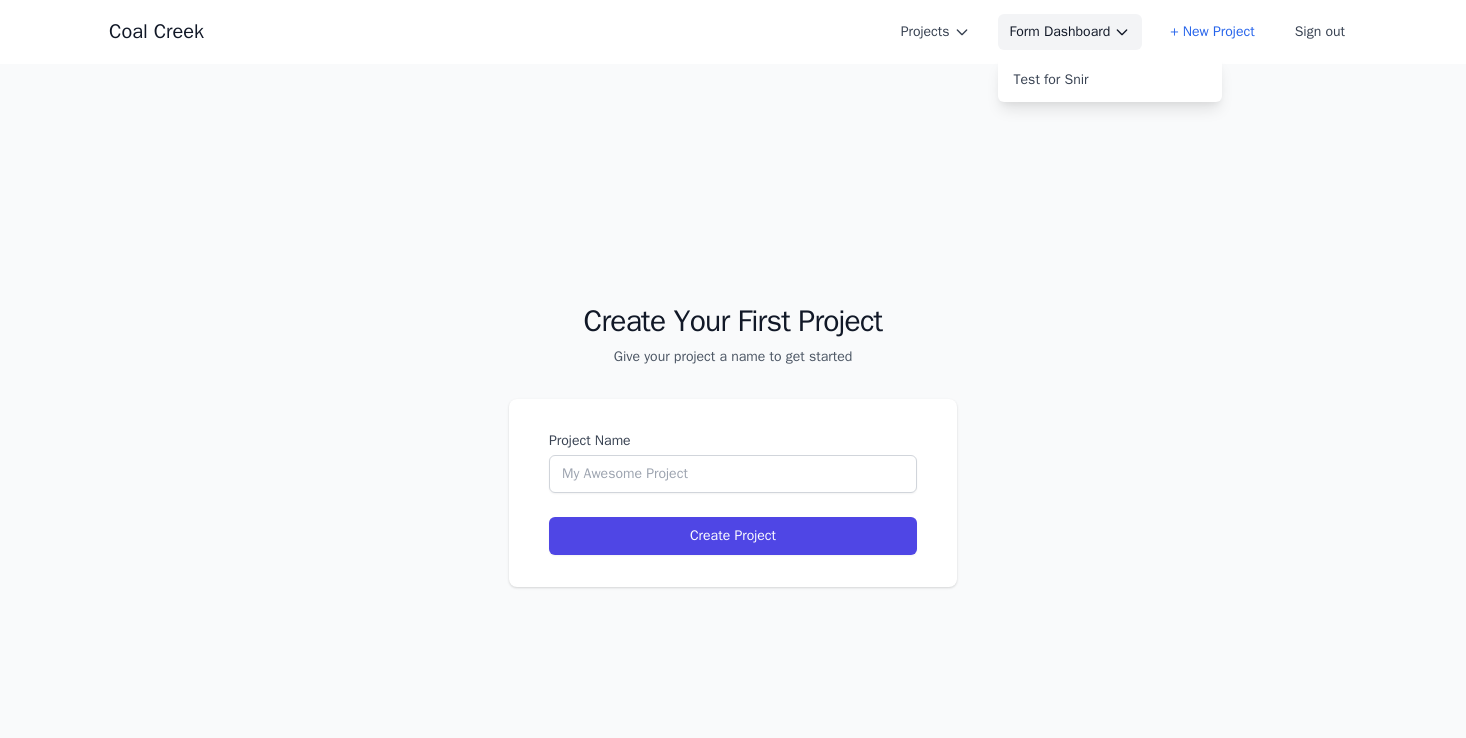 click on "Form Dashboard" at bounding box center [1070, 32] 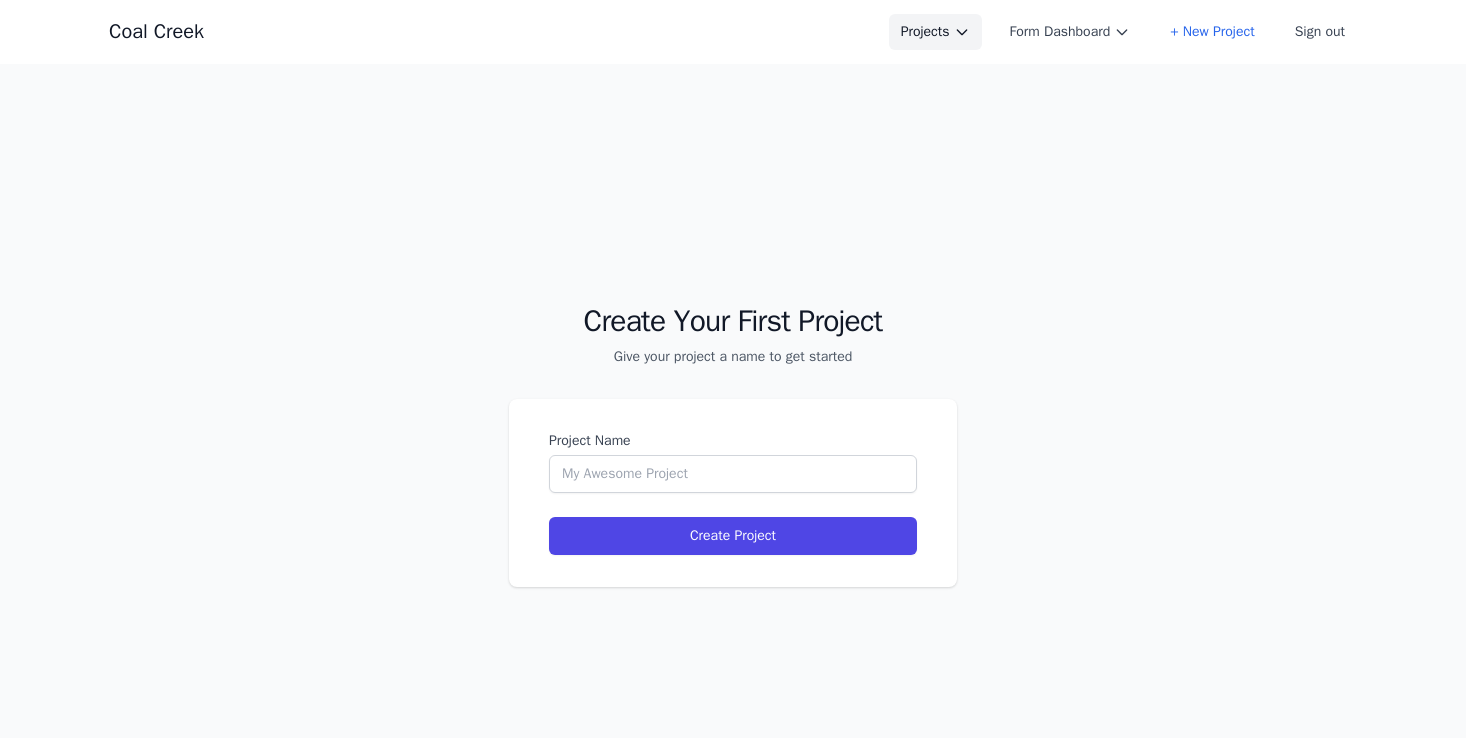 click on "Projects" at bounding box center (935, 32) 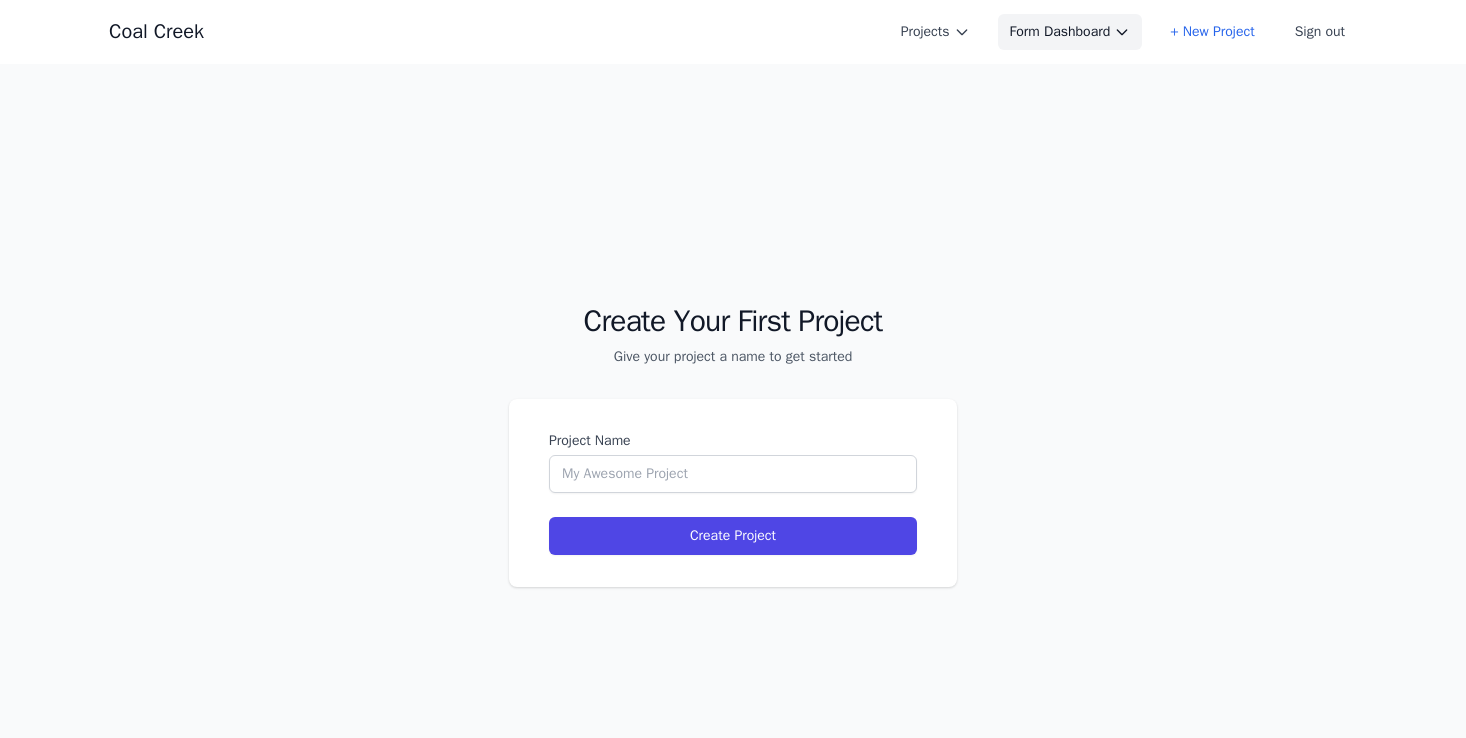 click on "Form Dashboard" at bounding box center [1070, 32] 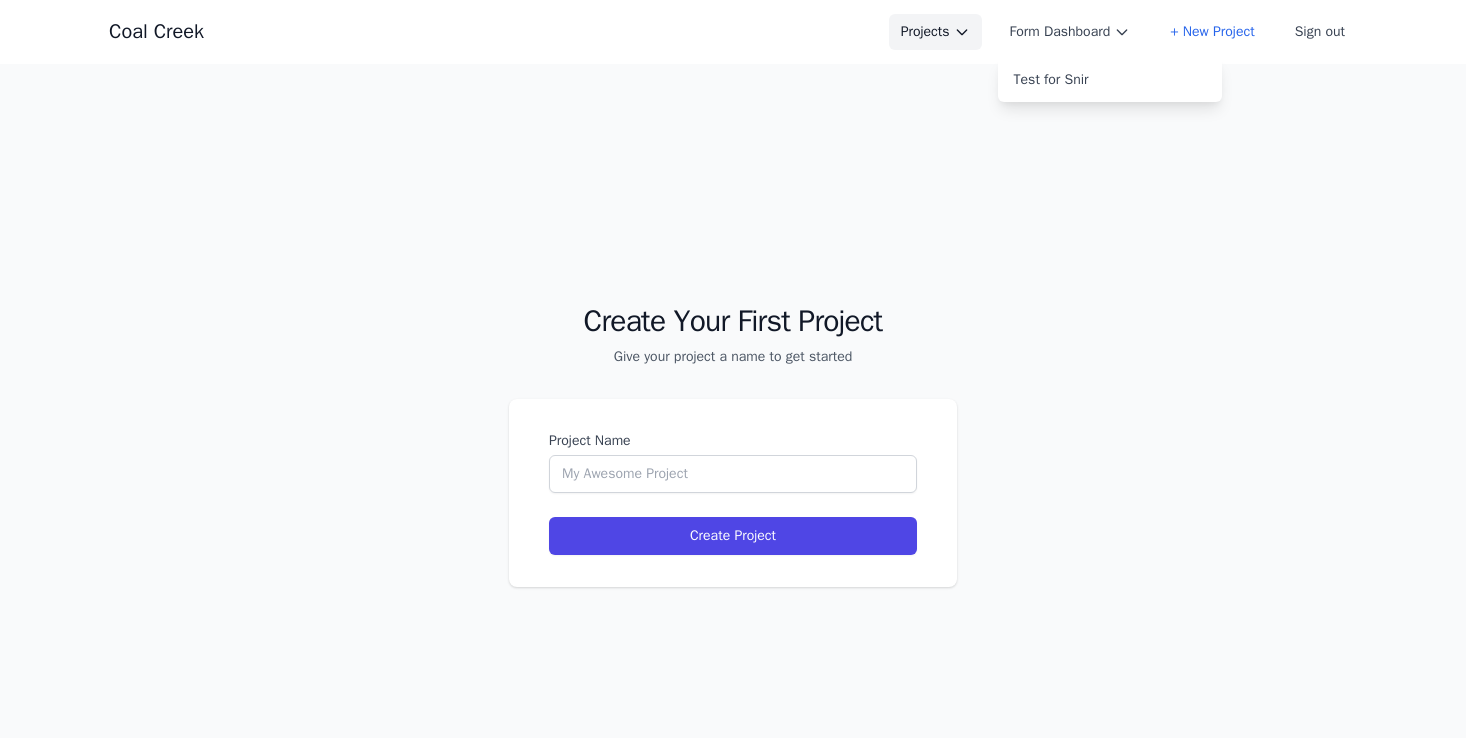 click on "Projects" at bounding box center [935, 32] 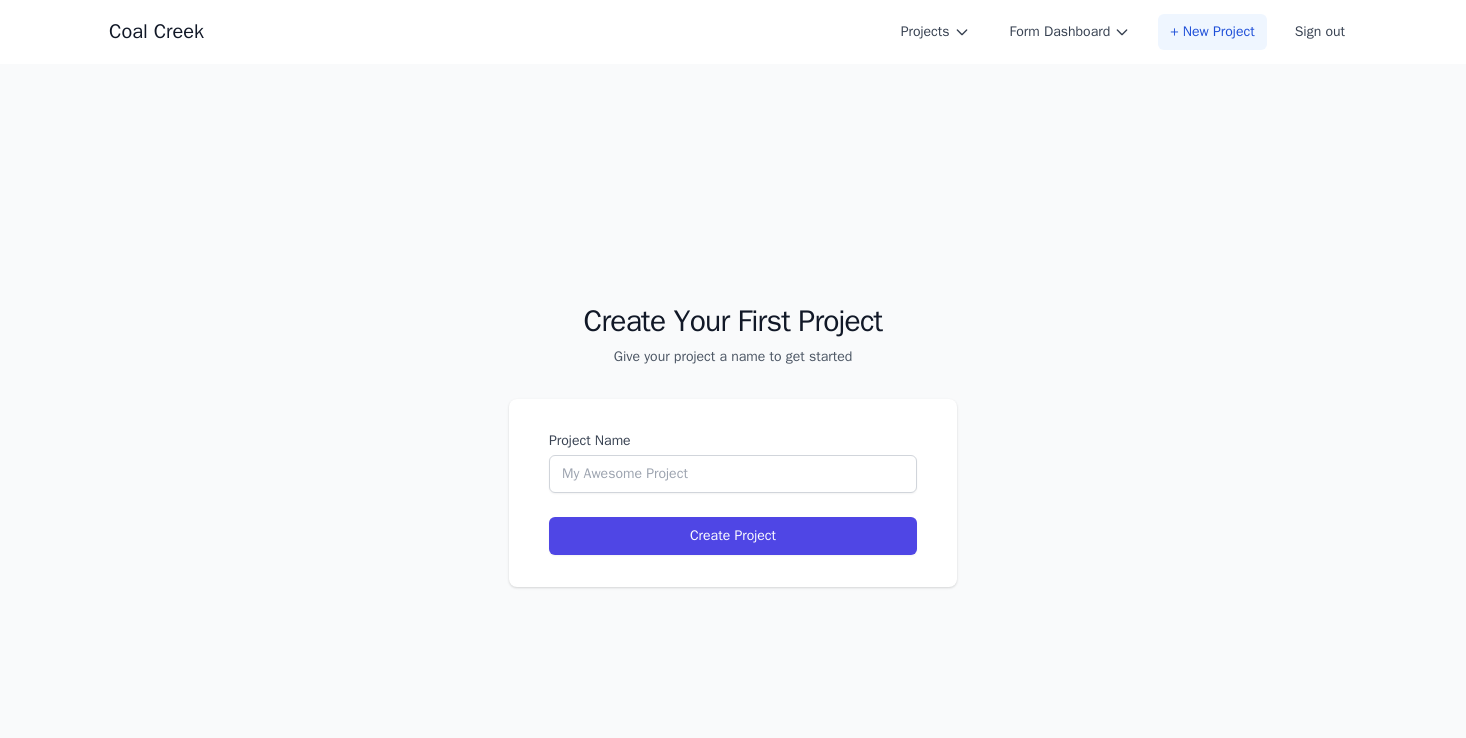 click on "+ New Project" at bounding box center (1212, 32) 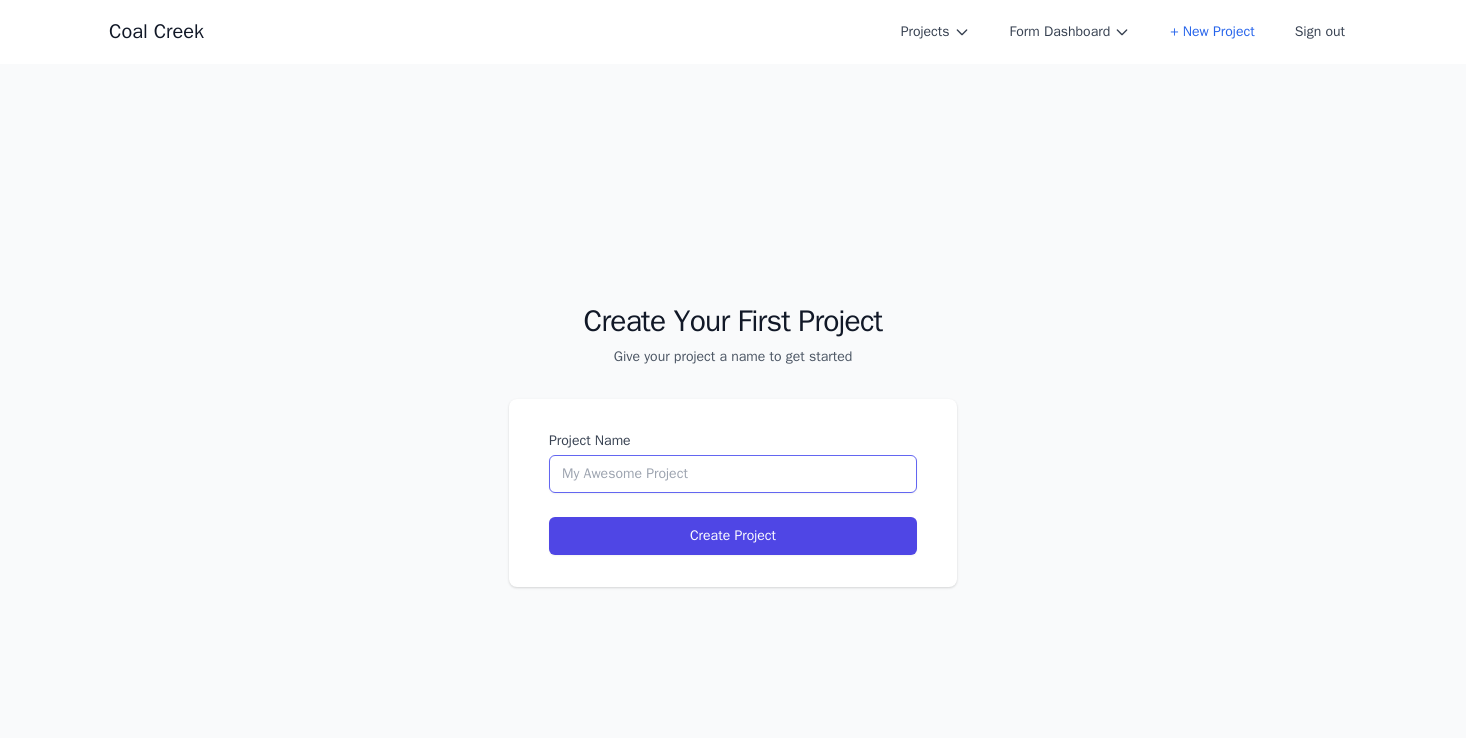 click on "Project Name" at bounding box center (733, 474) 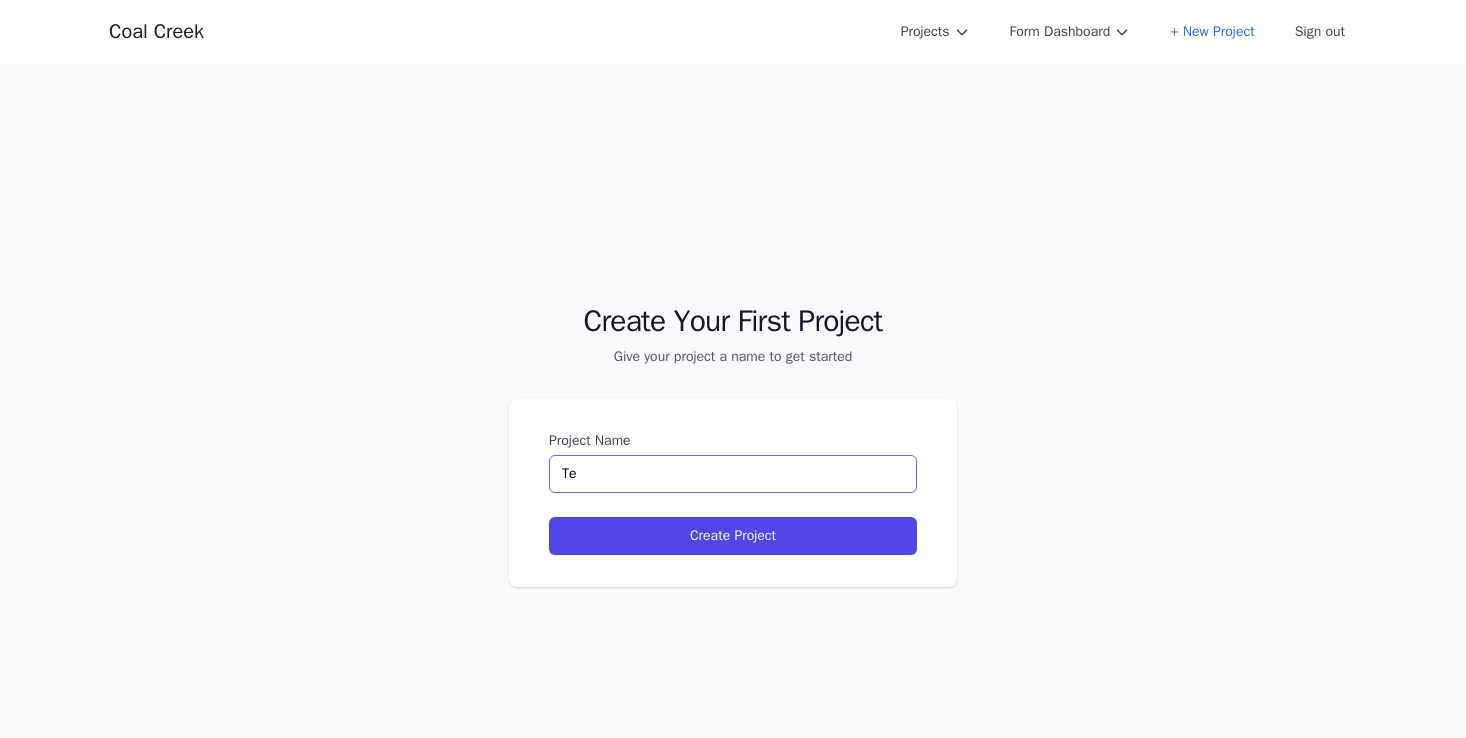 type on "T" 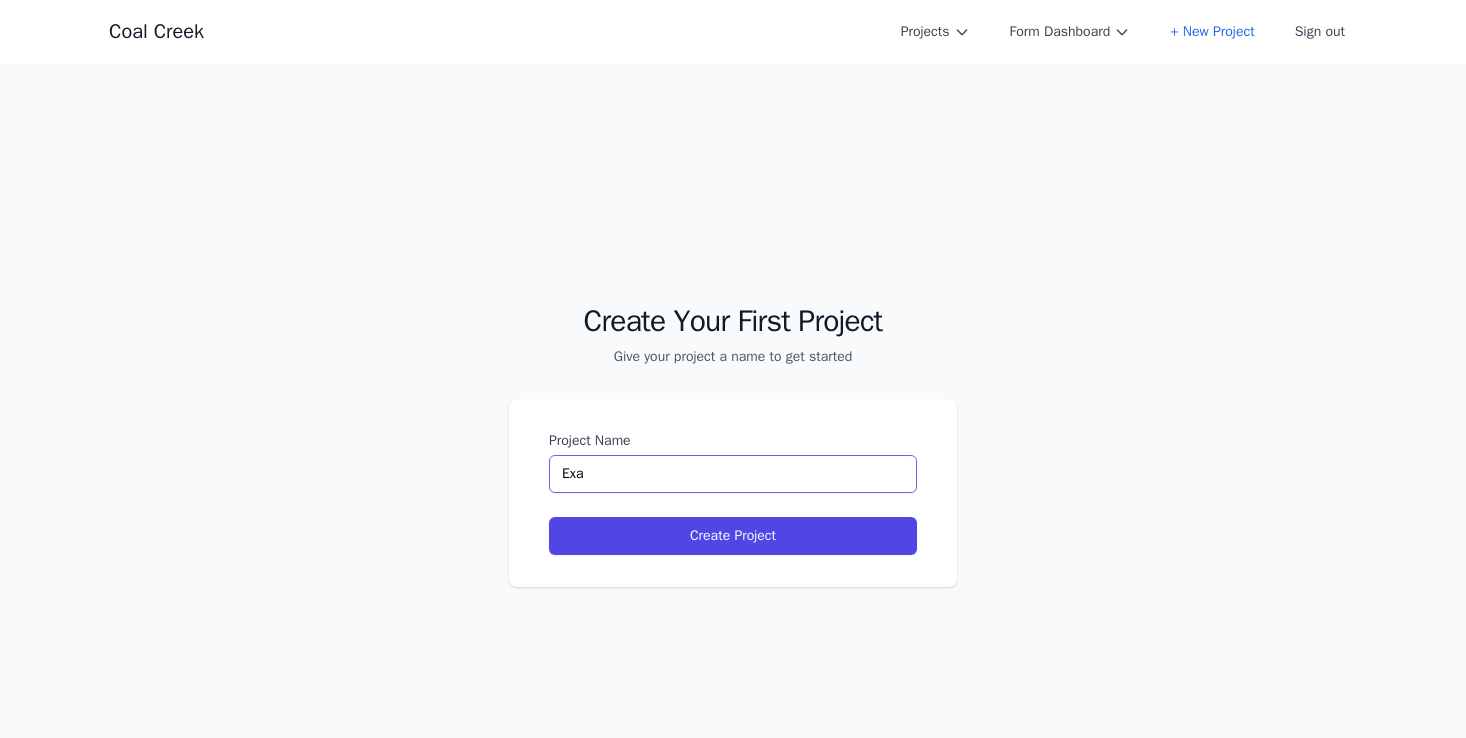type on "Exam" 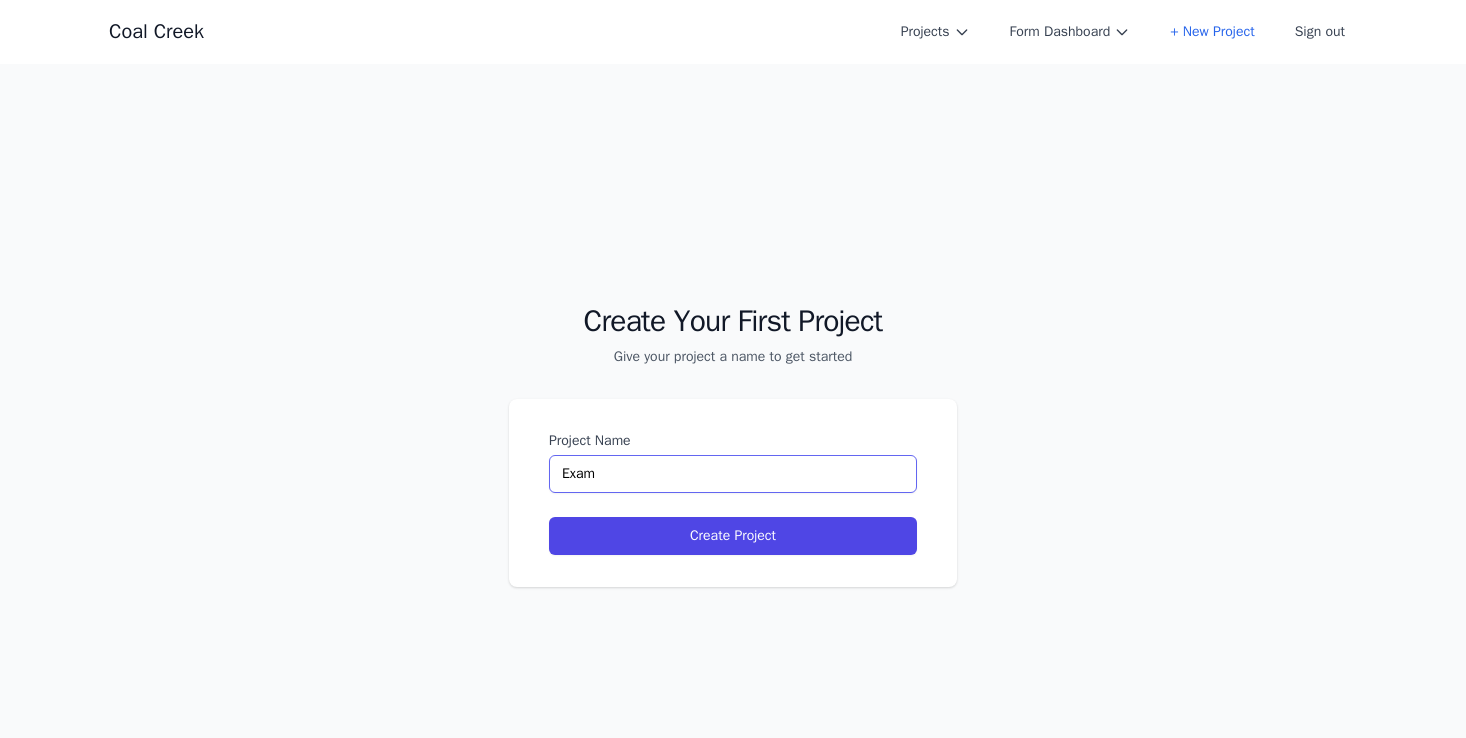 type 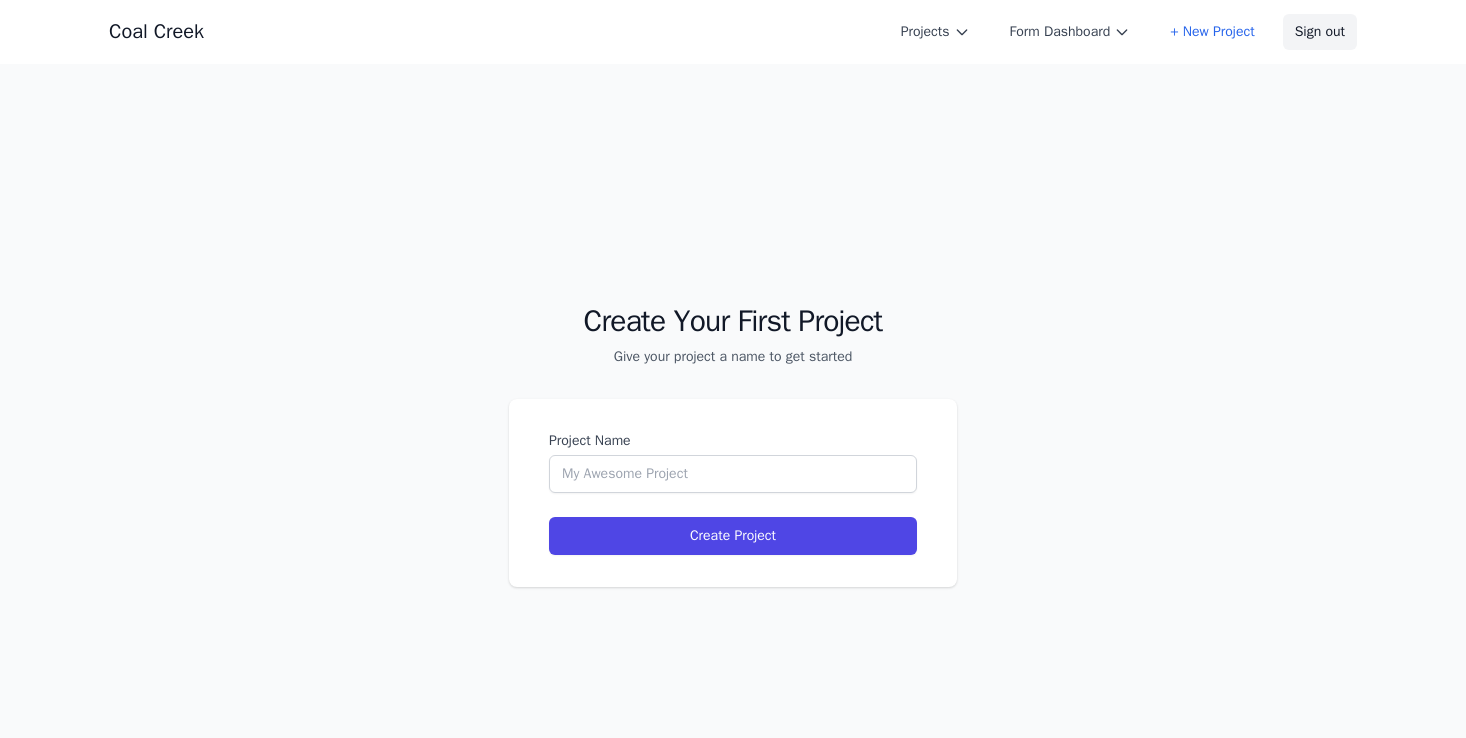 click on "Sign out" at bounding box center [1320, 32] 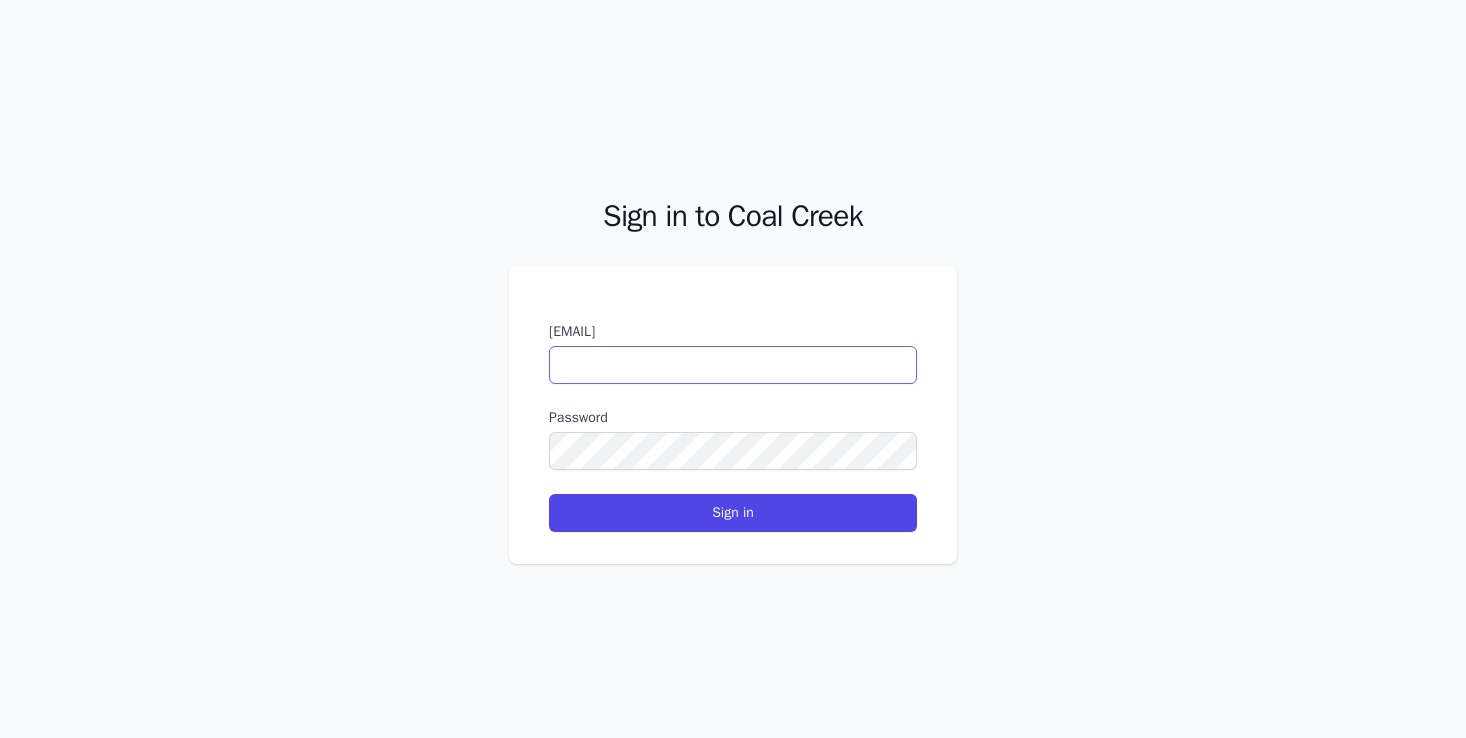 click on "Email address" at bounding box center (733, 365) 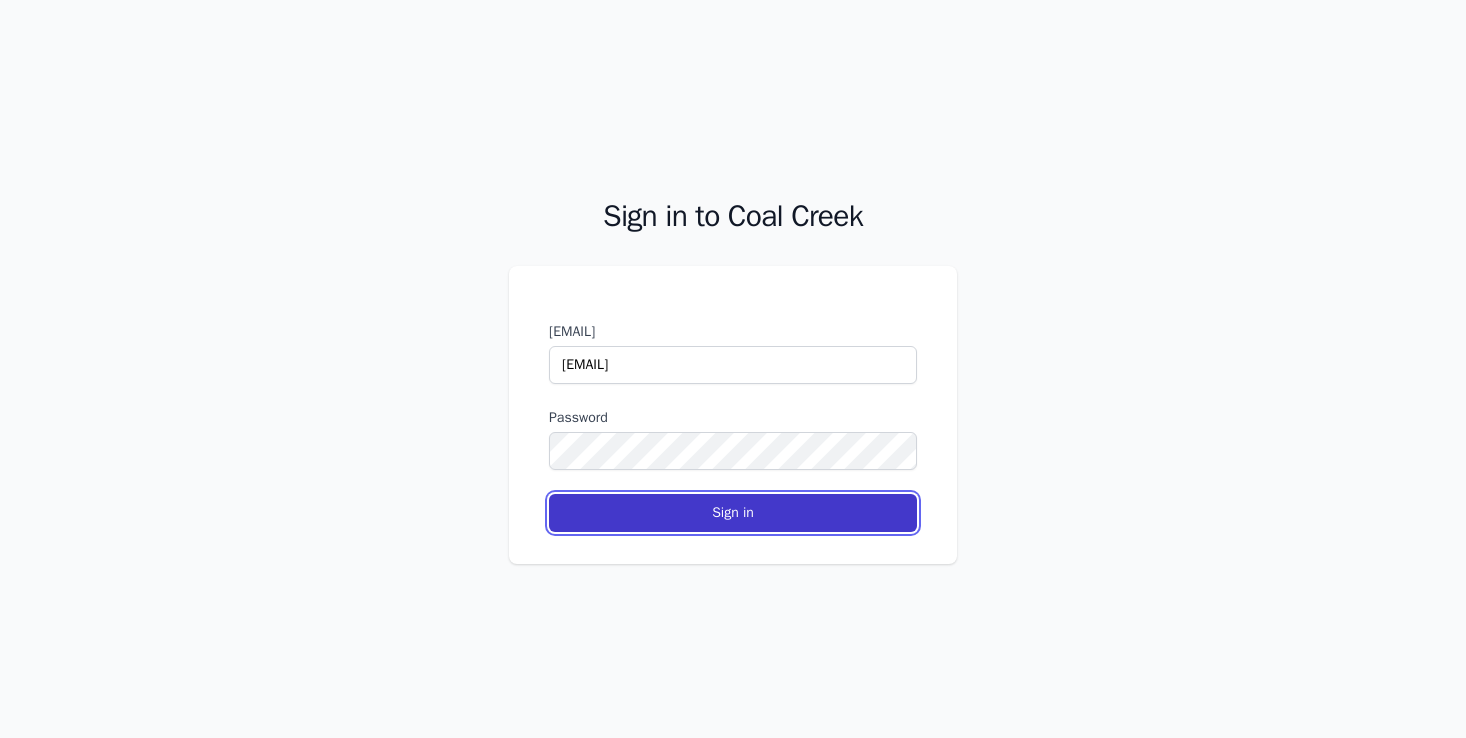 click on "Sign in" at bounding box center (733, 513) 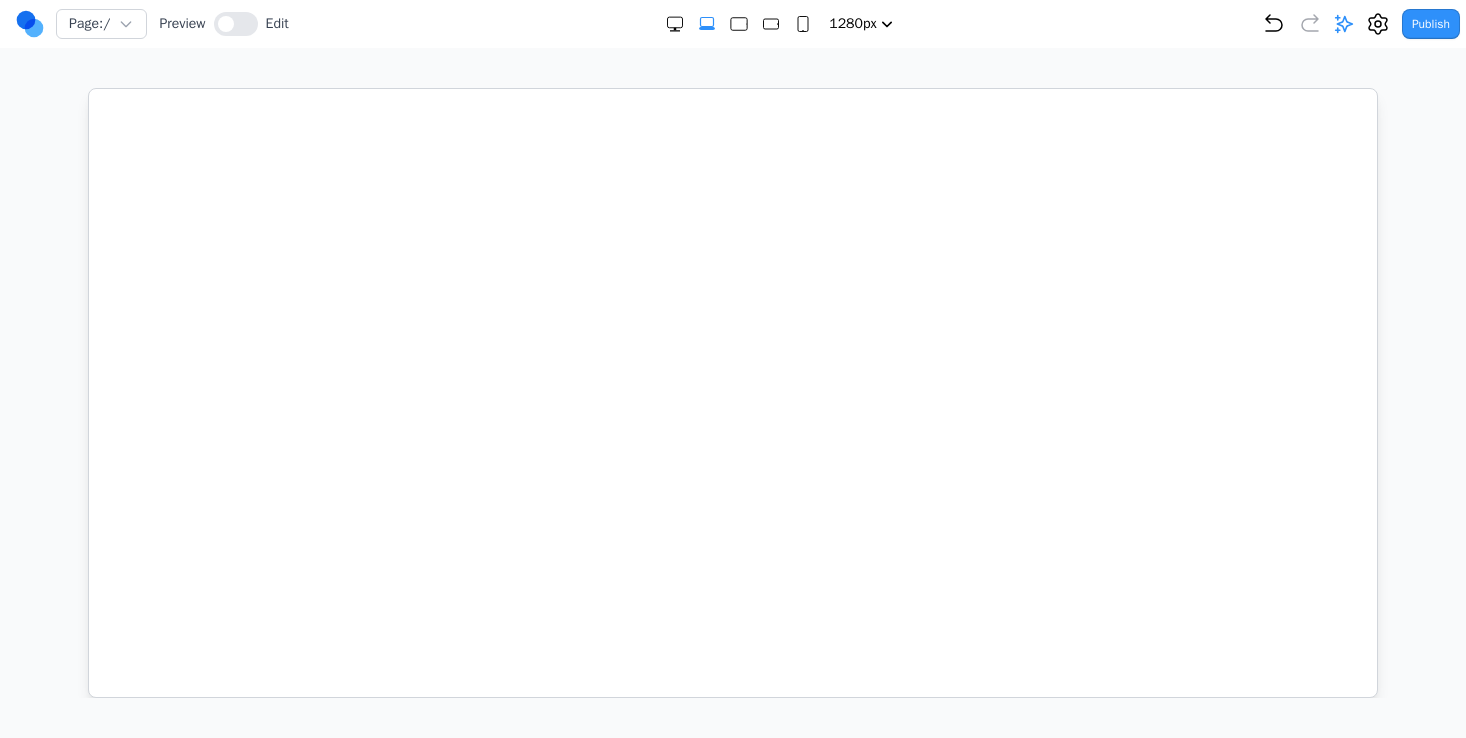 select on "xl" 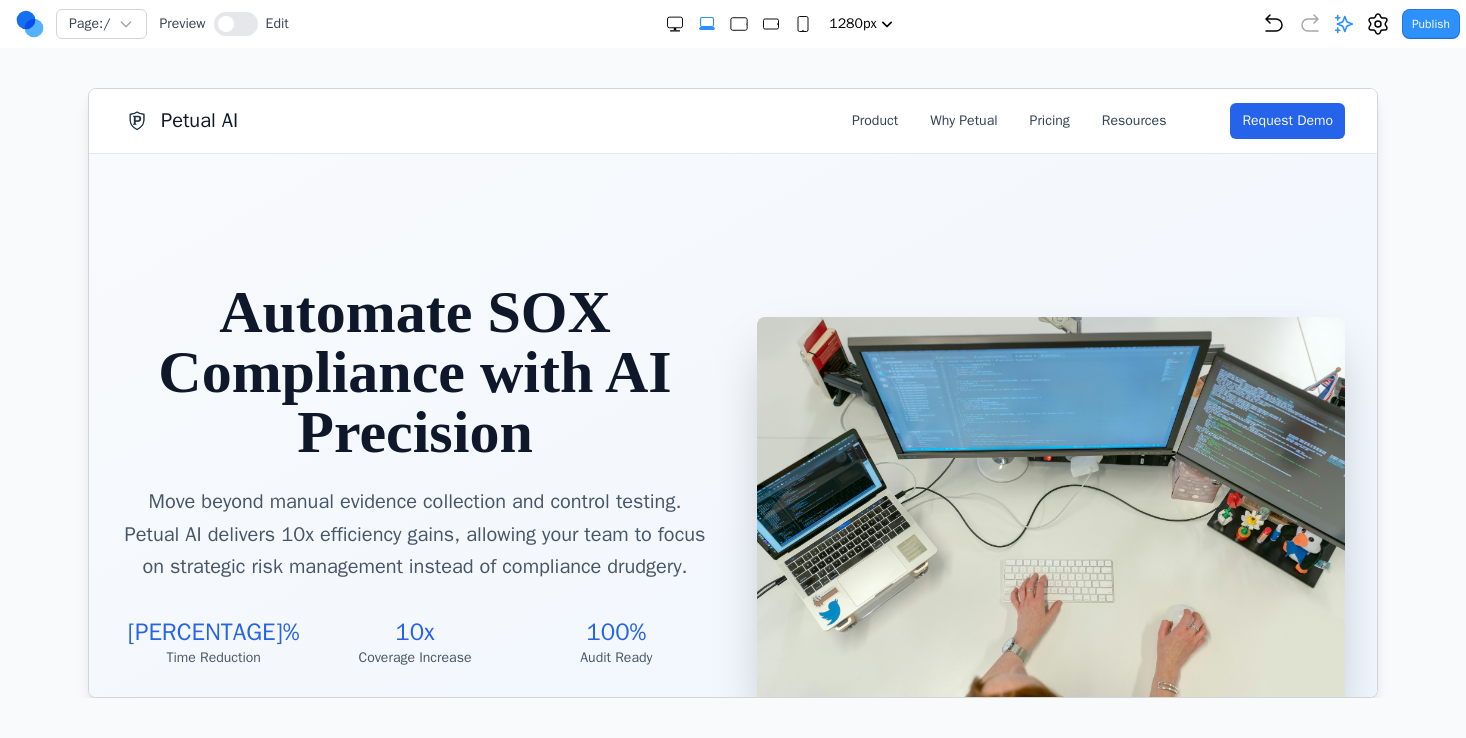 scroll, scrollTop: 0, scrollLeft: 0, axis: both 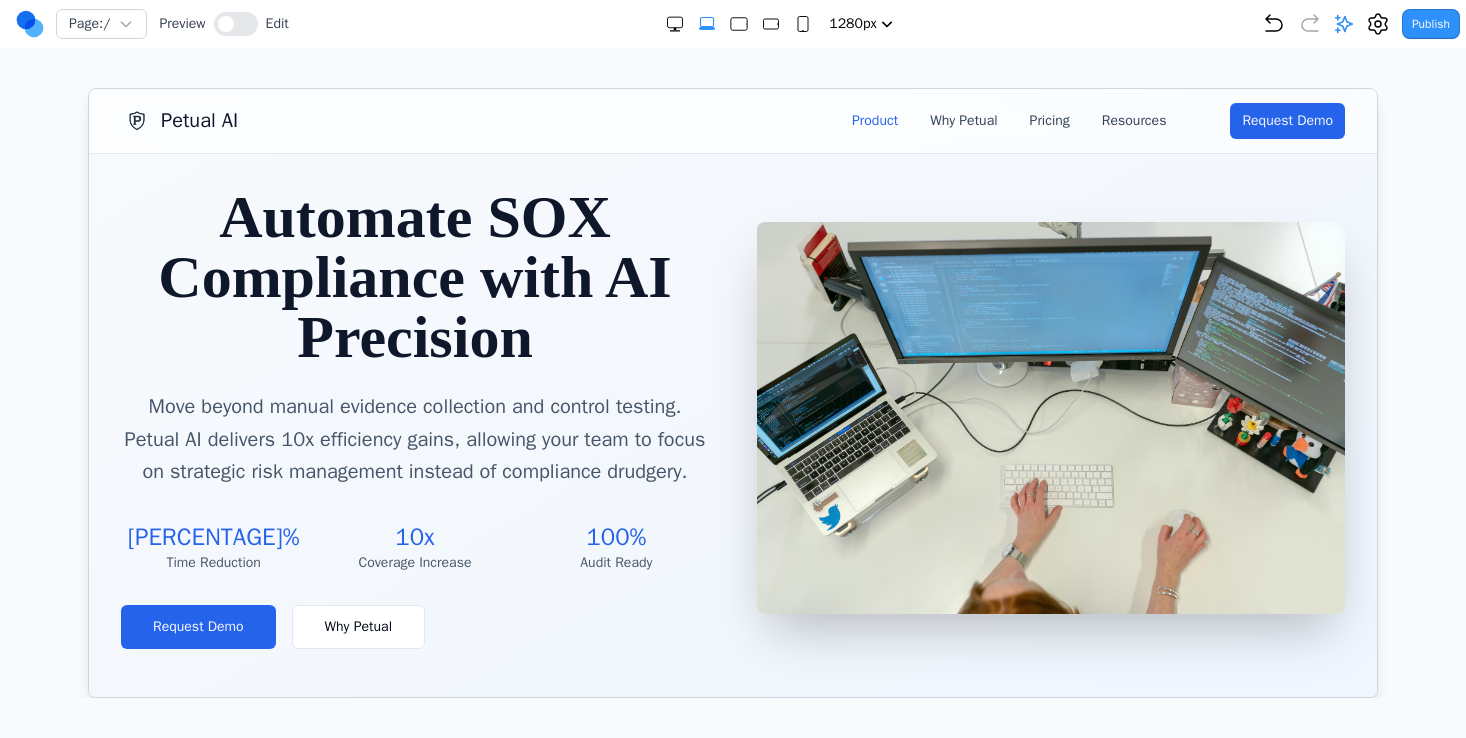 click on "Product" at bounding box center [874, 120] 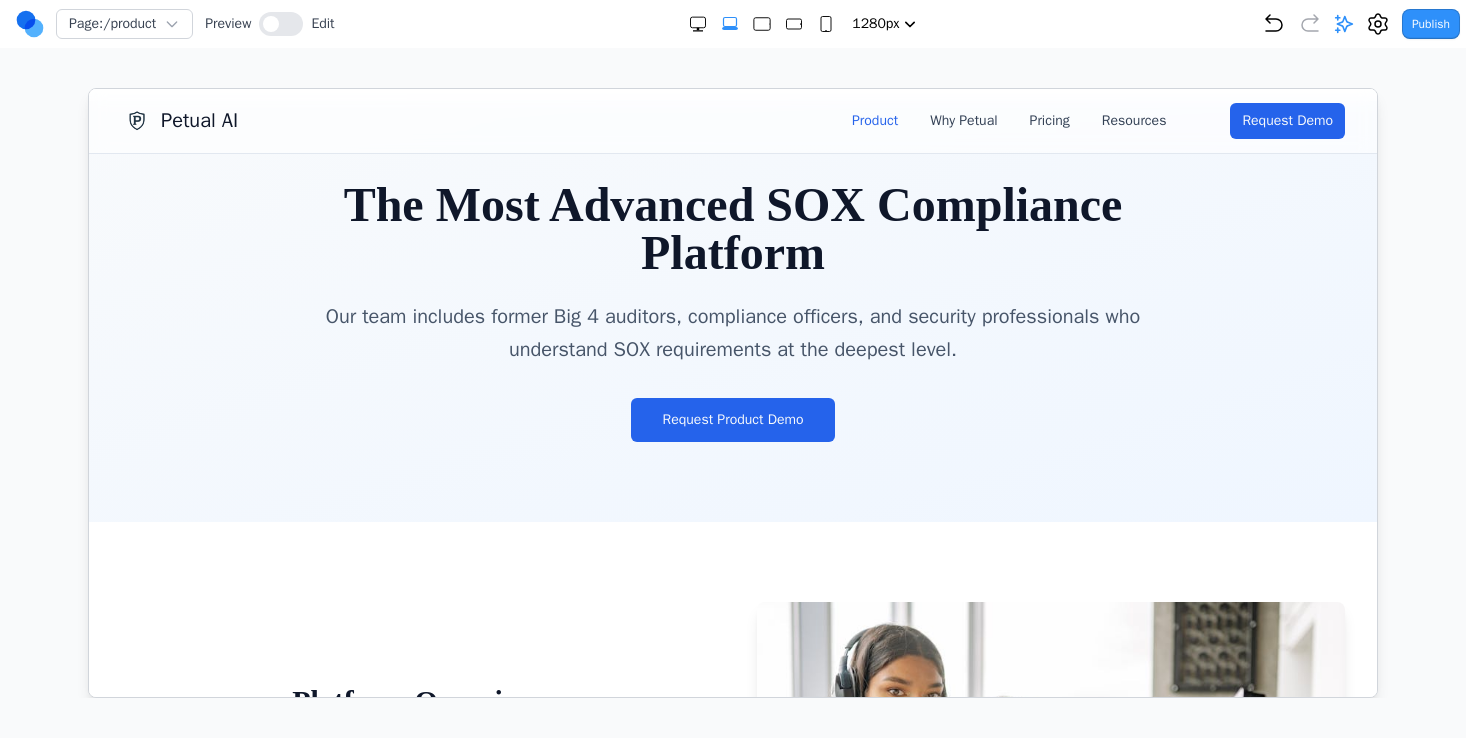 scroll, scrollTop: 54, scrollLeft: 0, axis: vertical 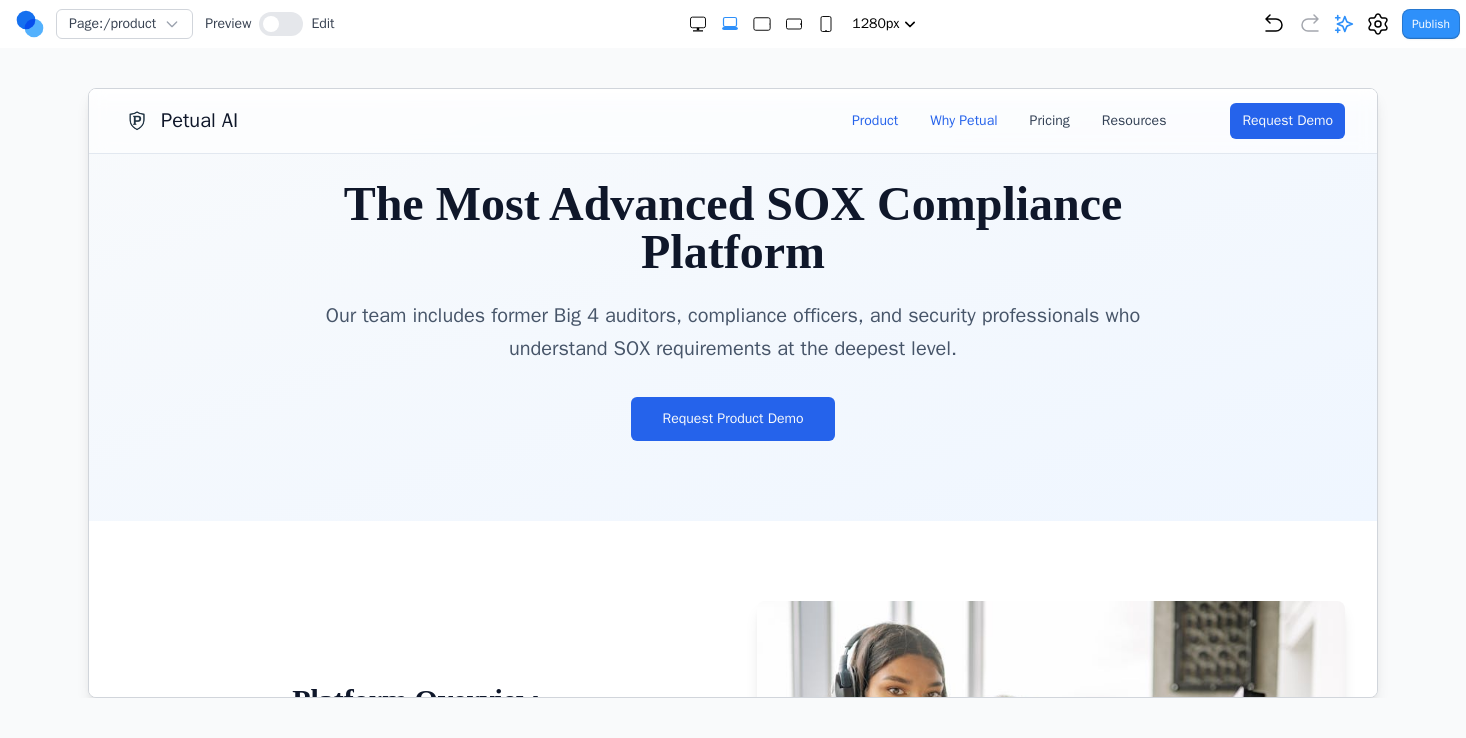 click on "Why Petual" at bounding box center [962, 120] 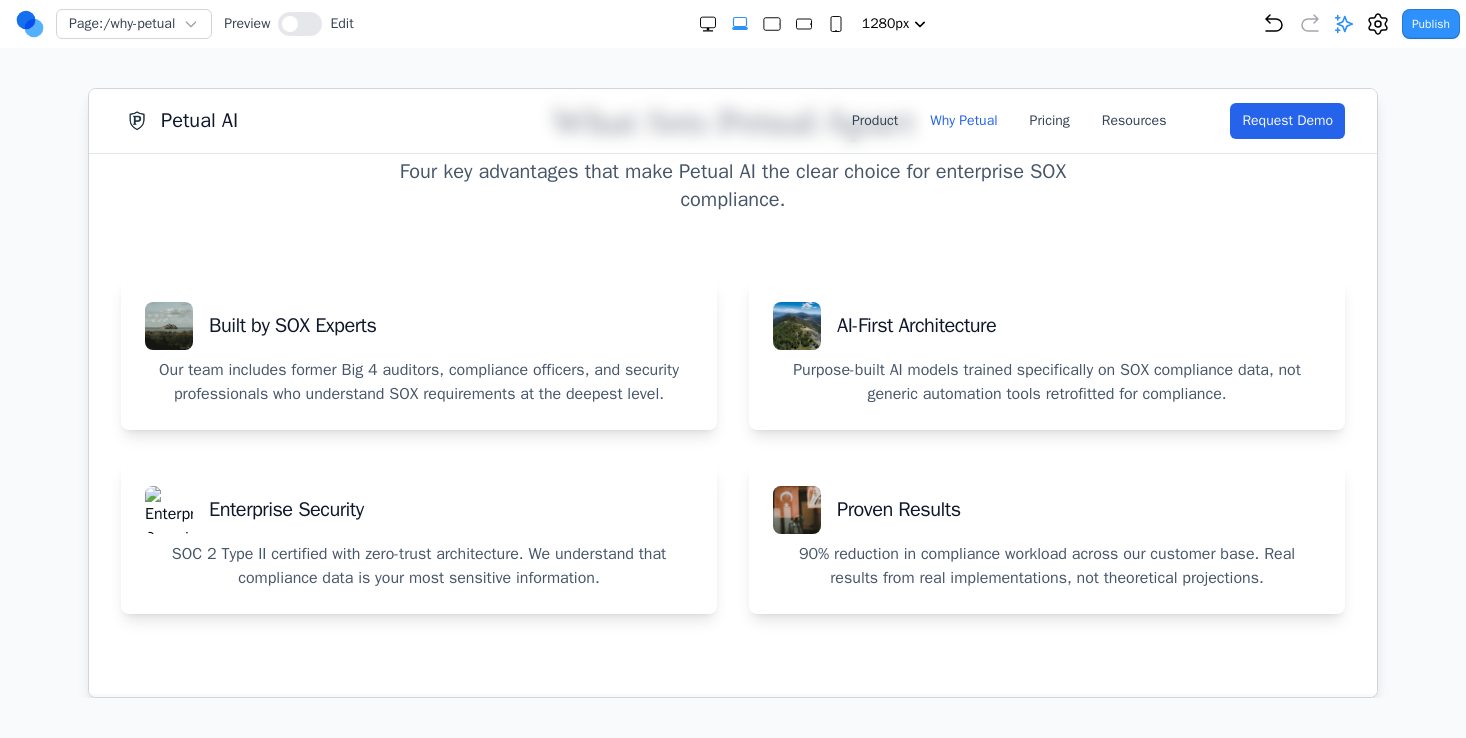 scroll, scrollTop: 474, scrollLeft: 0, axis: vertical 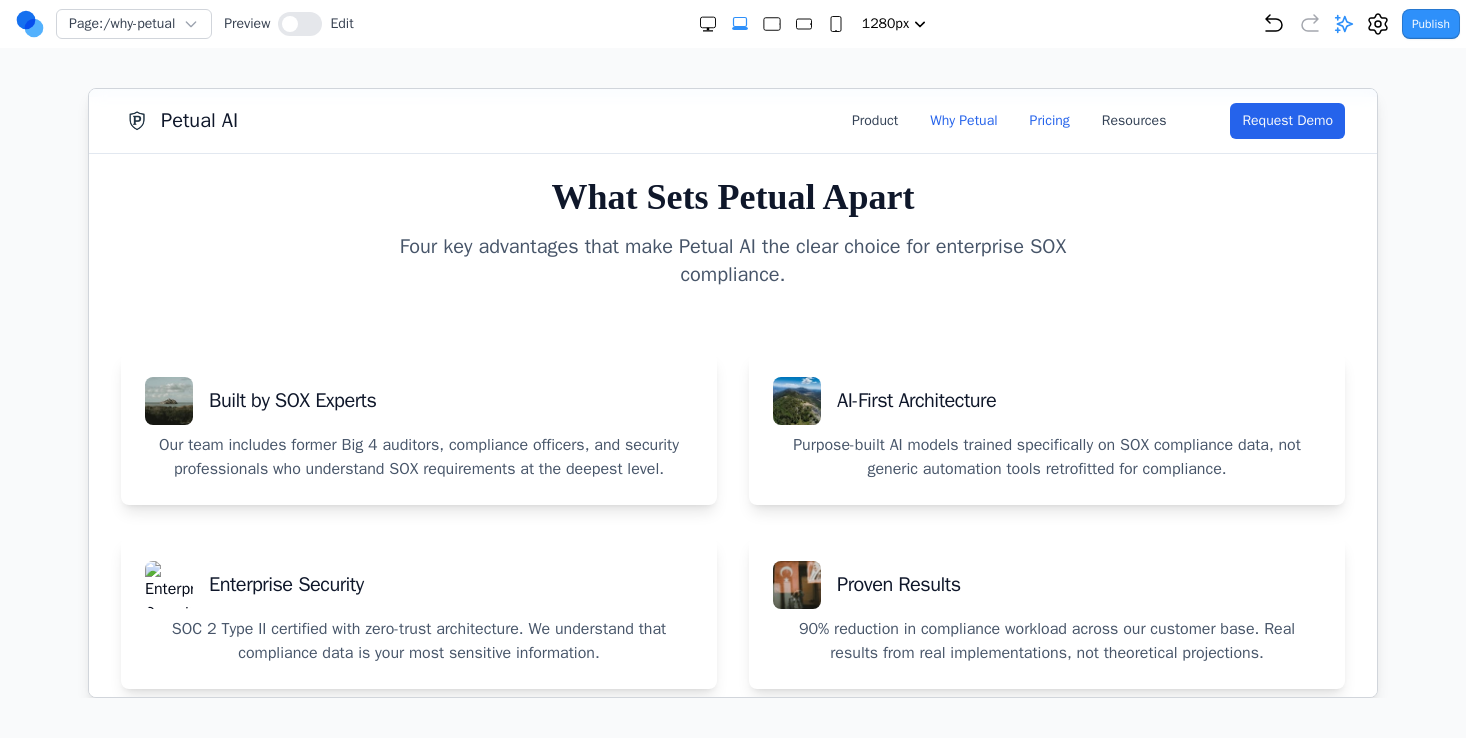 click on "Pricing" at bounding box center [1049, 120] 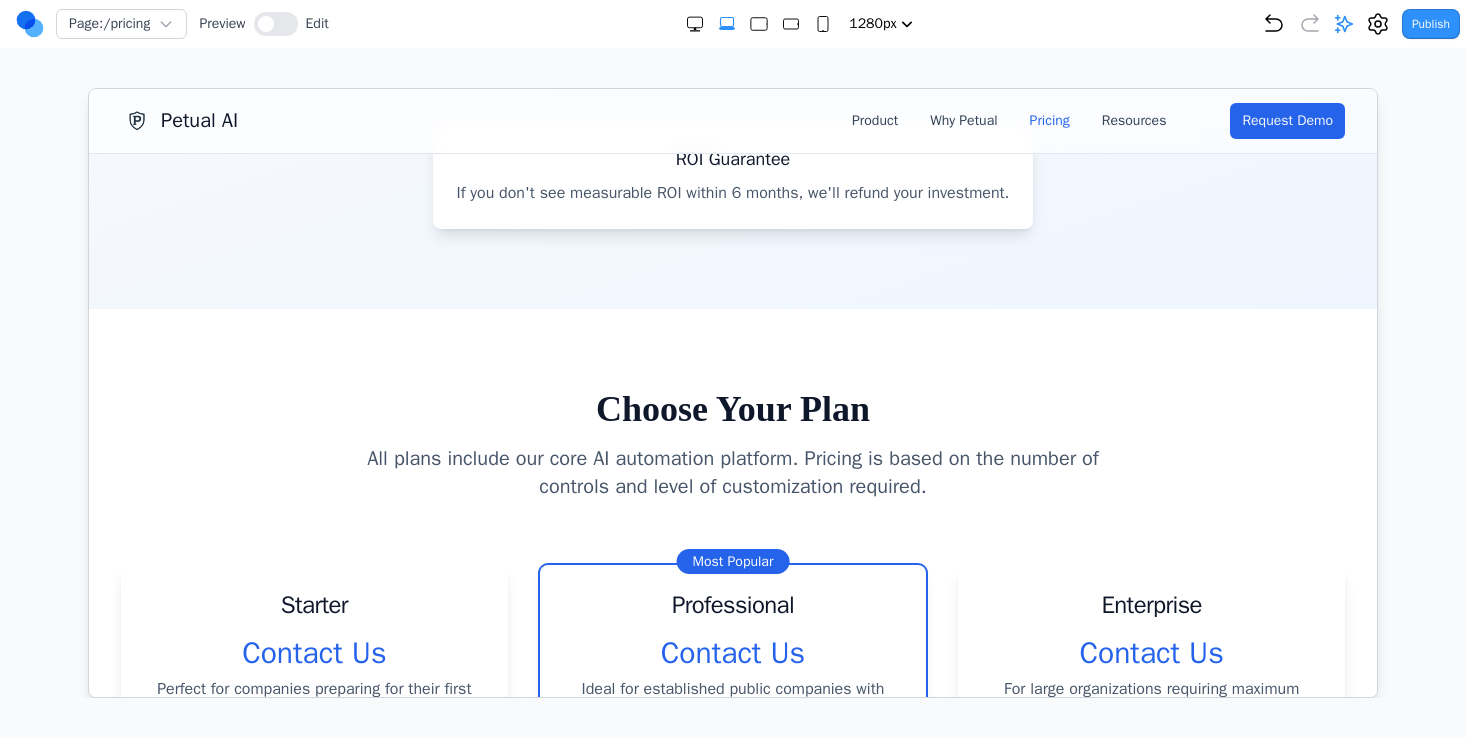 scroll, scrollTop: 0, scrollLeft: 0, axis: both 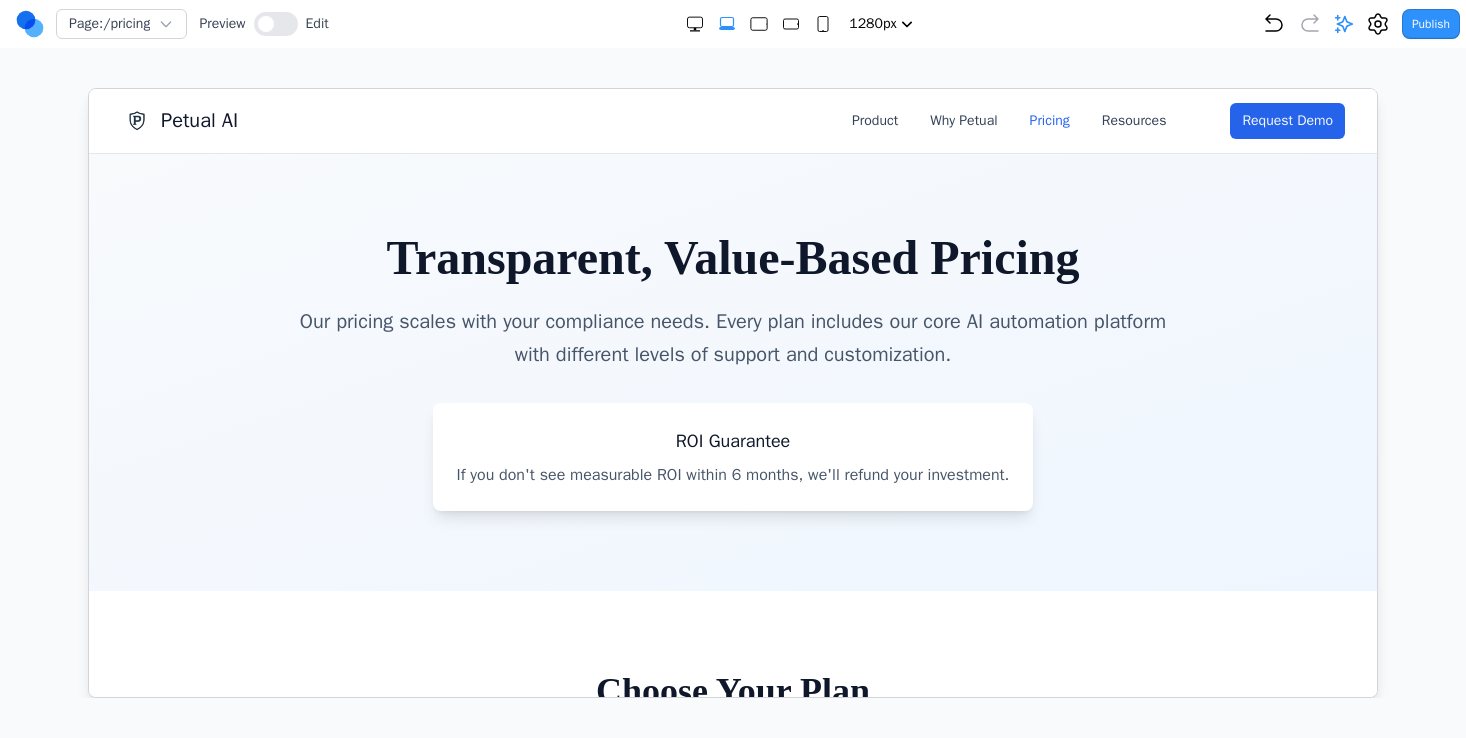 click at bounding box center [136, 120] 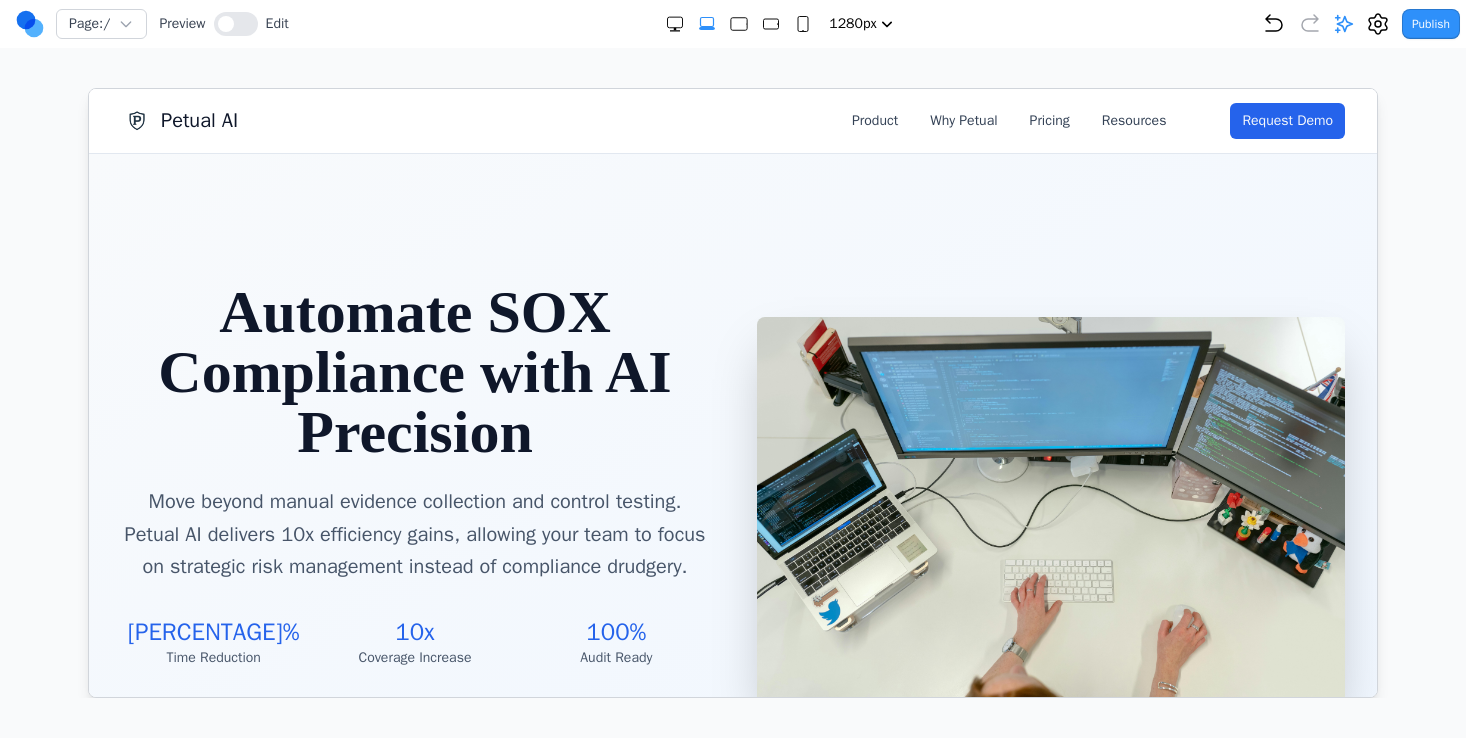 click on "Petual AI" at bounding box center (198, 120) 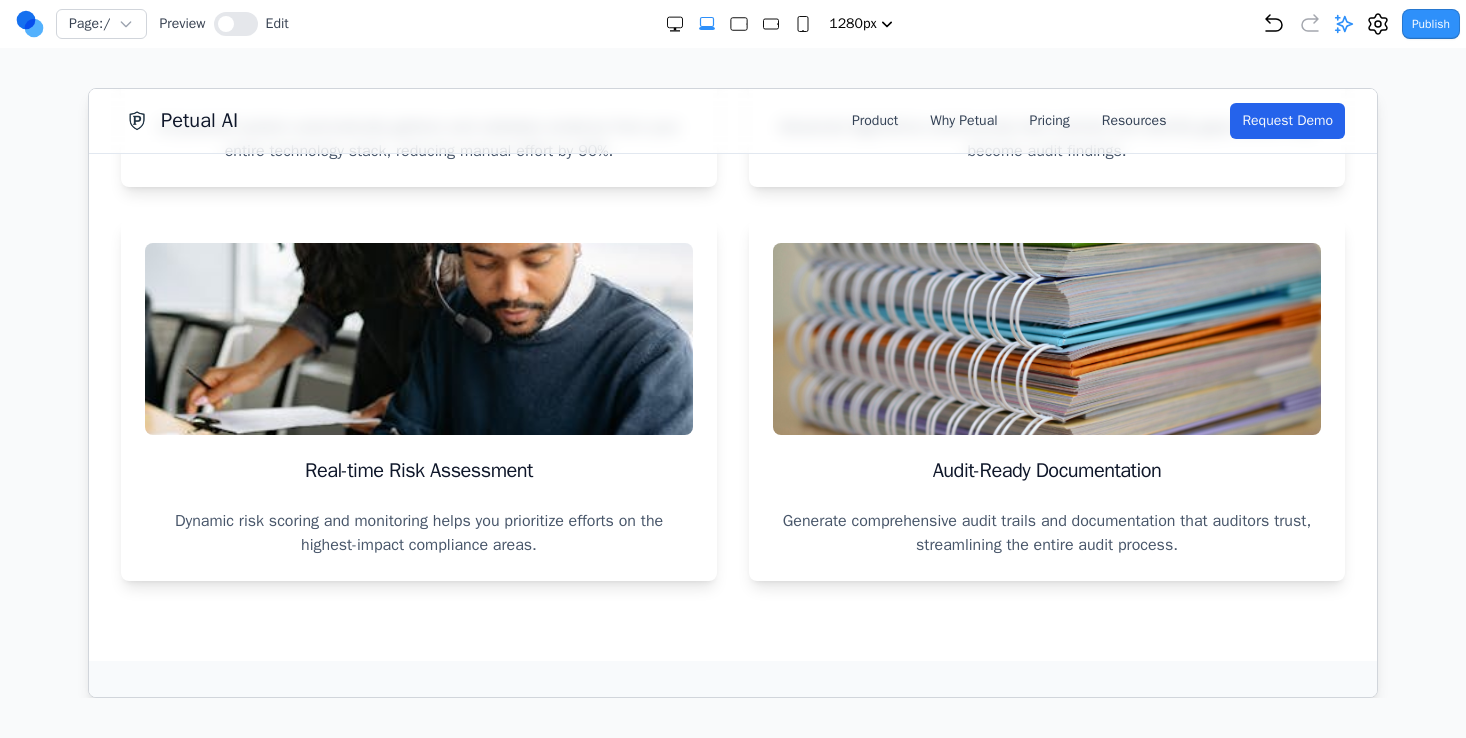 scroll, scrollTop: 1304, scrollLeft: 0, axis: vertical 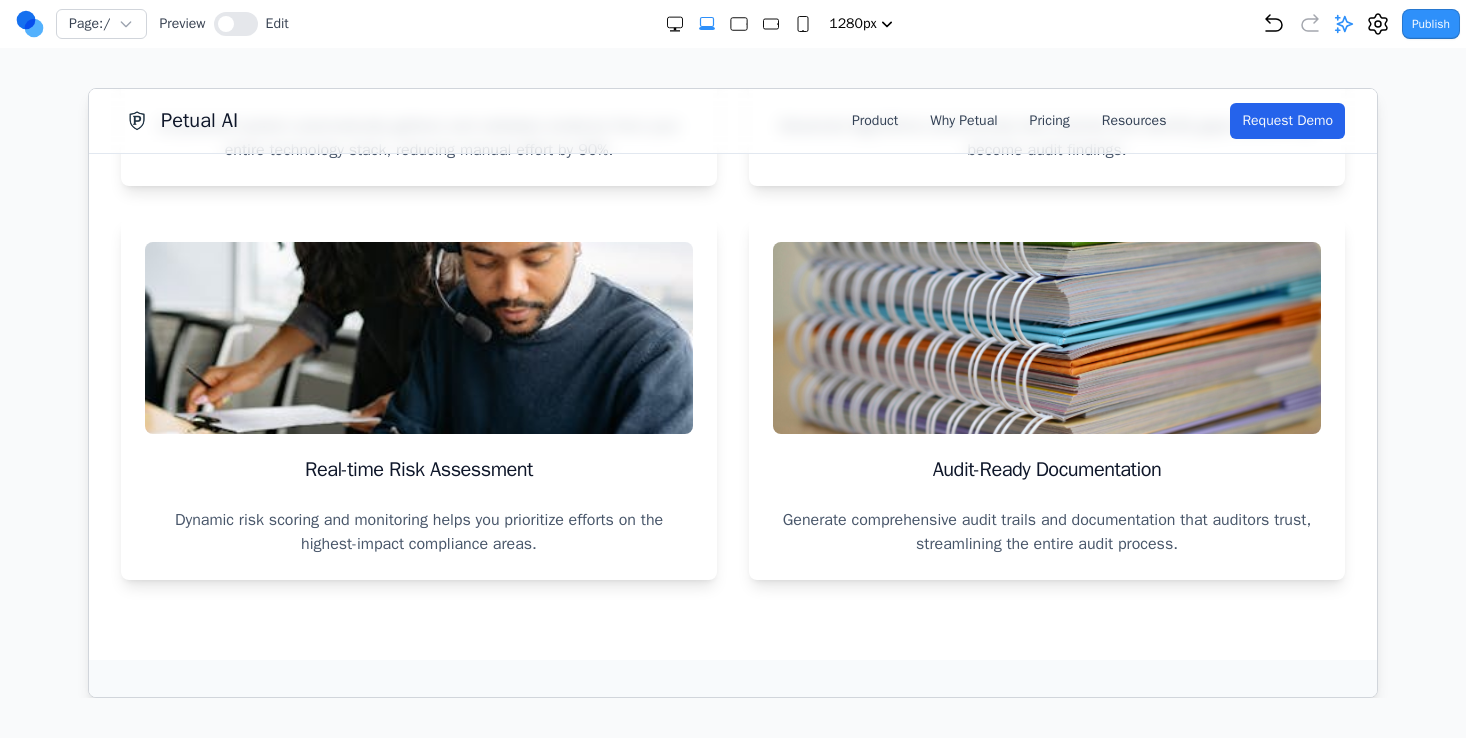 click 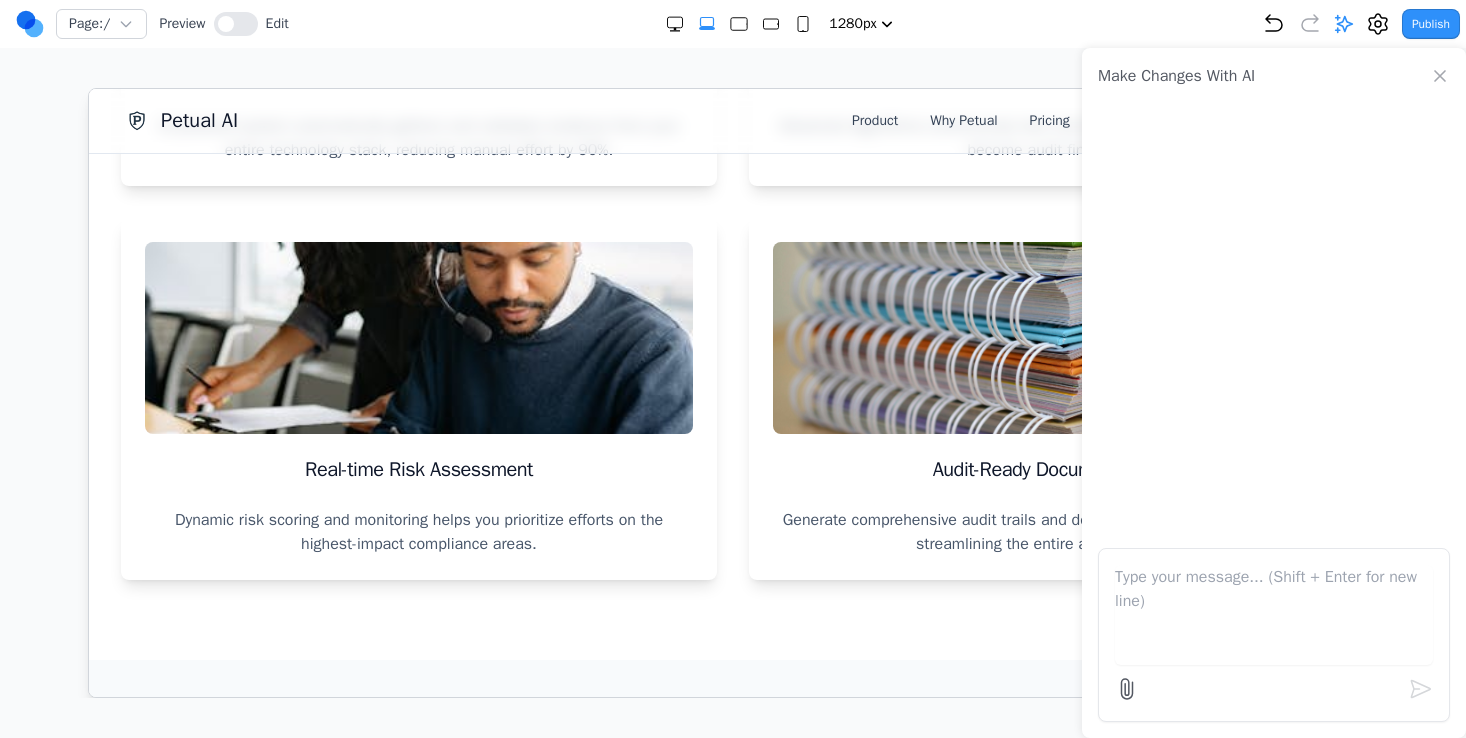 click 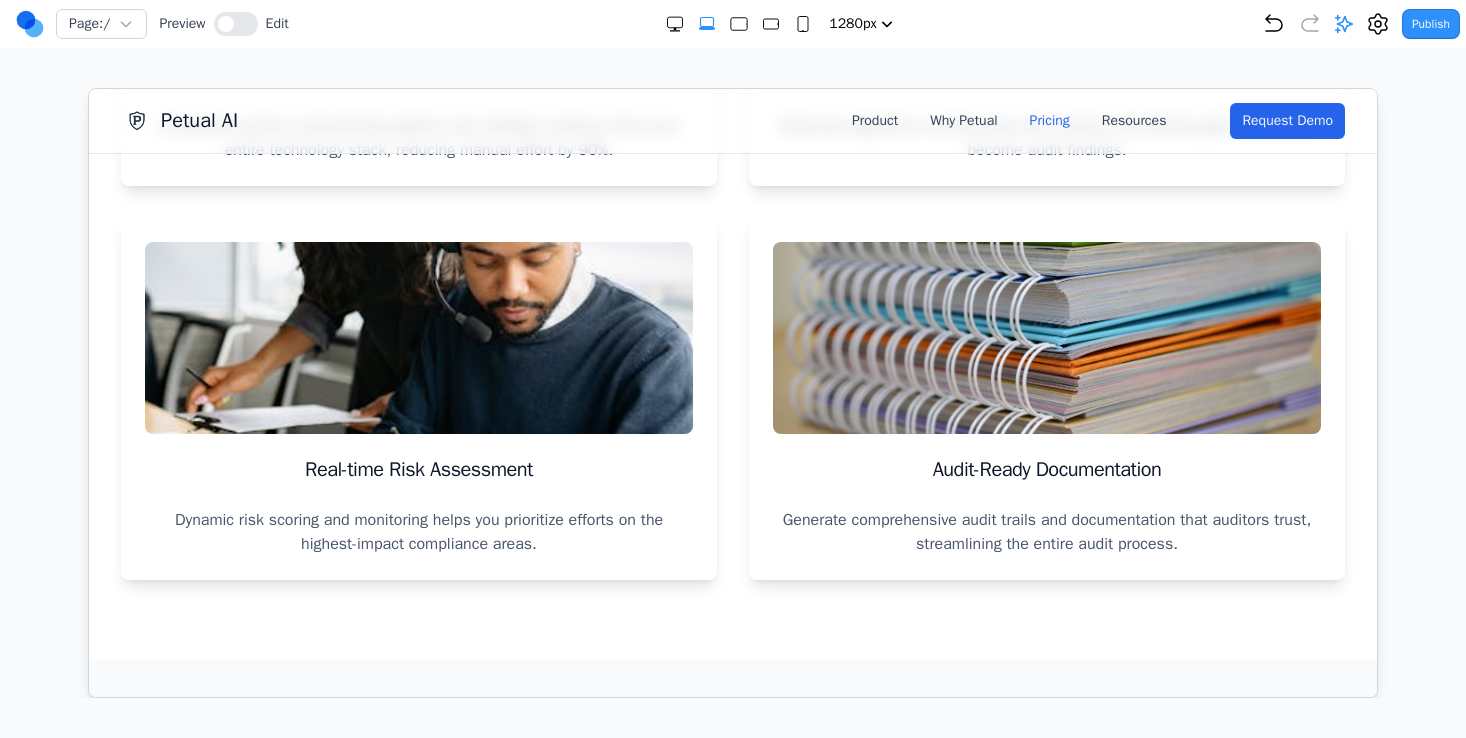 click on "Pricing" at bounding box center [1049, 120] 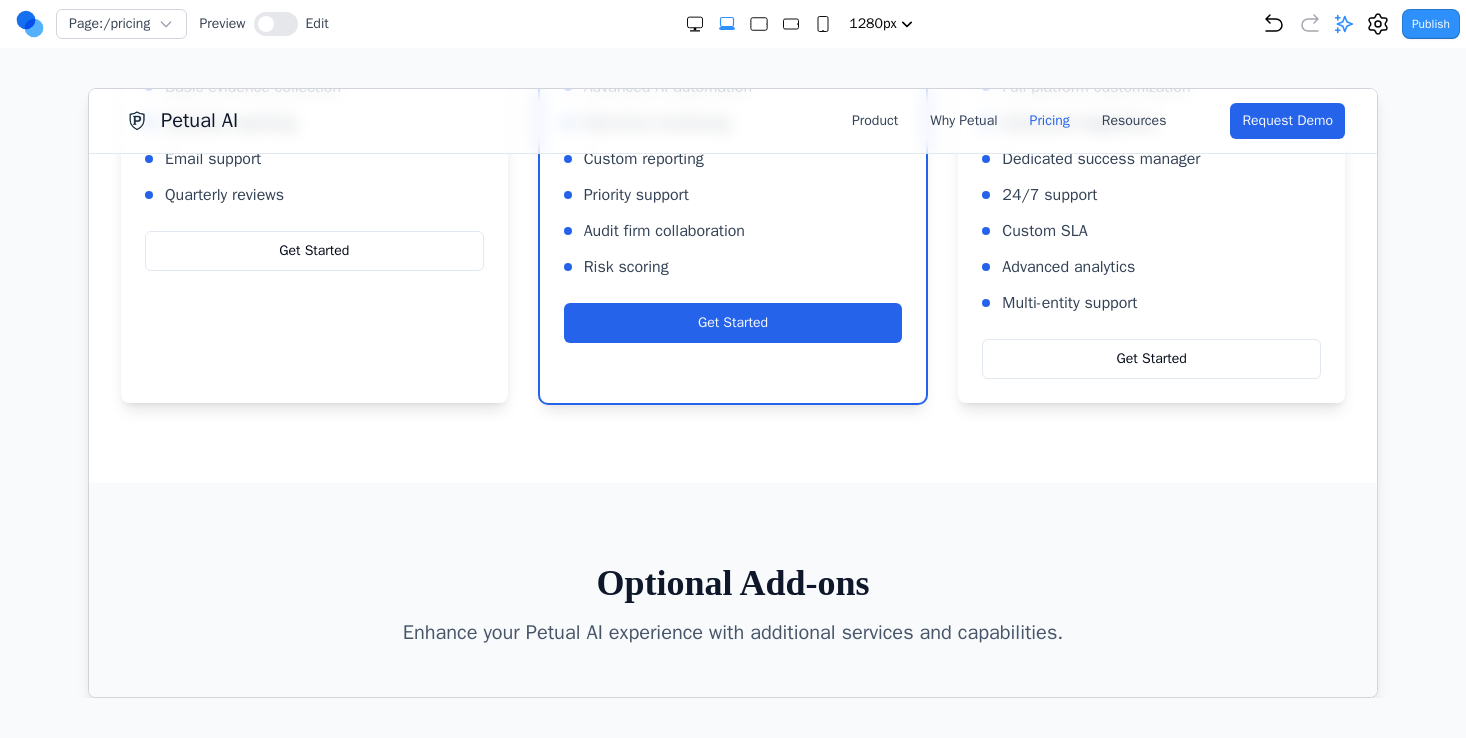 scroll, scrollTop: 387, scrollLeft: 0, axis: vertical 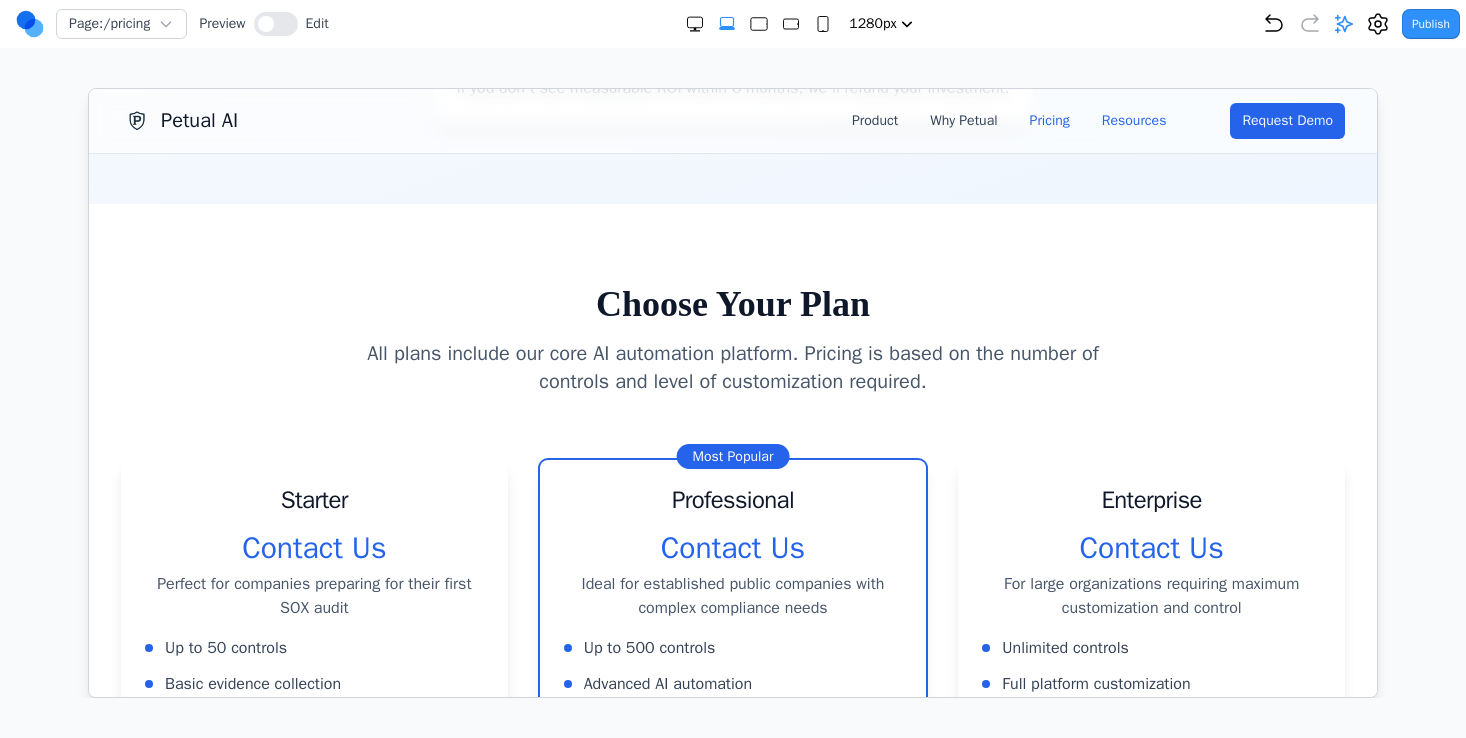 click on "Resources" at bounding box center (1133, 120) 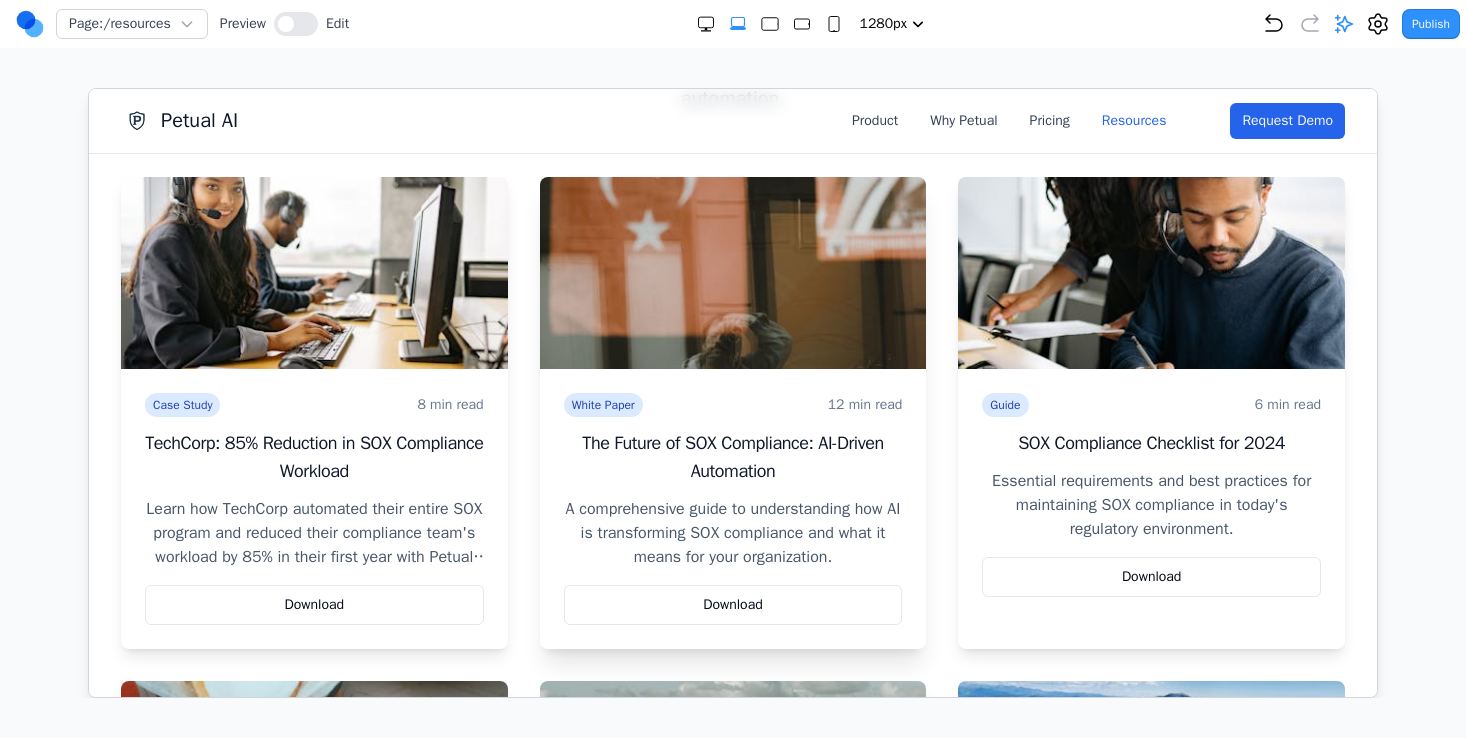 scroll, scrollTop: 511, scrollLeft: 0, axis: vertical 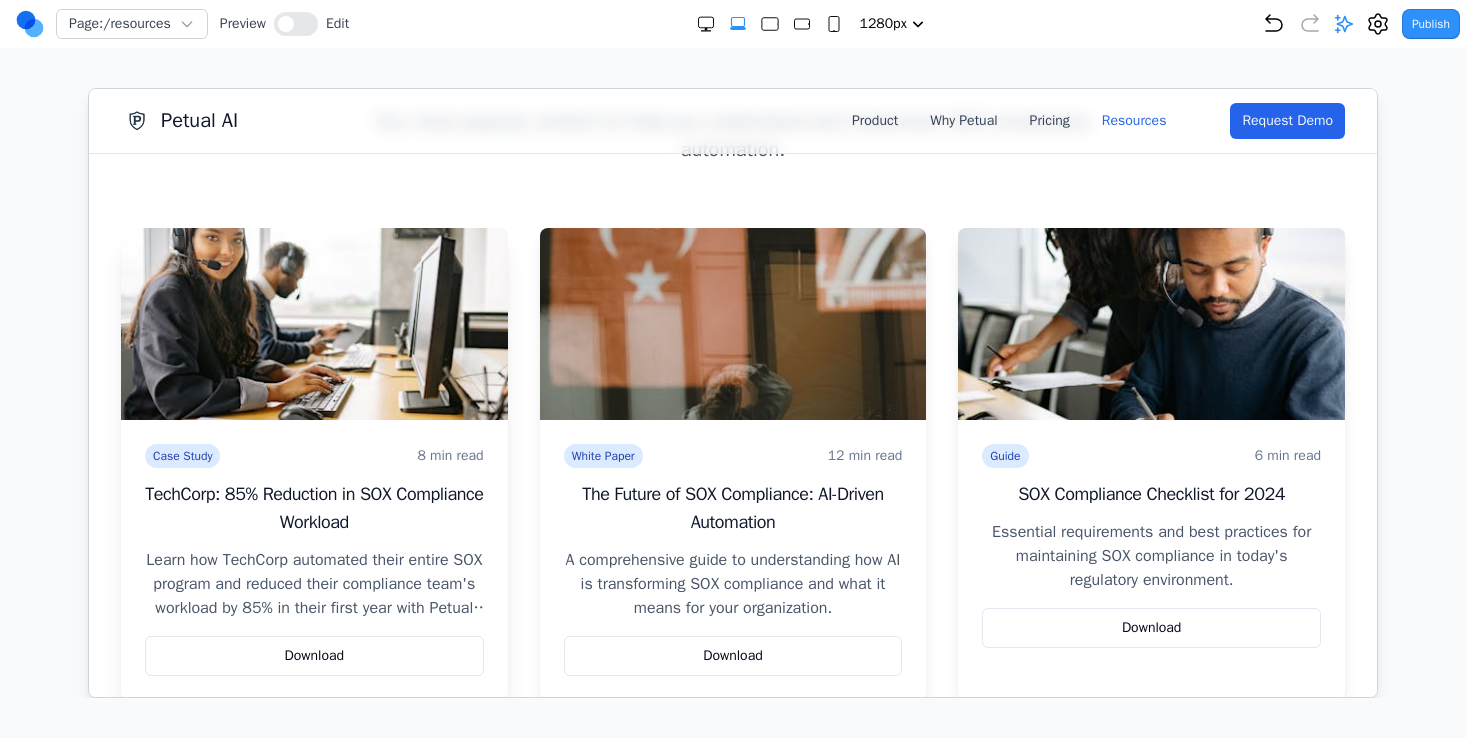 click on "TechCorp: 85% Reduction in SOX Compliance Workload" at bounding box center [313, 507] 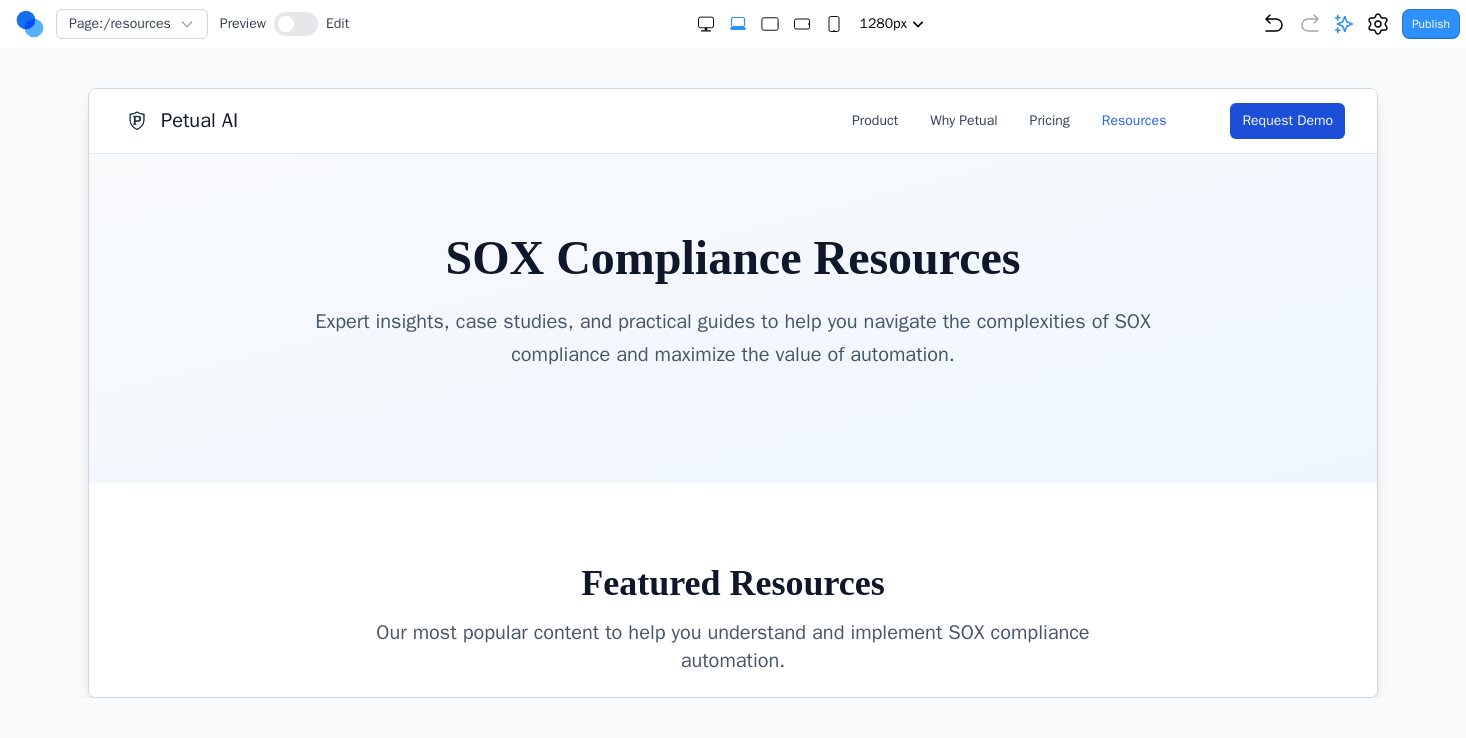 click on "Request Demo" at bounding box center [1286, 120] 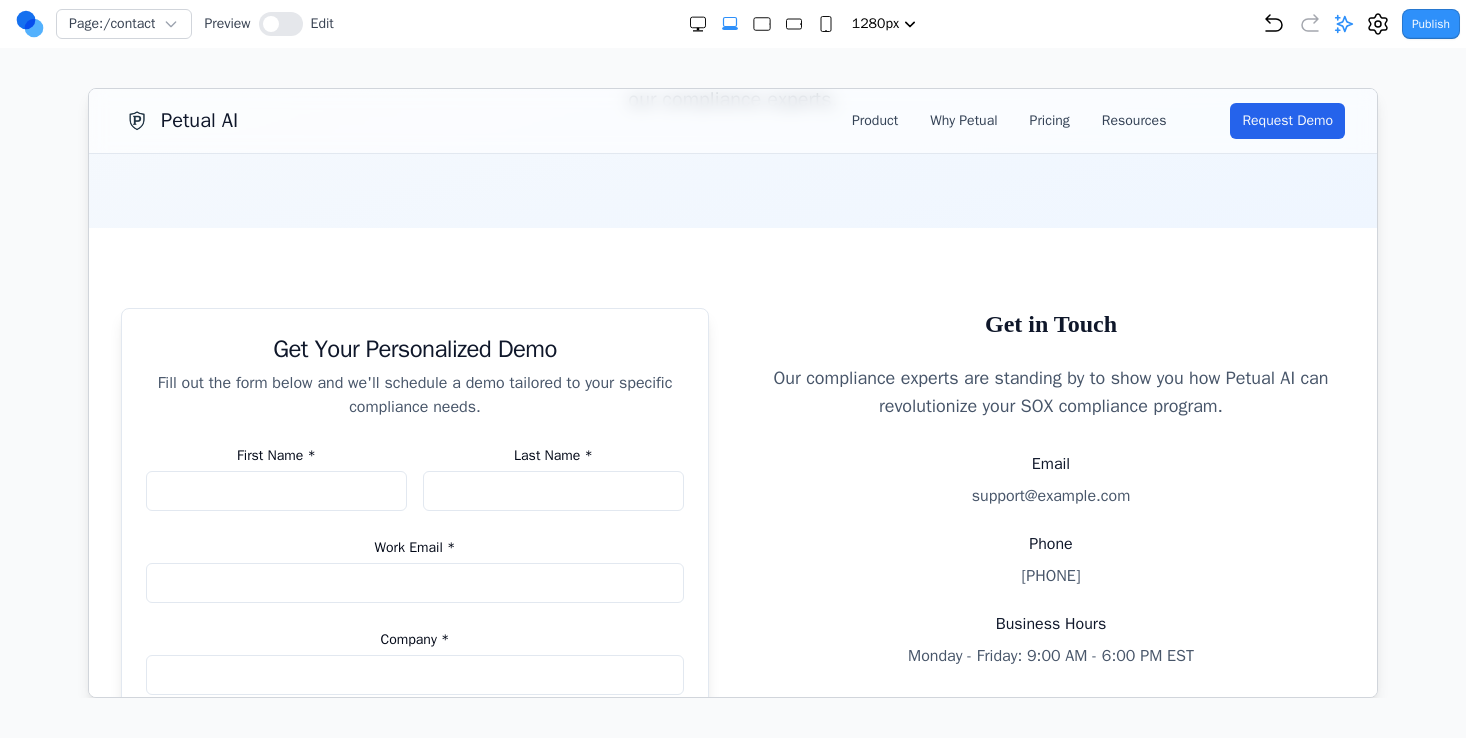 scroll, scrollTop: 0, scrollLeft: 0, axis: both 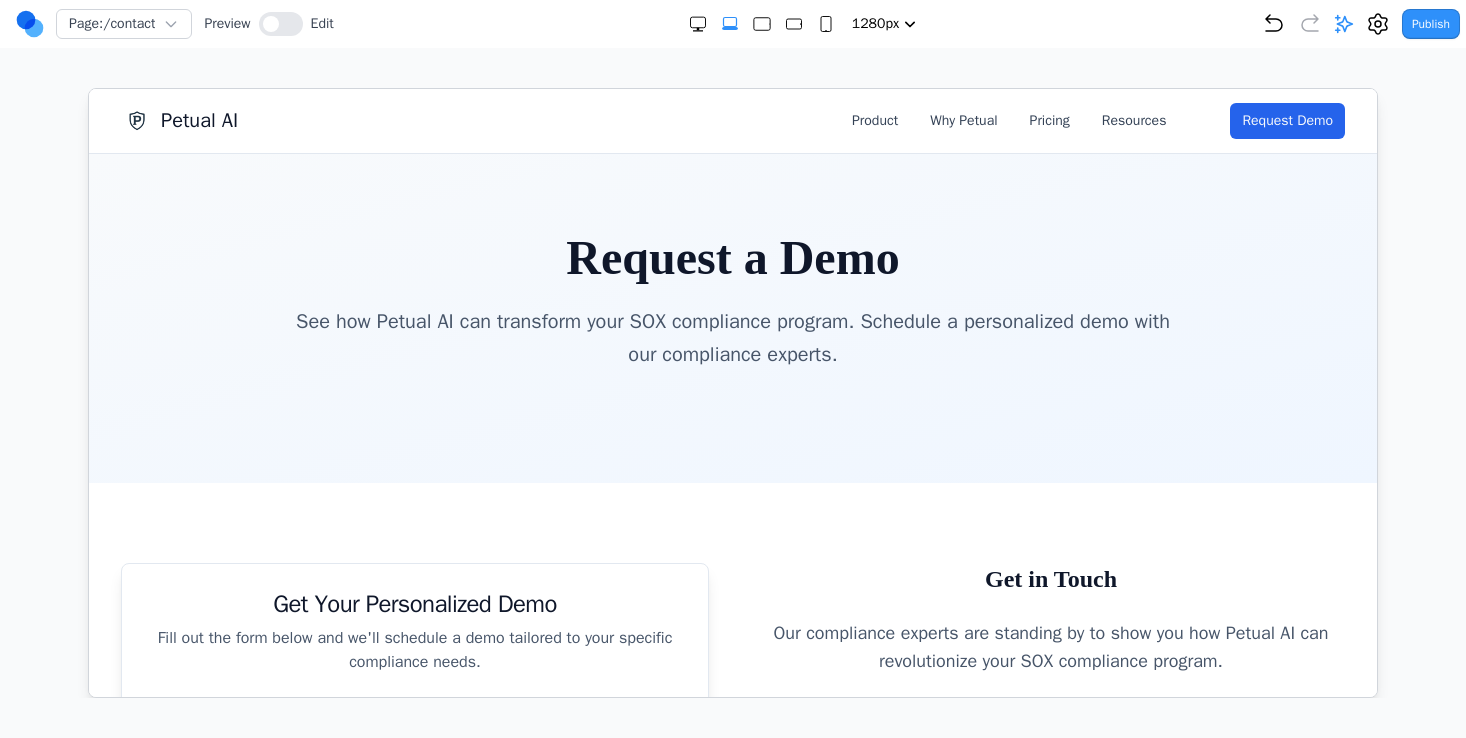 click on "Petual AI" at bounding box center [198, 120] 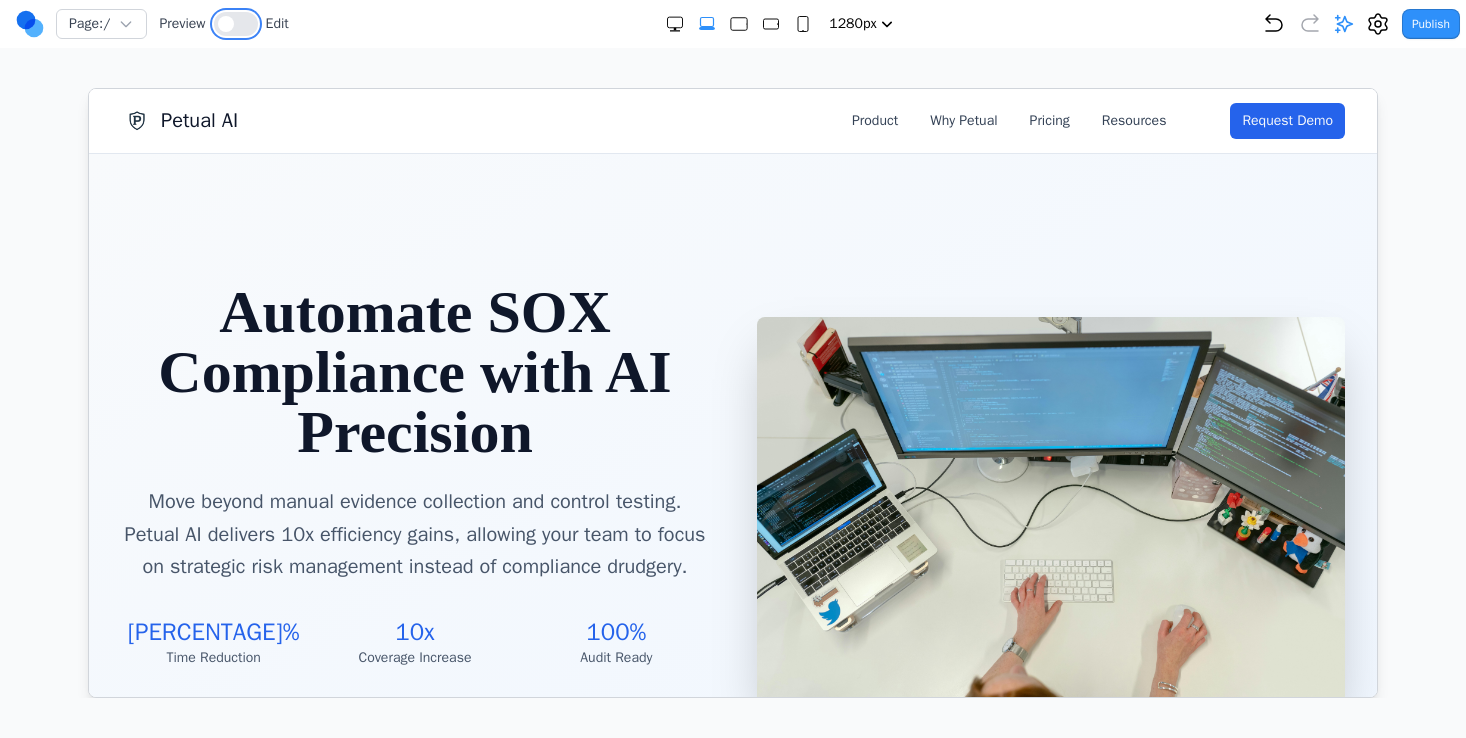 click at bounding box center (226, 24) 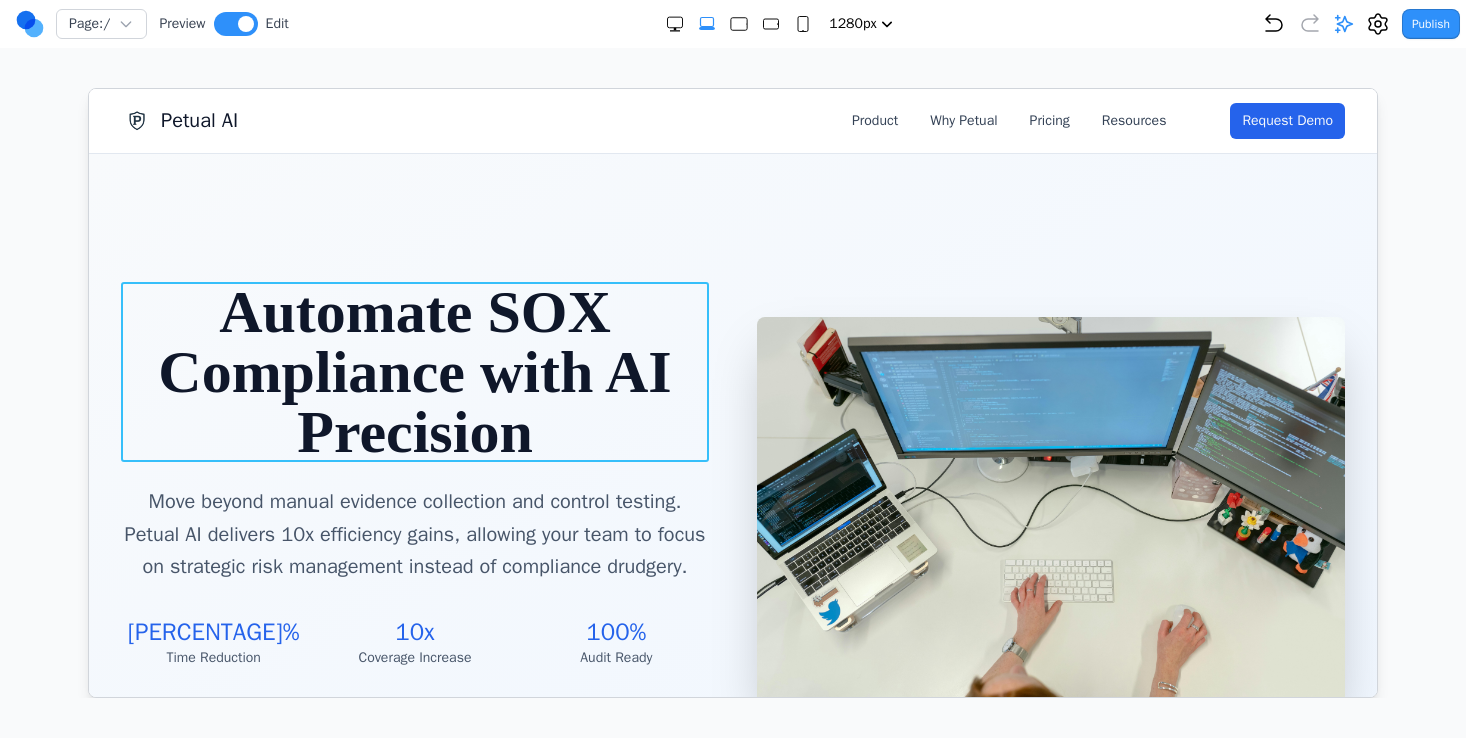 click on "Automate SOX Compliance with AI Precision" at bounding box center [414, 371] 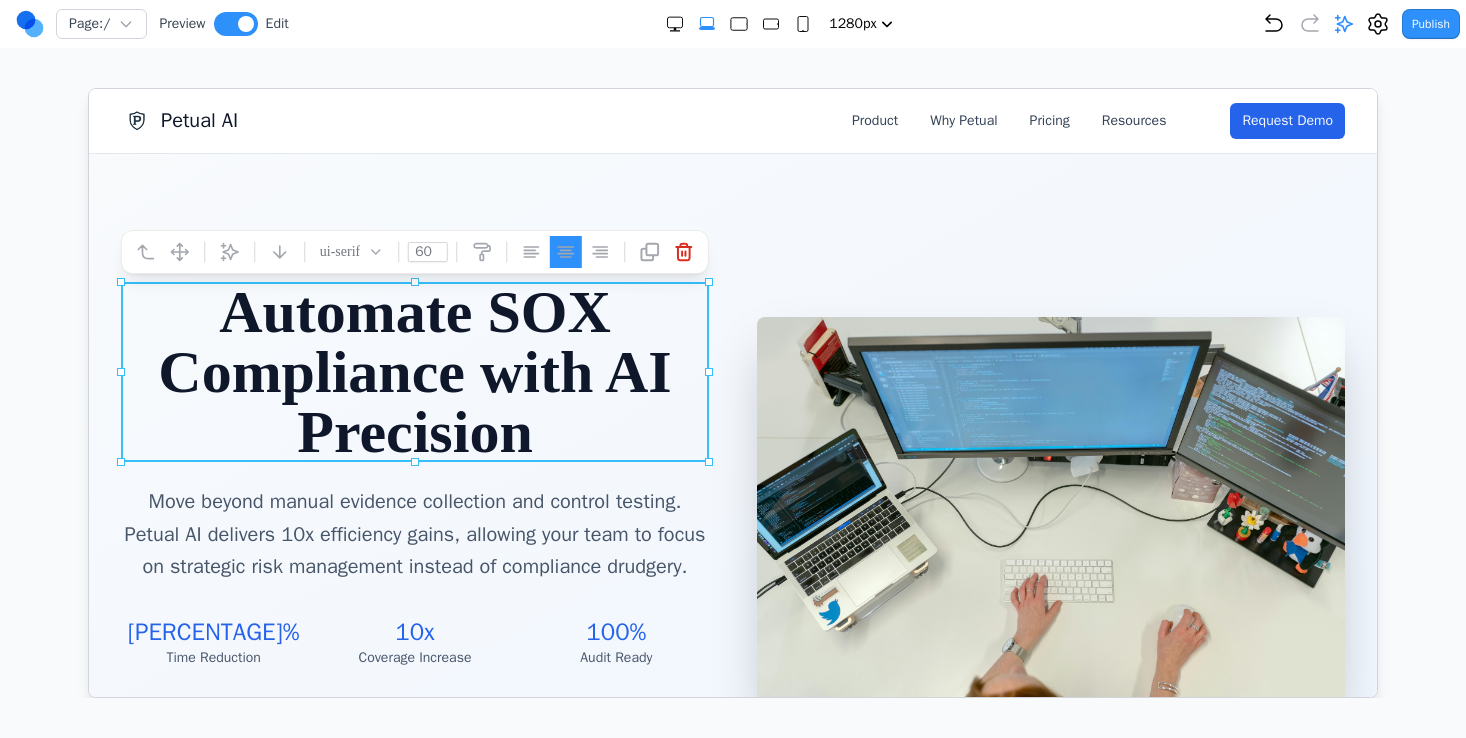 click on "Automate SOX Compliance with AI Precision" at bounding box center [414, 371] 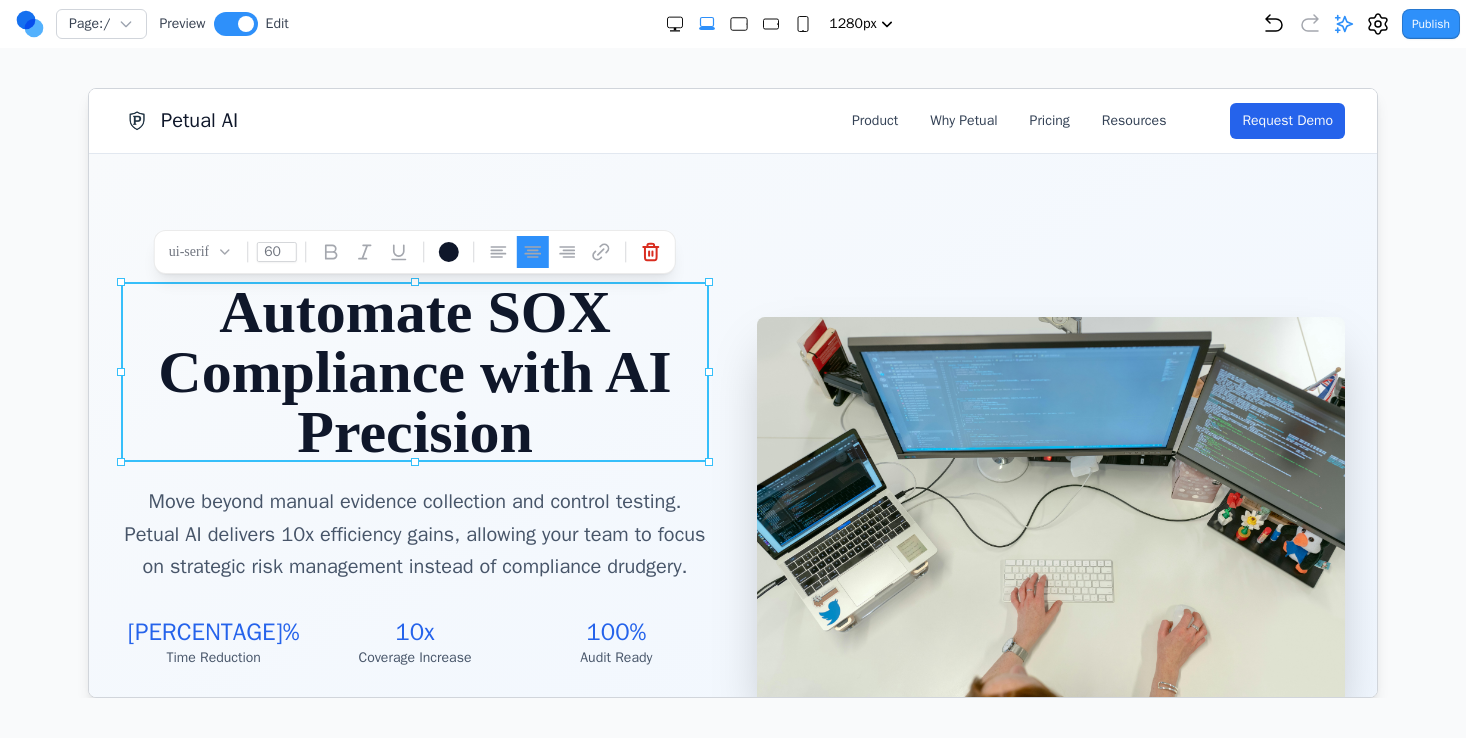 click 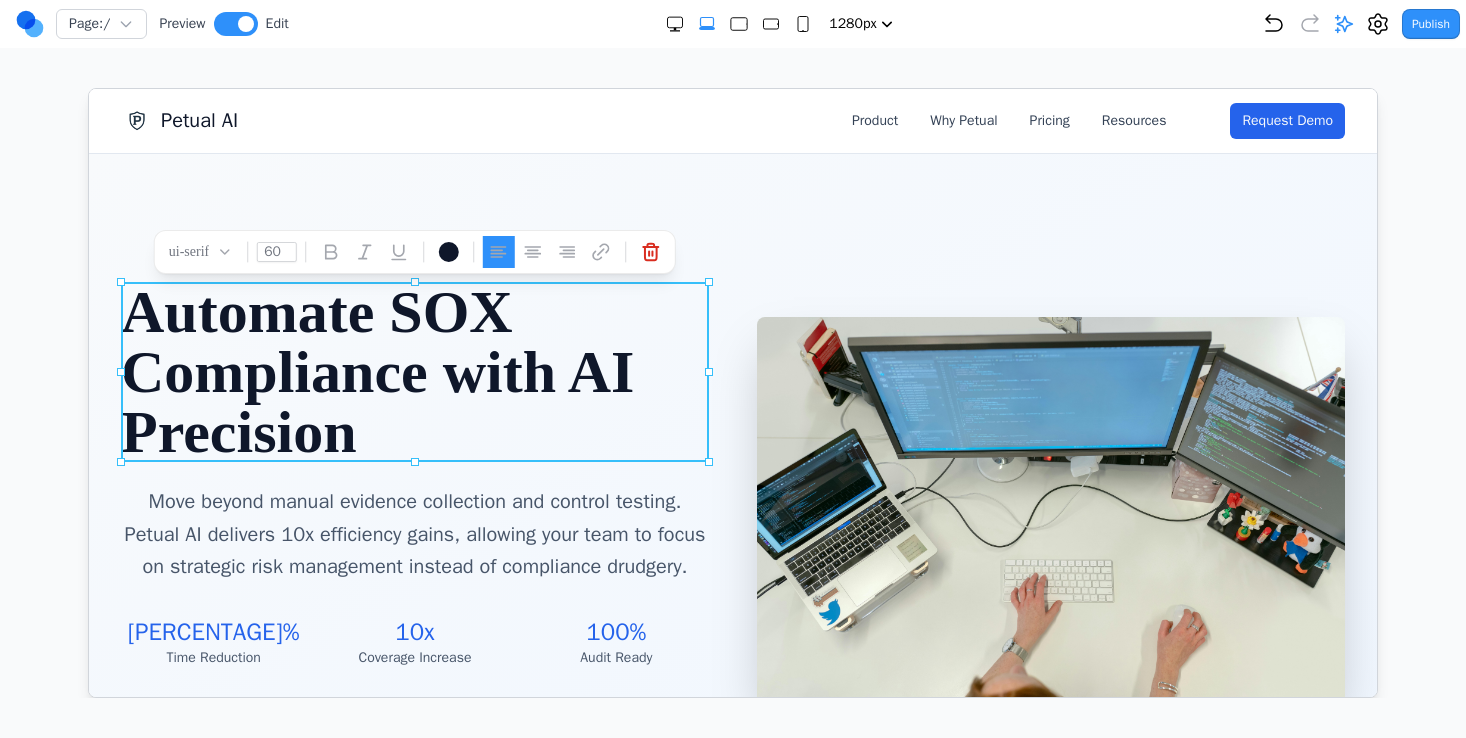 click on "Move beyond manual evidence collection and control testing. Petual AI delivers 10x efficiency gains, allowing your team to focus on strategic risk management instead of compliance drudgery." at bounding box center (414, 534) 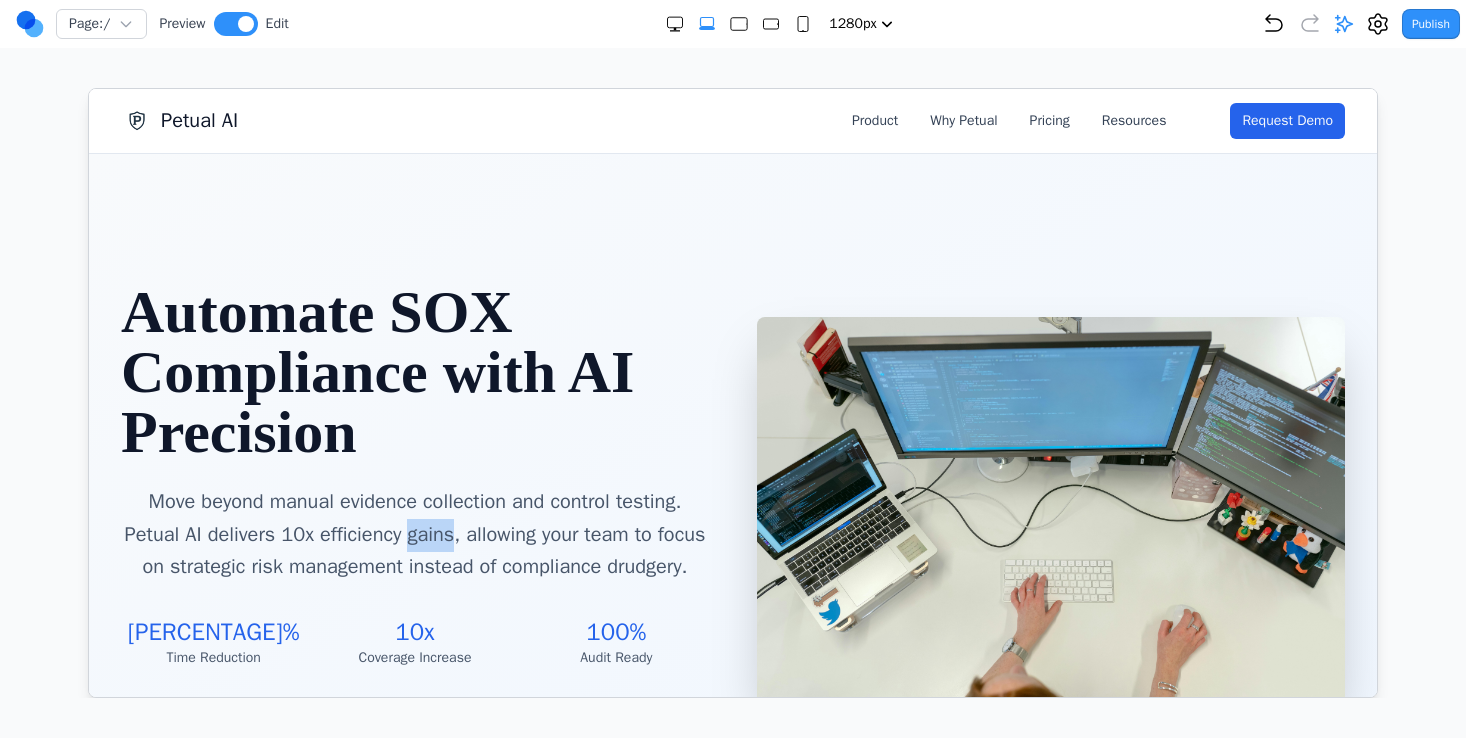 click on "Move beyond manual evidence collection and control testing. Petual AI delivers 10x efficiency gains, allowing your team to focus on strategic risk management instead of compliance drudgery." at bounding box center (414, 534) 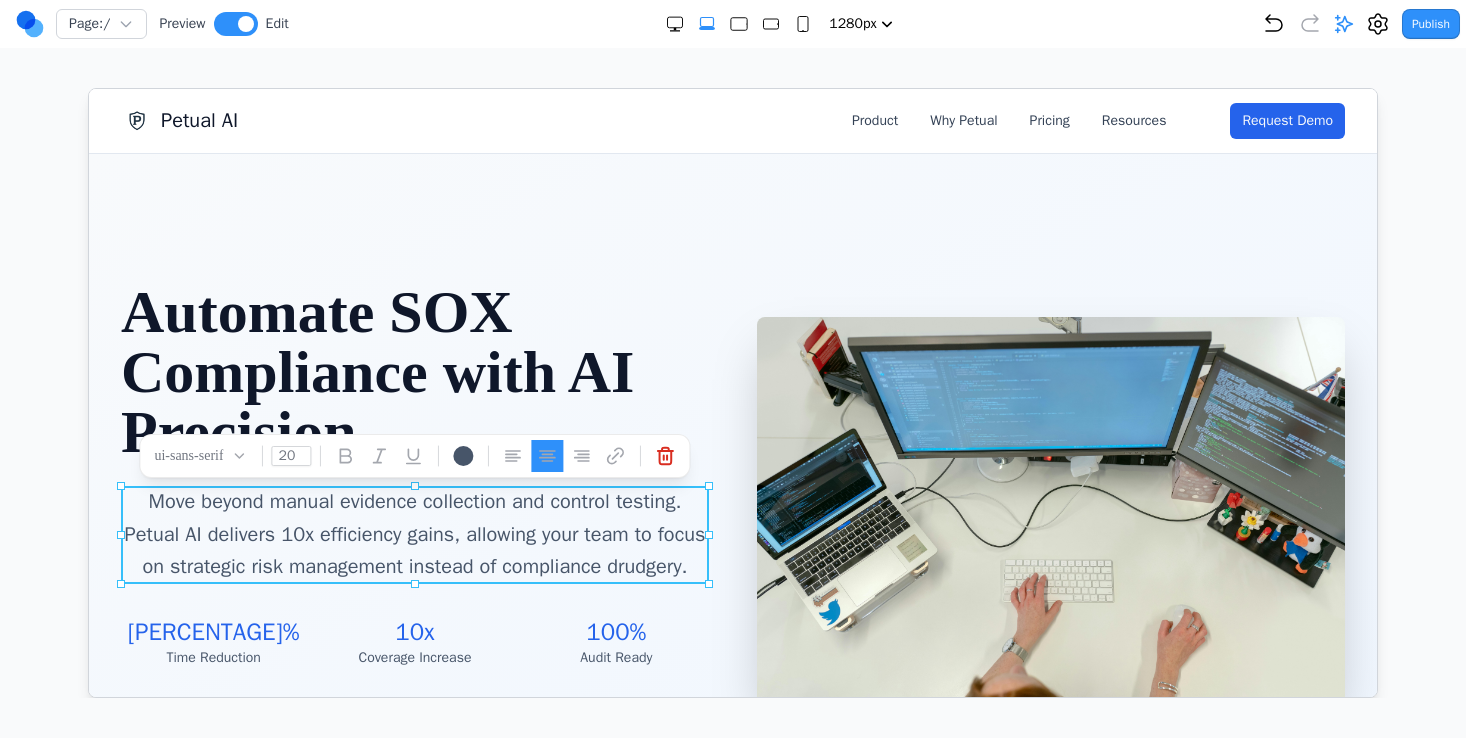 click on "Move beyond manual evidence collection and control testing. Petual AI delivers 10x efficiency gains, allowing your team to focus on strategic risk management instead of compliance drudgery." at bounding box center [414, 534] 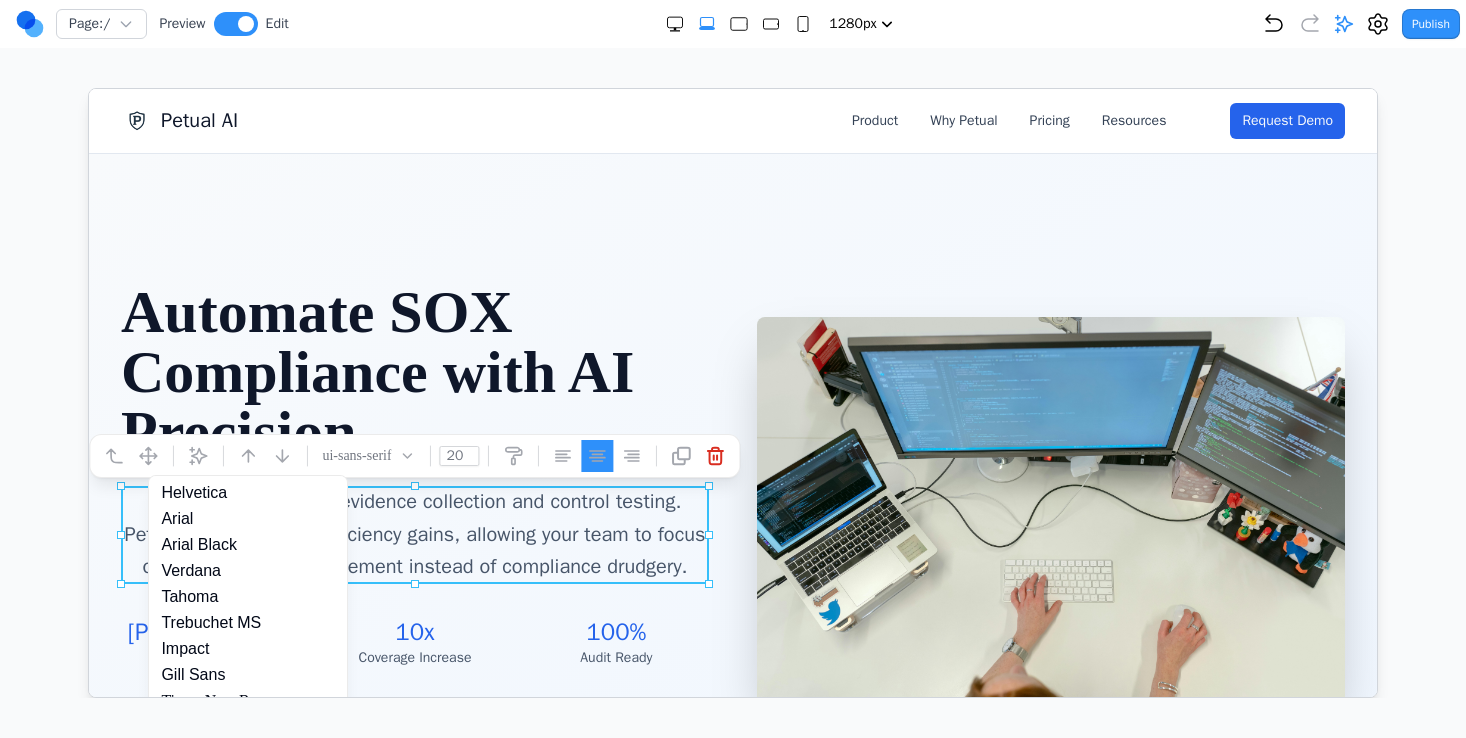 click on "Helvetica" at bounding box center [247, 492] 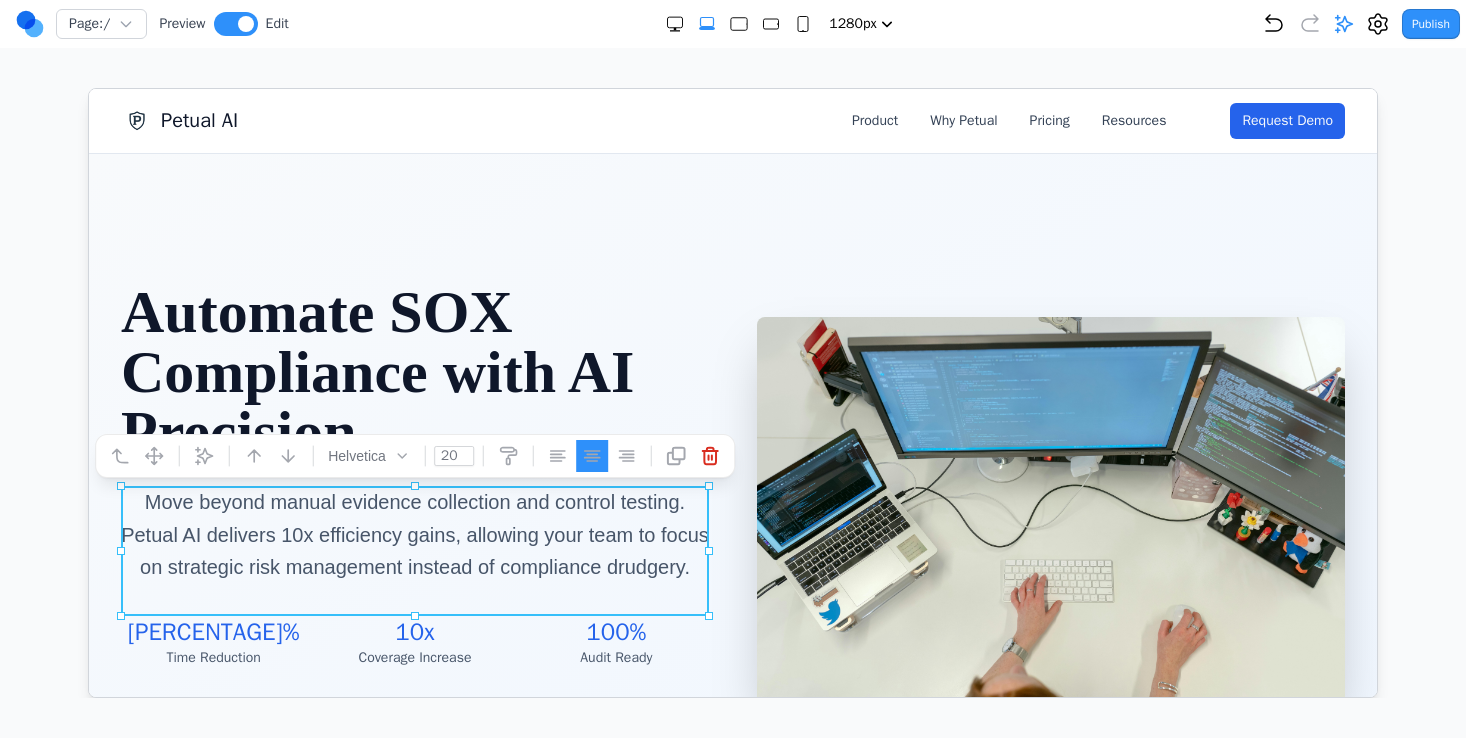 click on "Move beyond manual evidence collection and control testing. Petual AI delivers 10x efficiency gains, allowing your team to focus on strategic risk management instead of compliance drudgery." at bounding box center (414, 534) 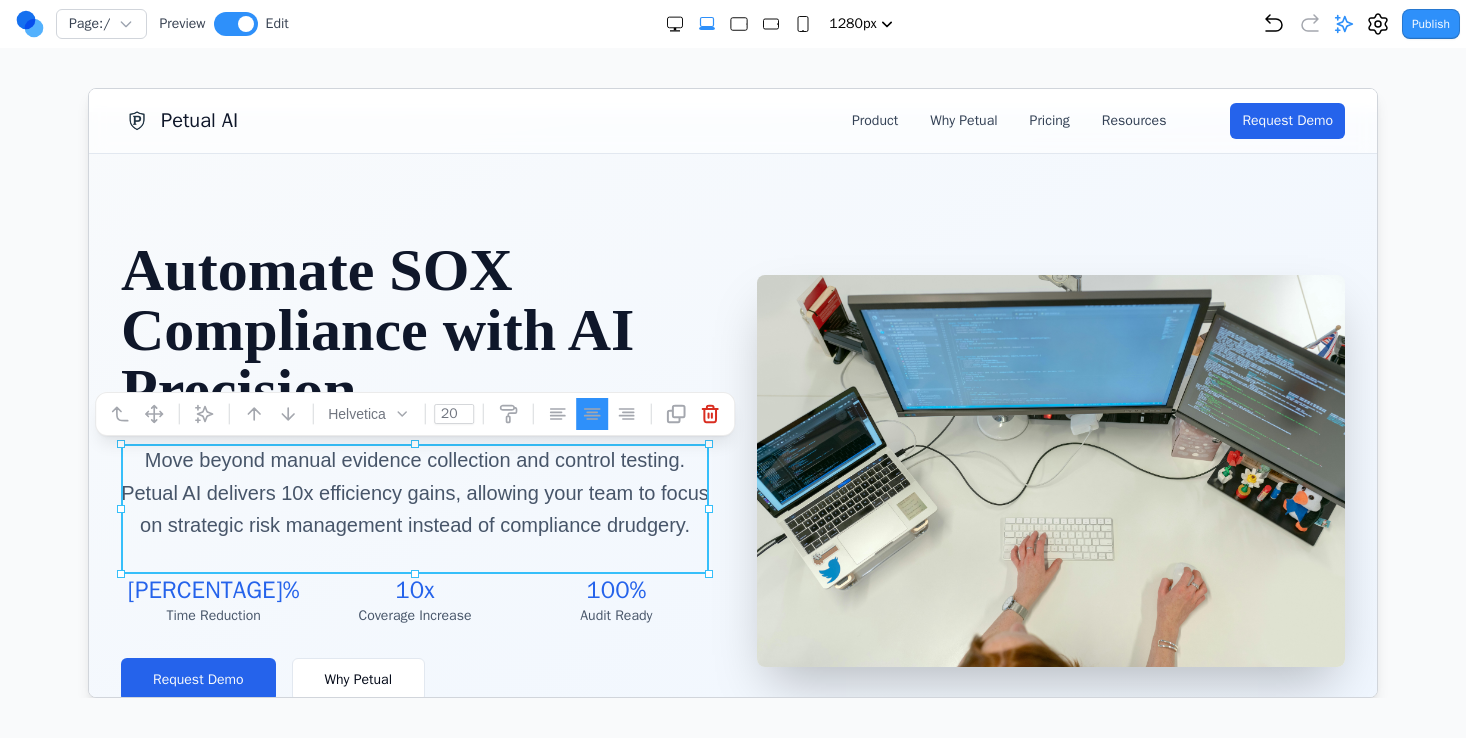 scroll, scrollTop: 40, scrollLeft: 0, axis: vertical 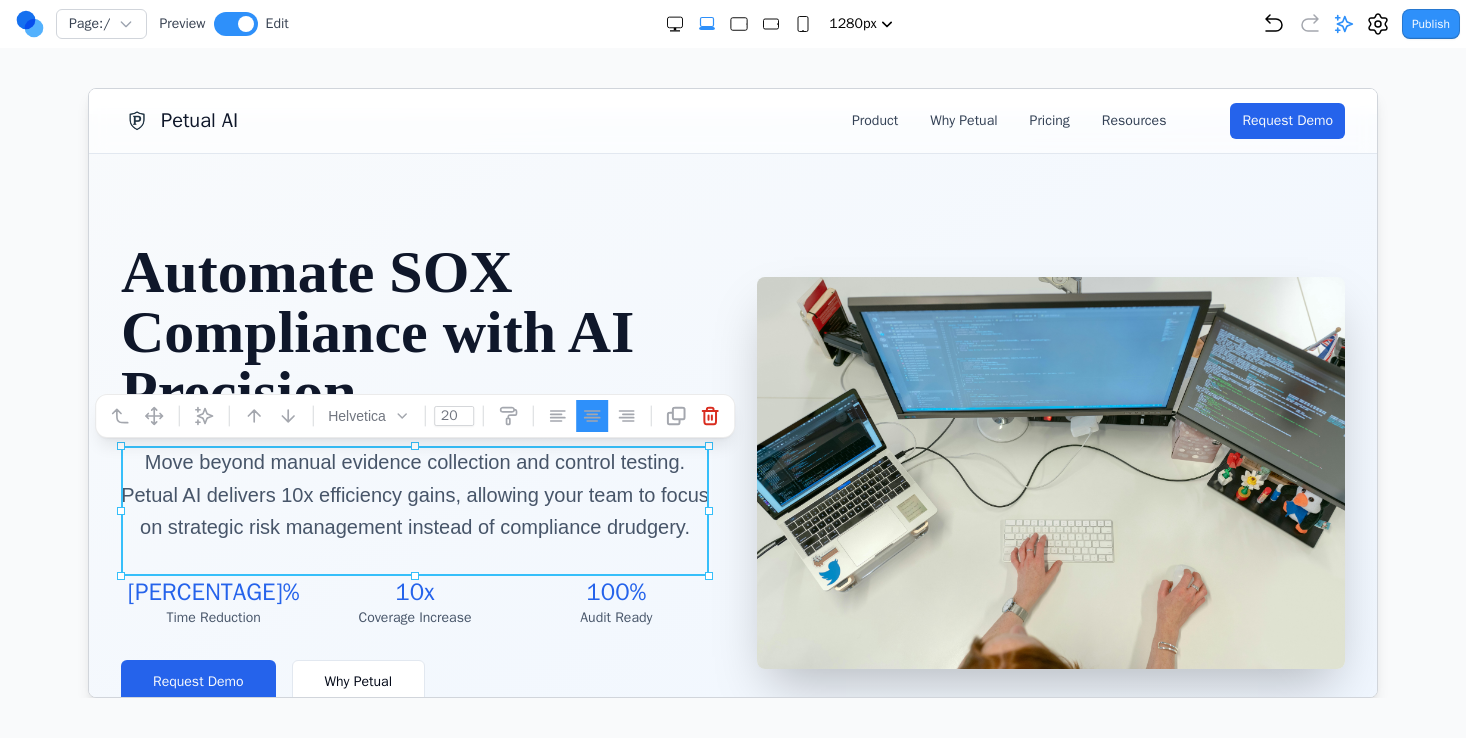 click 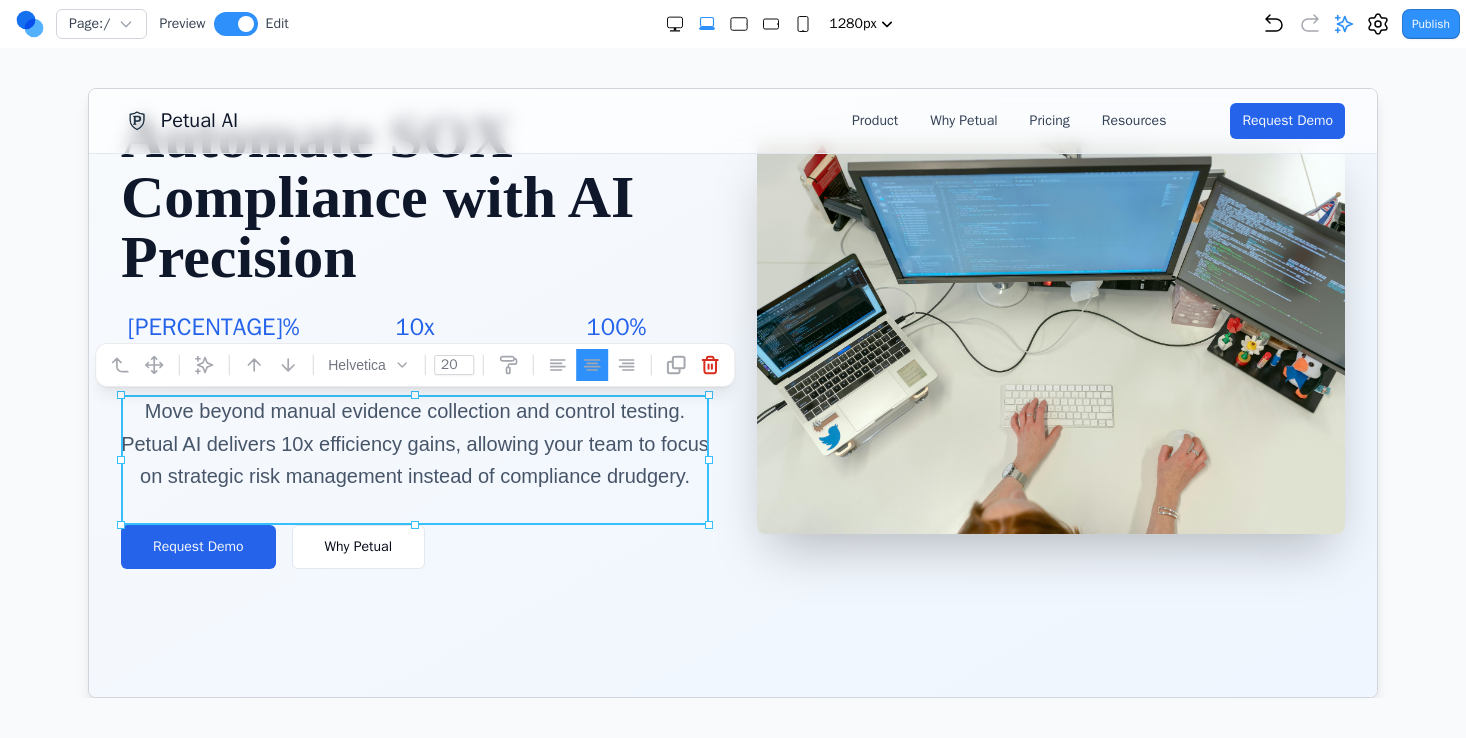 scroll, scrollTop: 245, scrollLeft: 0, axis: vertical 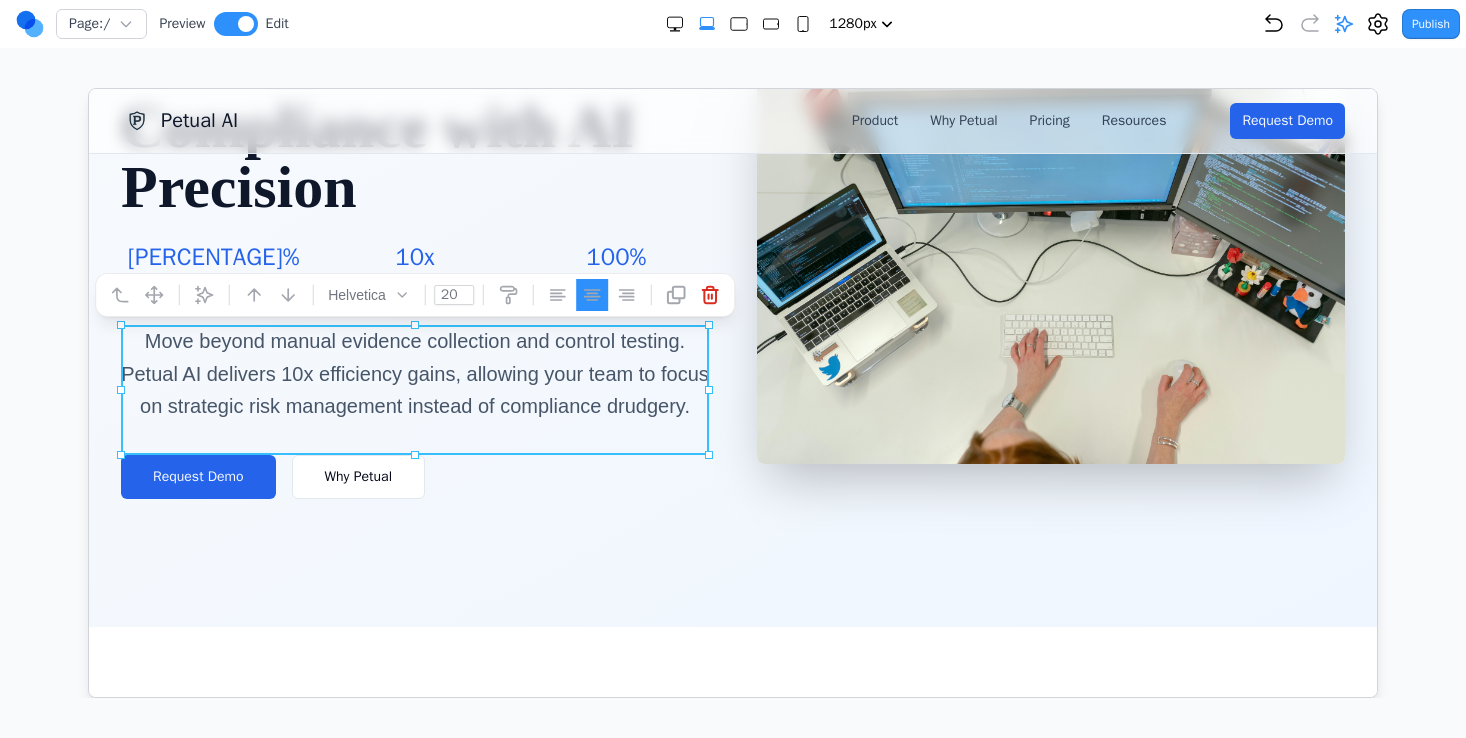 click at bounding box center (287, 294) 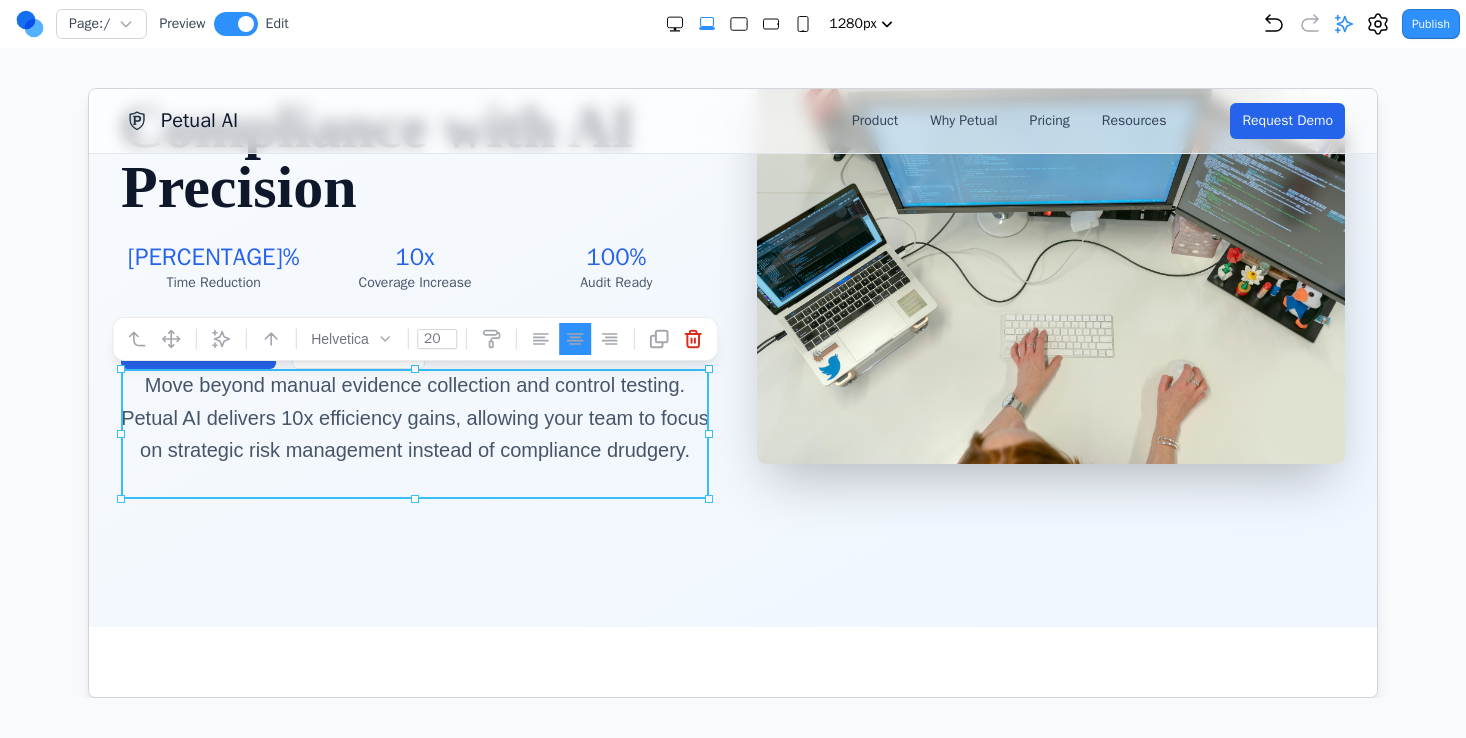 click on "Automate SOX Compliance with AI Precision 90% Time Reduction 10x Coverage Increase 100% Audit Ready Request Demo Why Petual Move beyond manual evidence collection and control testing. Petual AI delivers 10x efficiency gains, allowing your team to focus on strategic risk management instead of compliance drudgery." at bounding box center (732, 267) 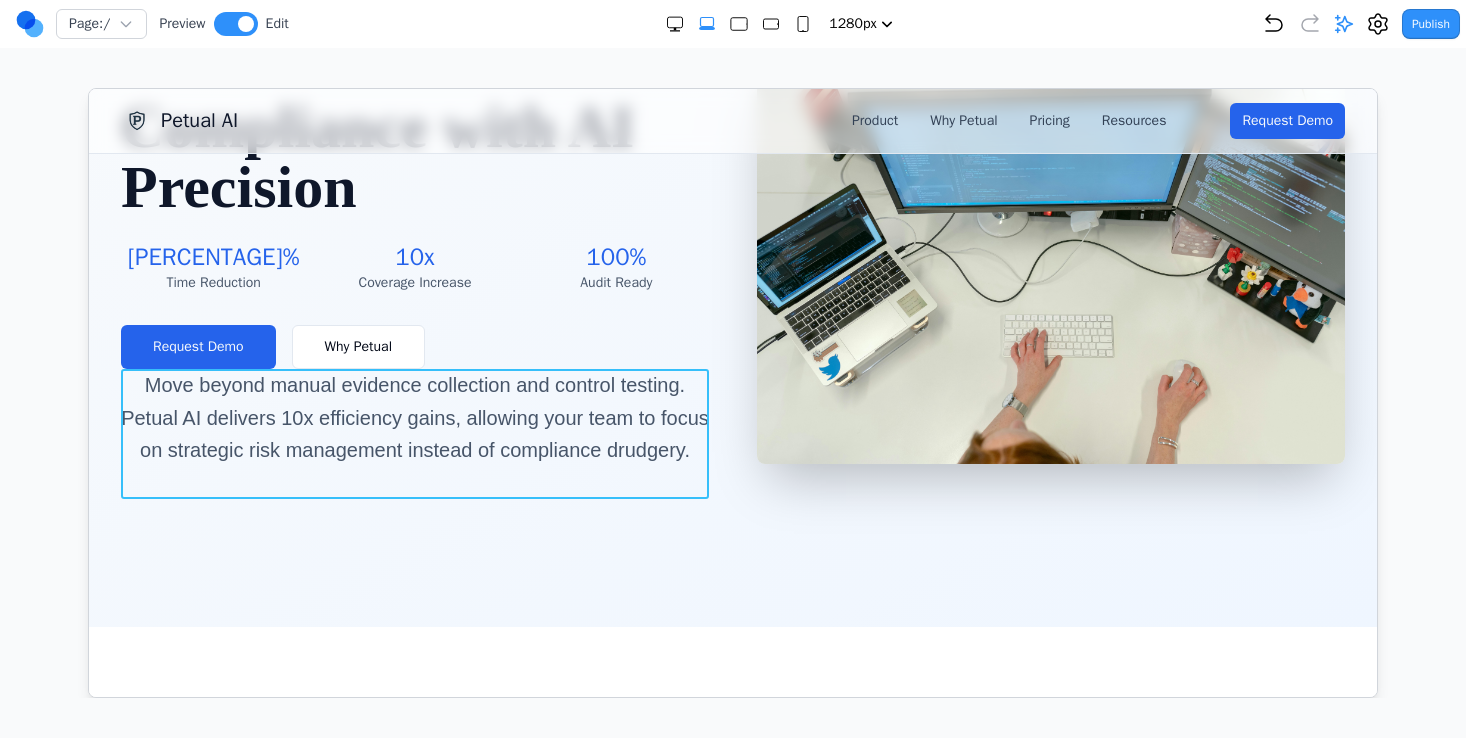 click on "Move beyond manual evidence collection and control testing. Petual AI delivers 10x efficiency gains, allowing your team to focus on strategic risk management instead of compliance drudgery." at bounding box center (414, 417) 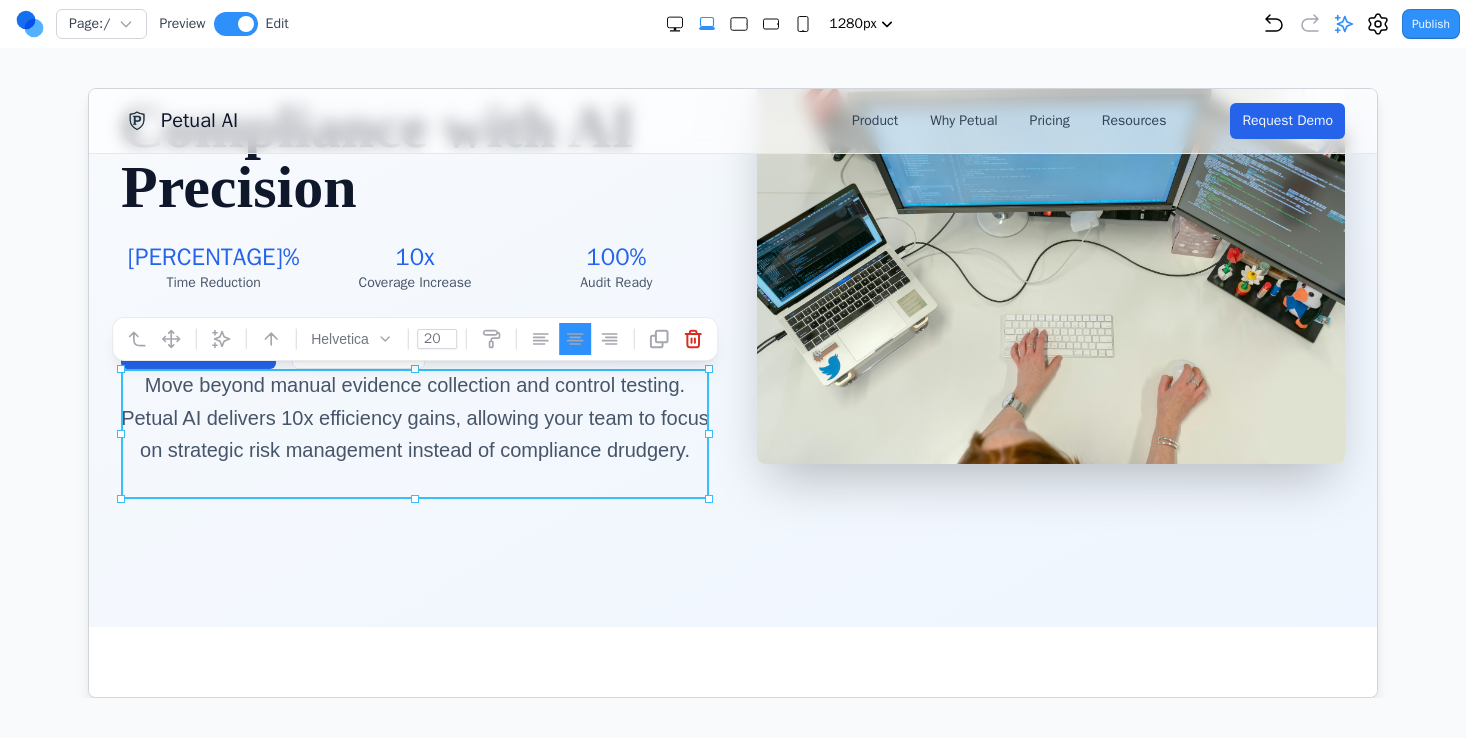 click 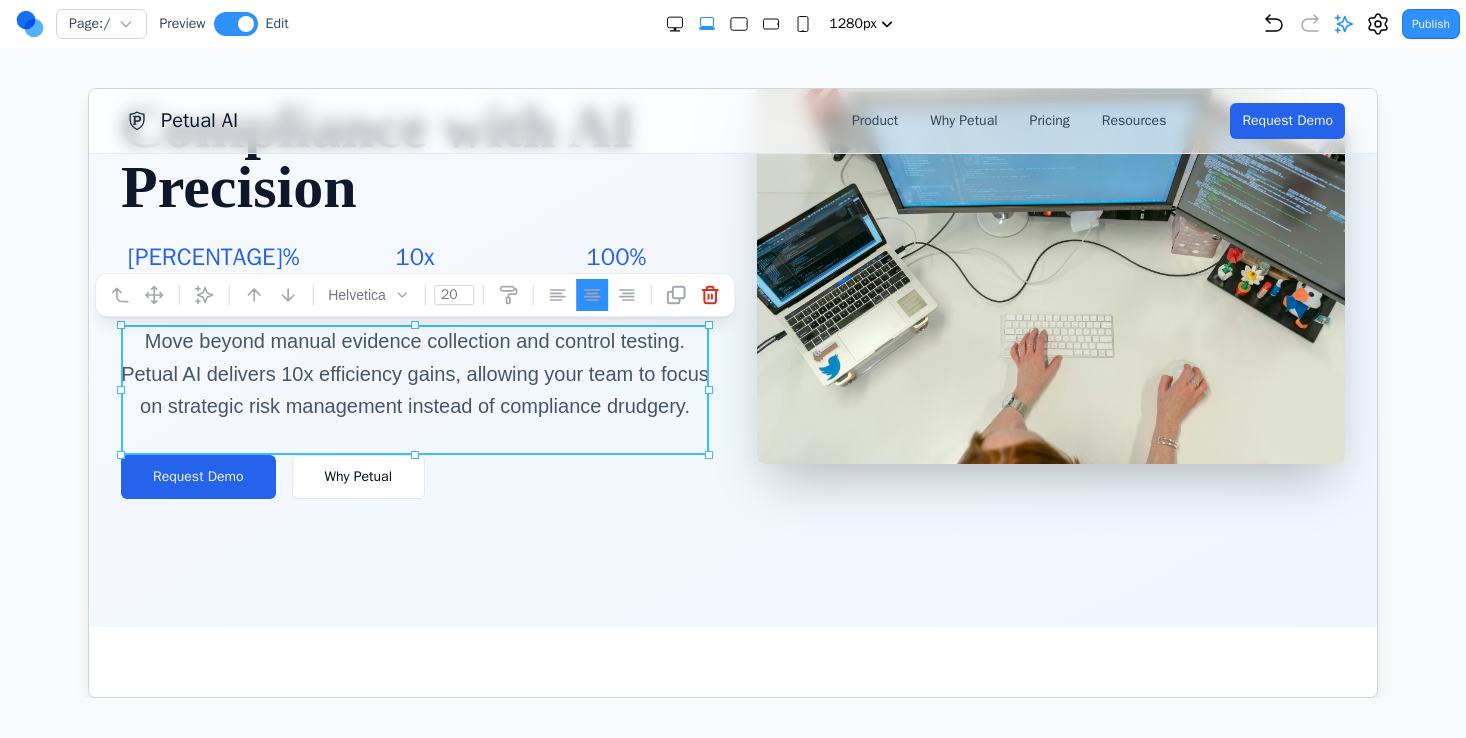 click 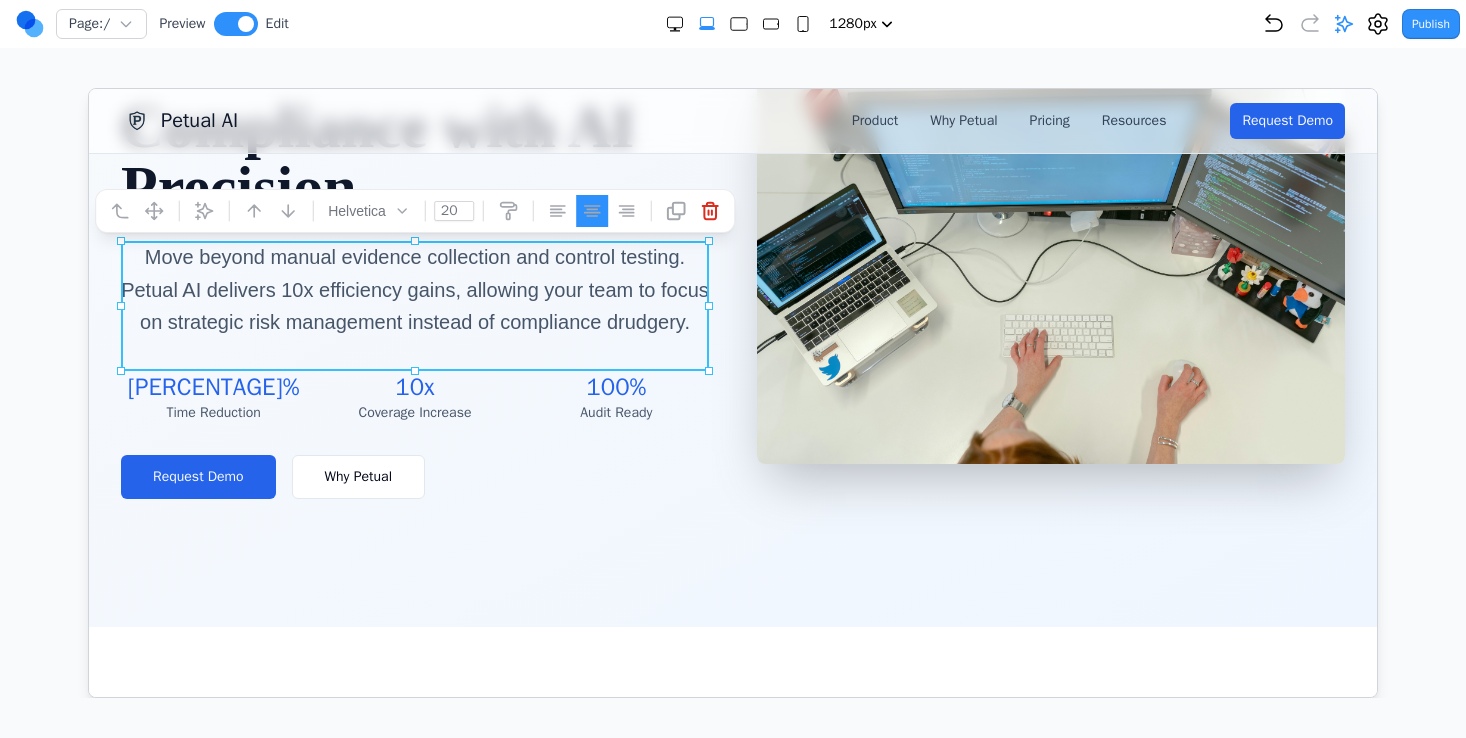 click on "Automate SOX Compliance with AI Precision Move beyond manual evidence collection and control testing. Petual AI delivers 10x efficiency gains, allowing your team to focus on strategic risk management instead of compliance drudgery. 90% Time Reduction 10x Coverage Increase 100% Audit Ready Request Demo Why Petual" at bounding box center (414, 267) 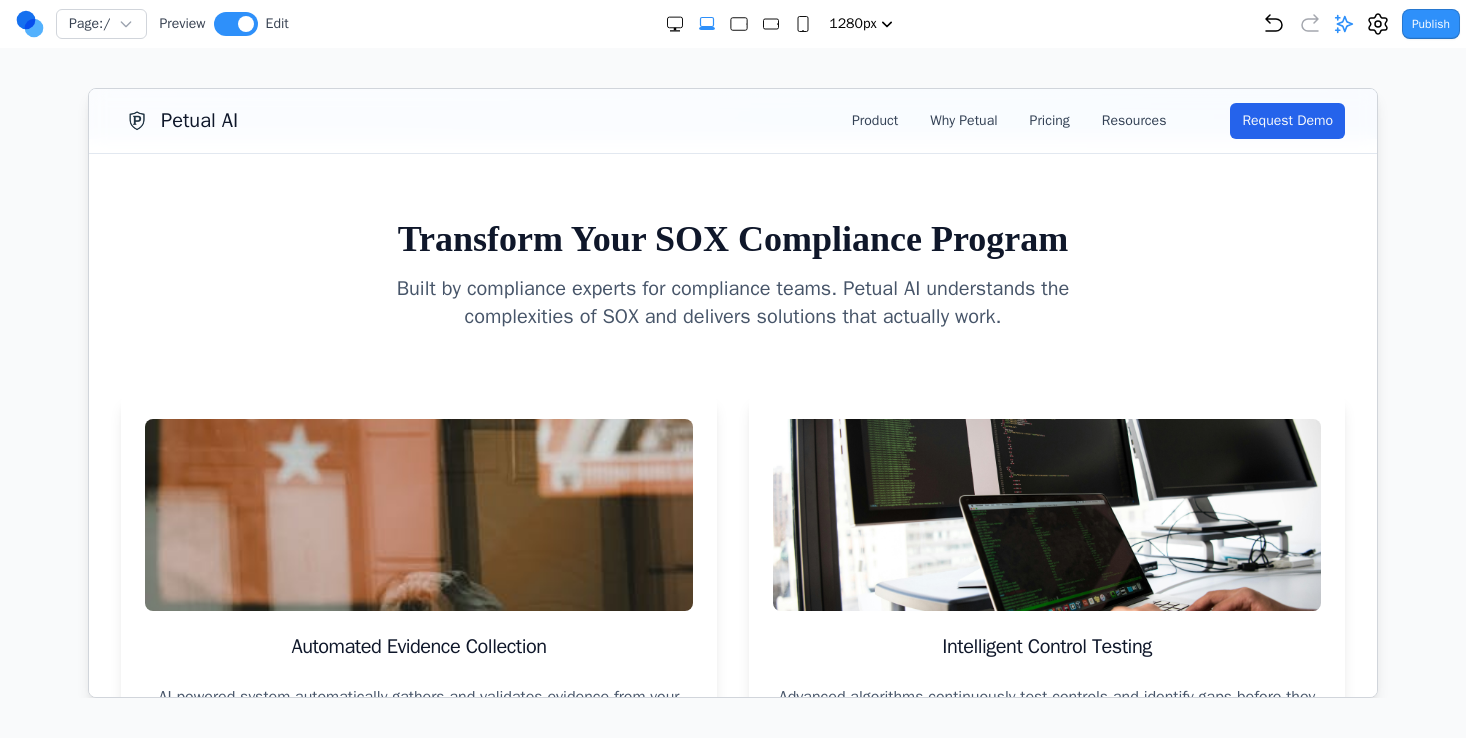 scroll, scrollTop: 909, scrollLeft: 0, axis: vertical 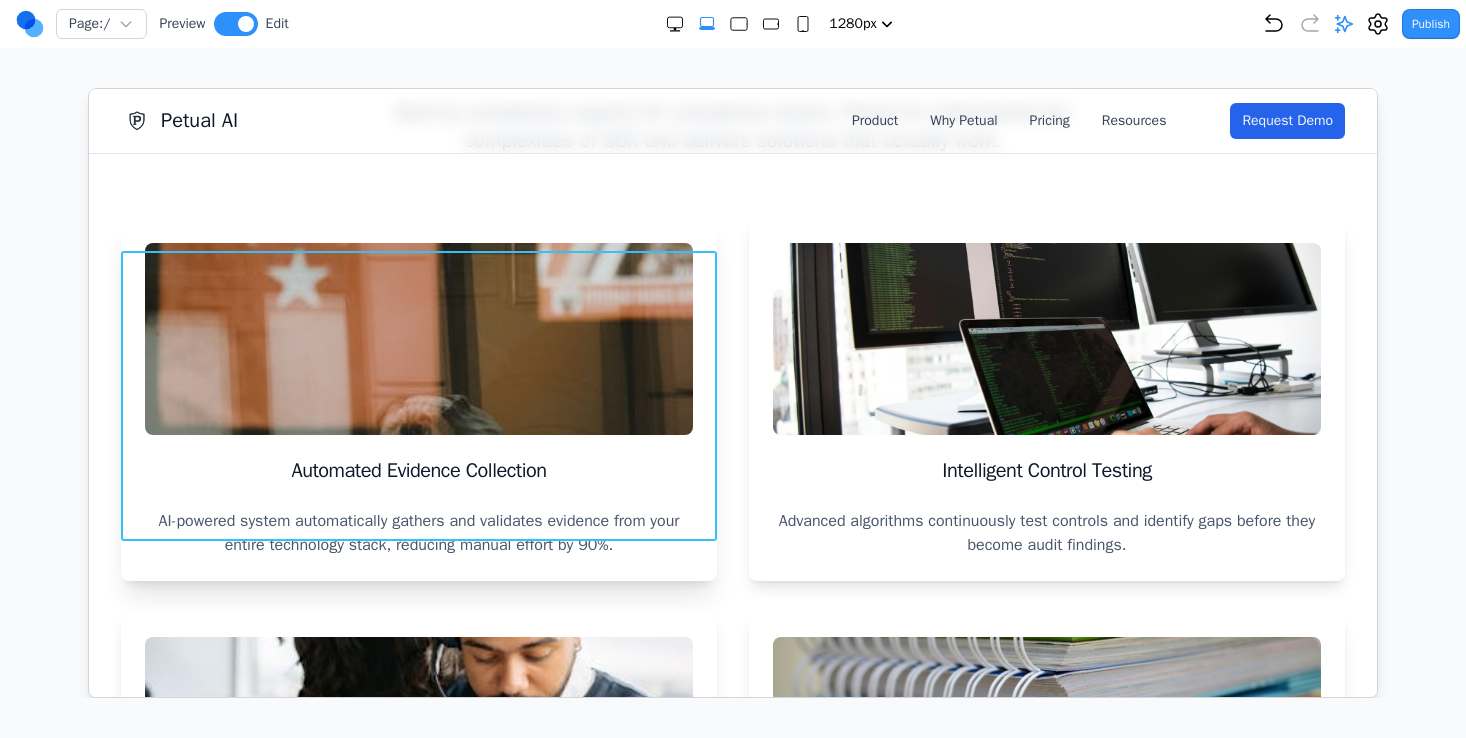 click on "Automated Evidence Collection" at bounding box center (418, 363) 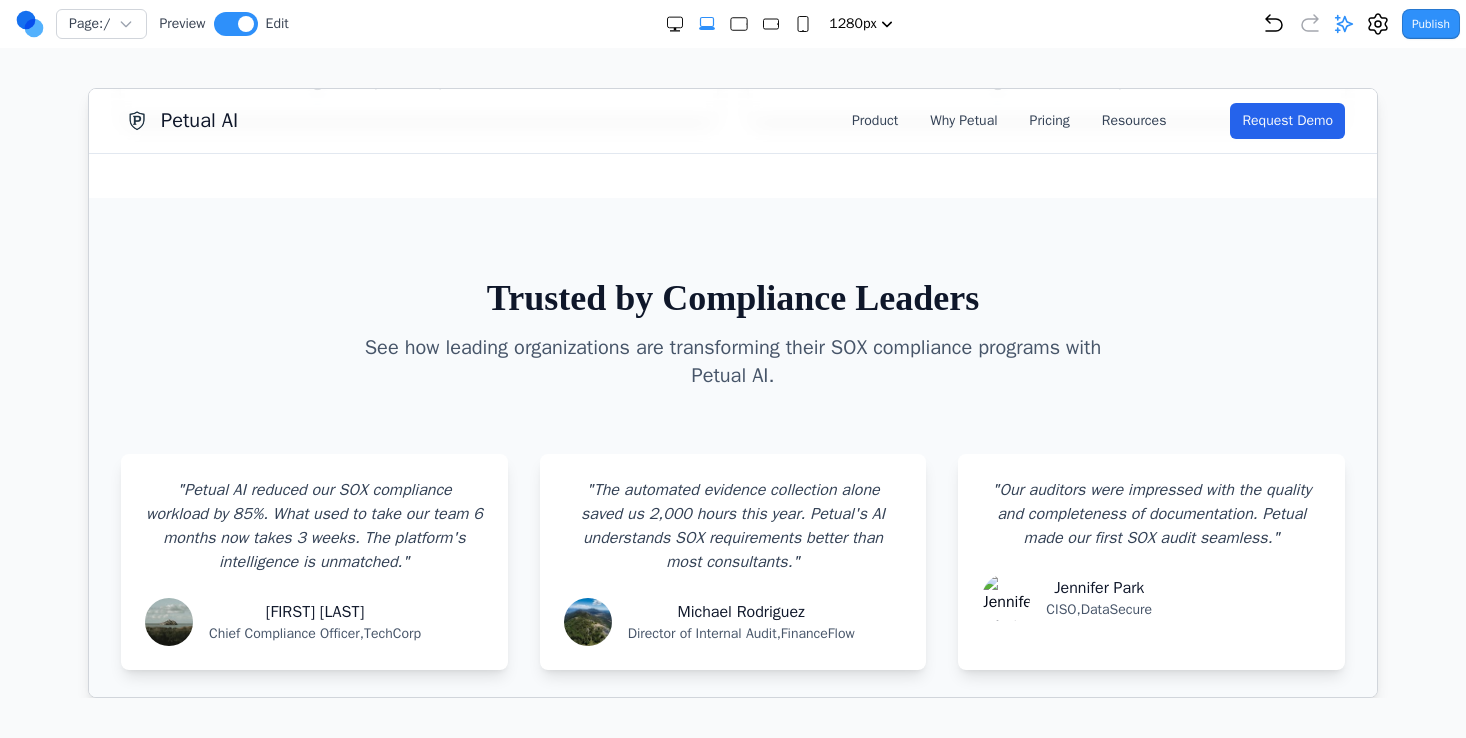 click on "Trusted by Compliance Leaders See how leading organizations are transforming their SOX compliance programs with Petual AI. " Petual AI reduced our SOX compliance workload by 85%. What used to take our team 6 months now takes 3 weeks. The platform's intelligence is unmatched. " [FIRST] [LAST] Chief Compliance Officer , TechCorp " The automated evidence collection alone saved us 2,000 hours this year. Petual's AI understands SOX requirements better than most consultants. " [FIRST] [LAST] Director of Internal Audit , FinanceFlow " Our auditors were impressed with the quality and completeness of documentation. Petual made our first SOX audit seamless. " [FIRST] [LAST] CISO , DataSecure" at bounding box center [732, 473] 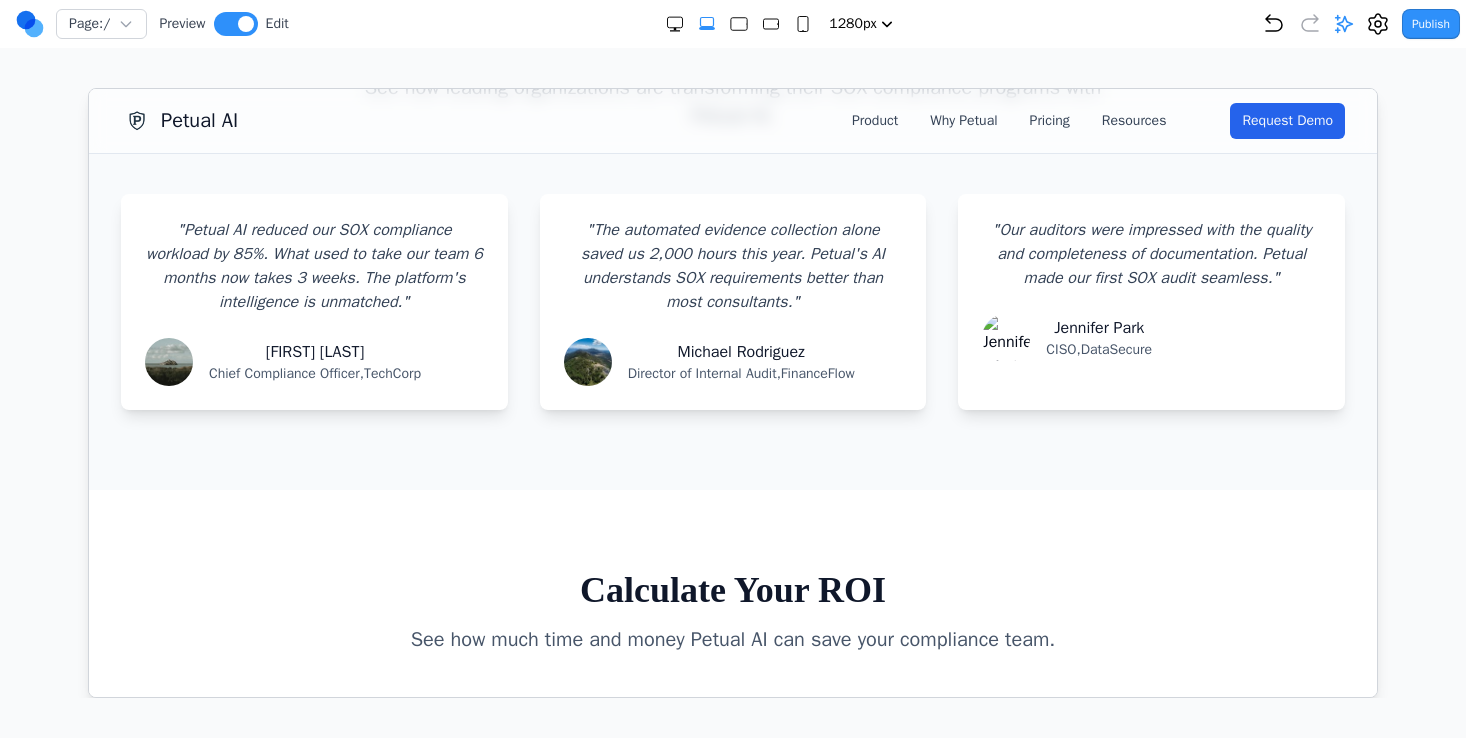 scroll, scrollTop: 2043, scrollLeft: 0, axis: vertical 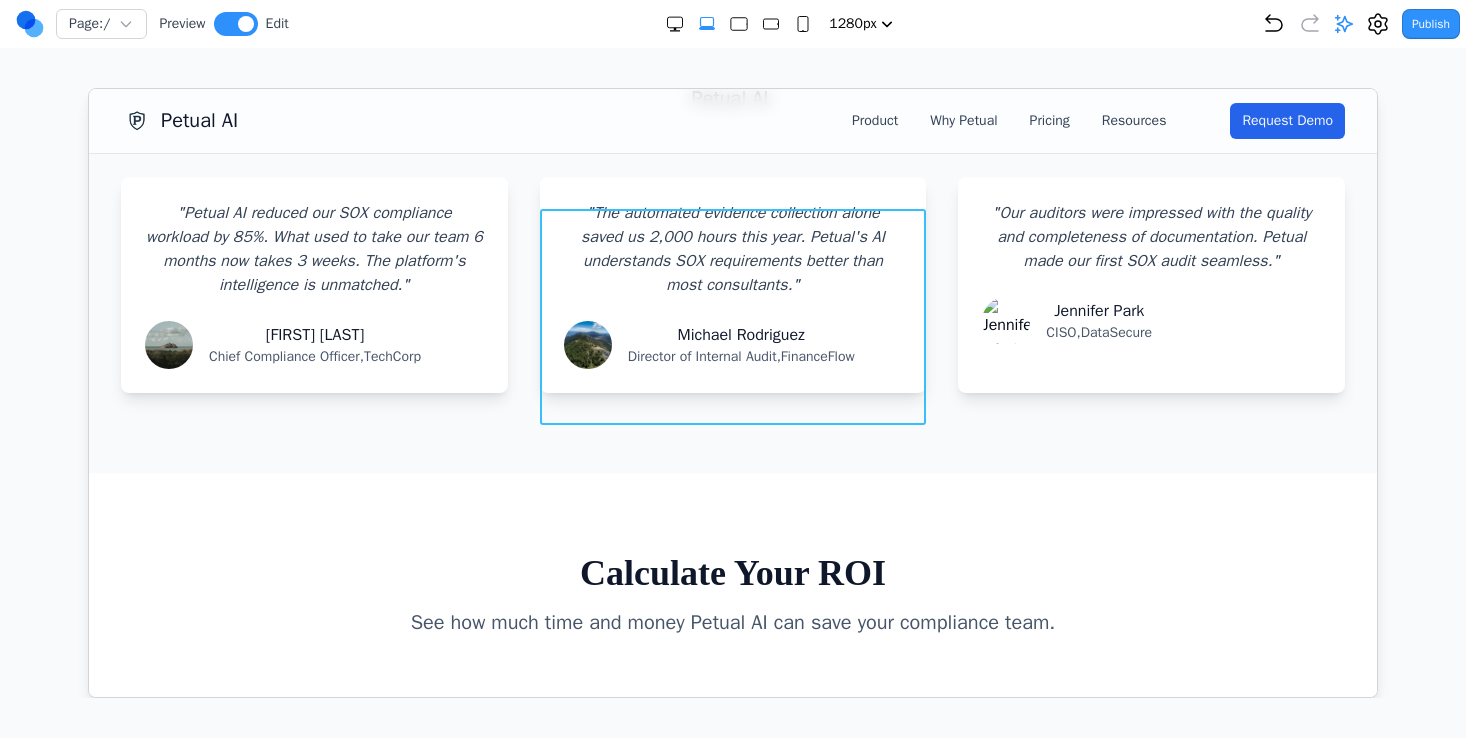 click on "" The automated evidence collection alone saved us 2,000 hours this year. Petual's AI understands SOX requirements better than most consultants. " Michael Rodriguez Director of Internal Audit , FinanceFlow" at bounding box center (732, 284) 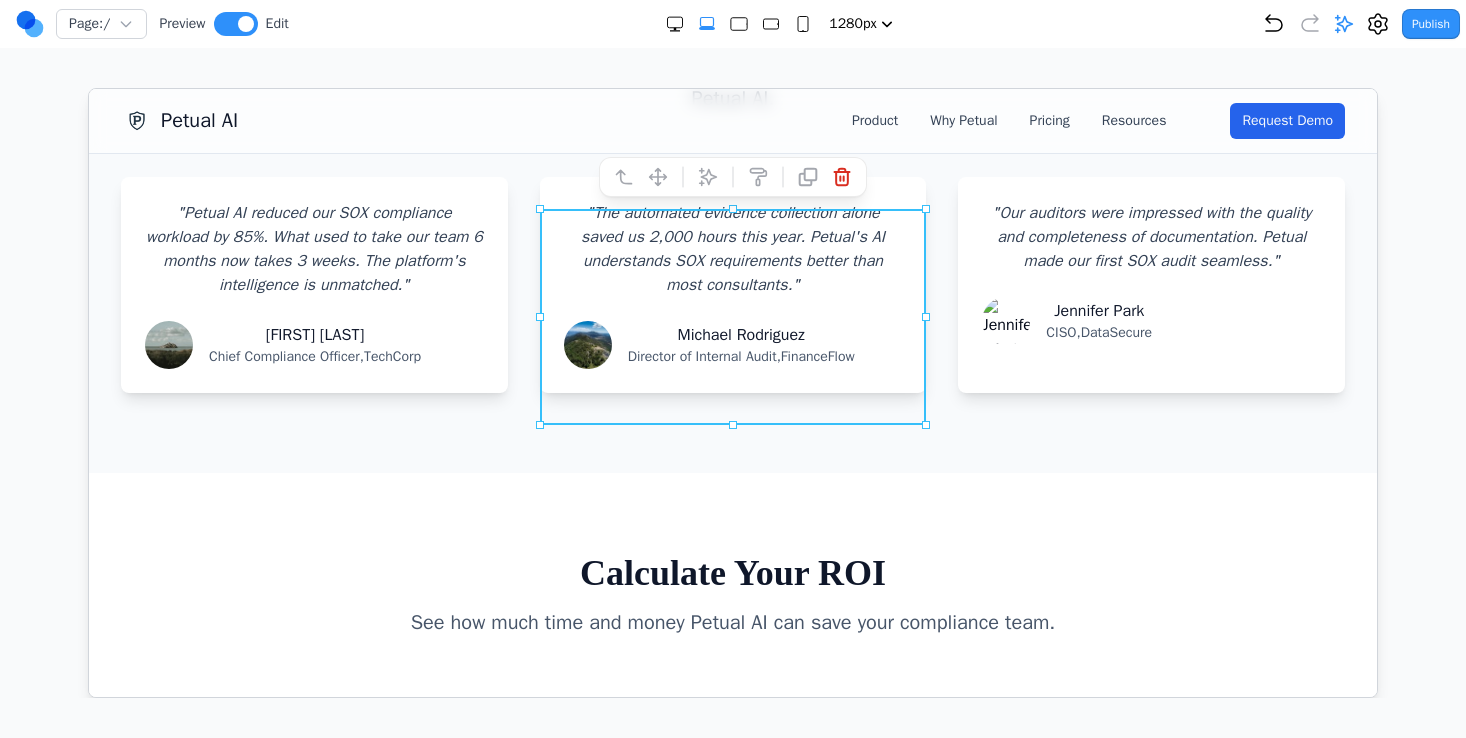 click 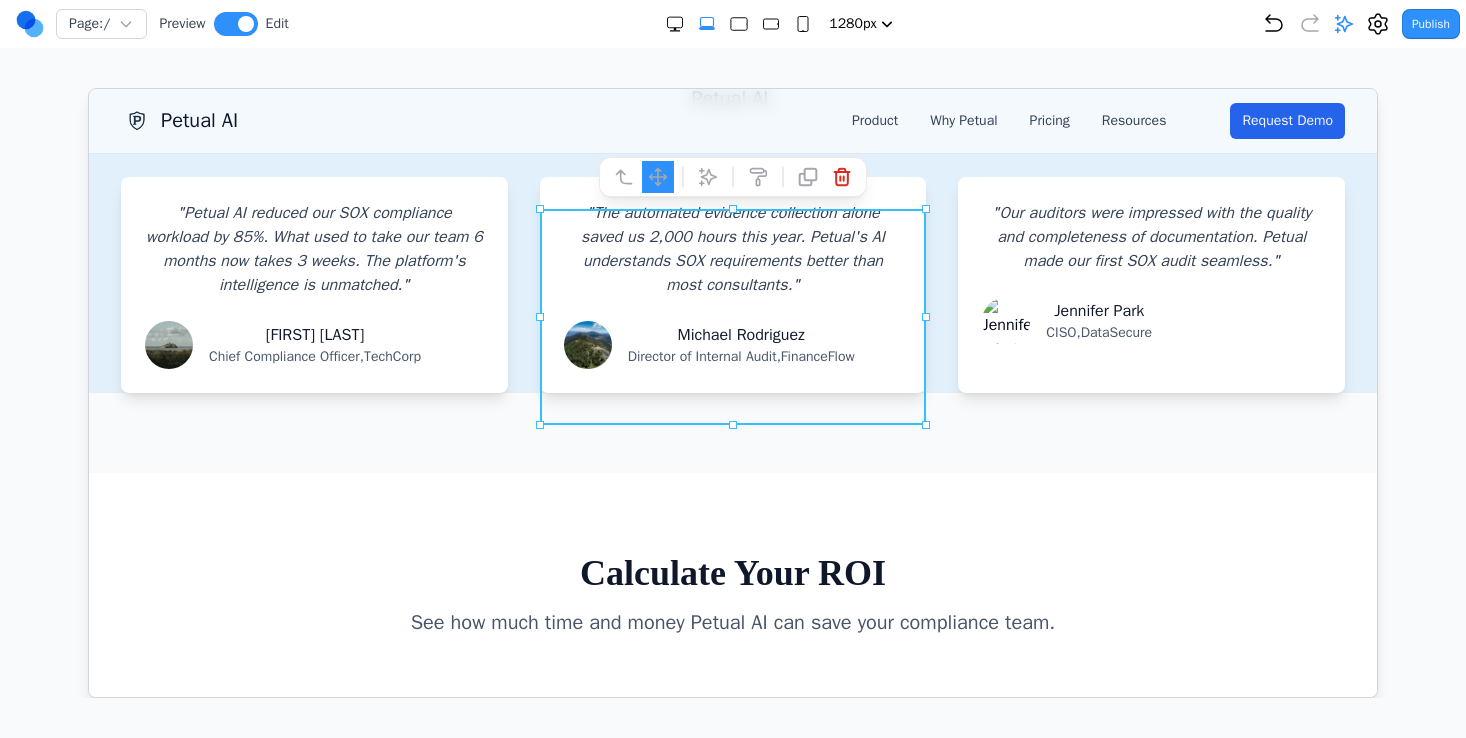 drag, startPoint x: 569, startPoint y: 253, endPoint x: 1359, endPoint y: 288, distance: 790.77496 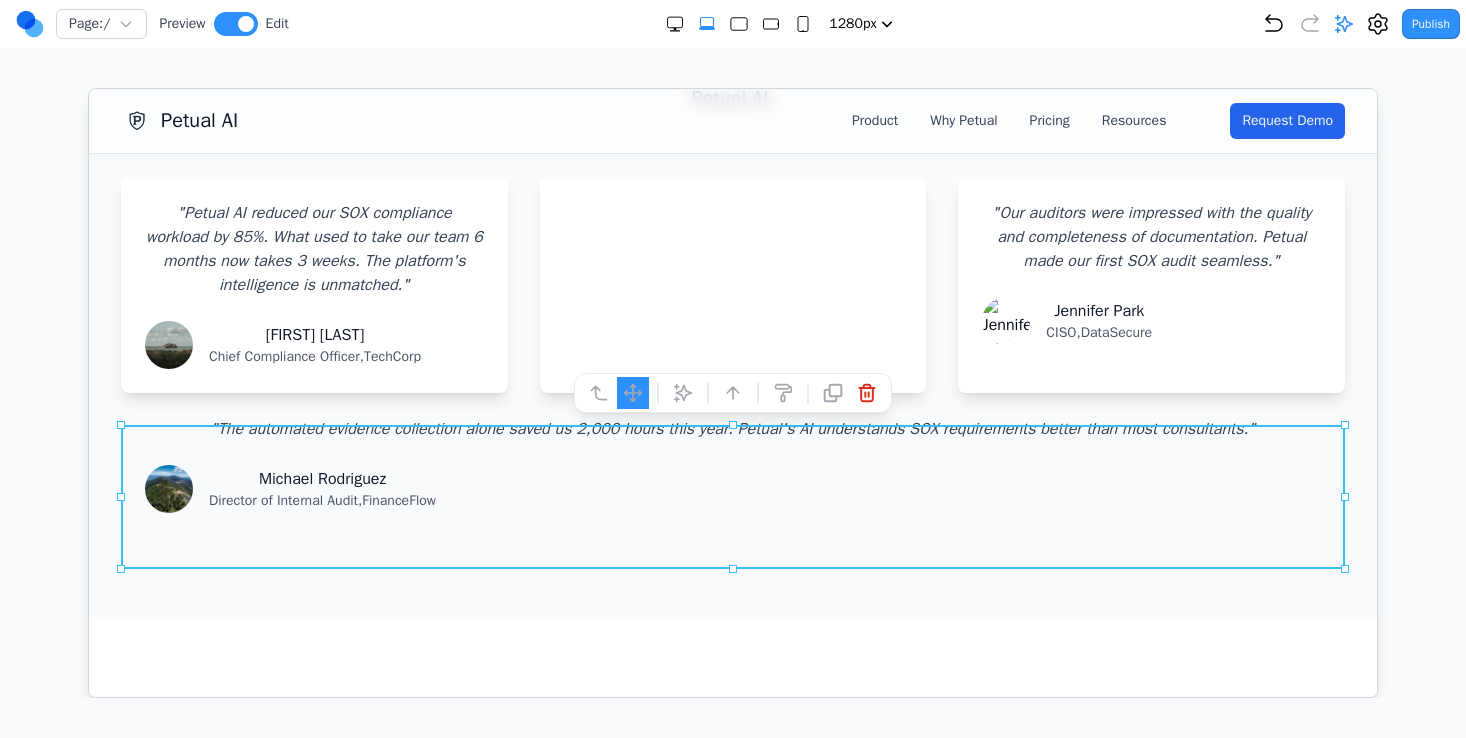 type 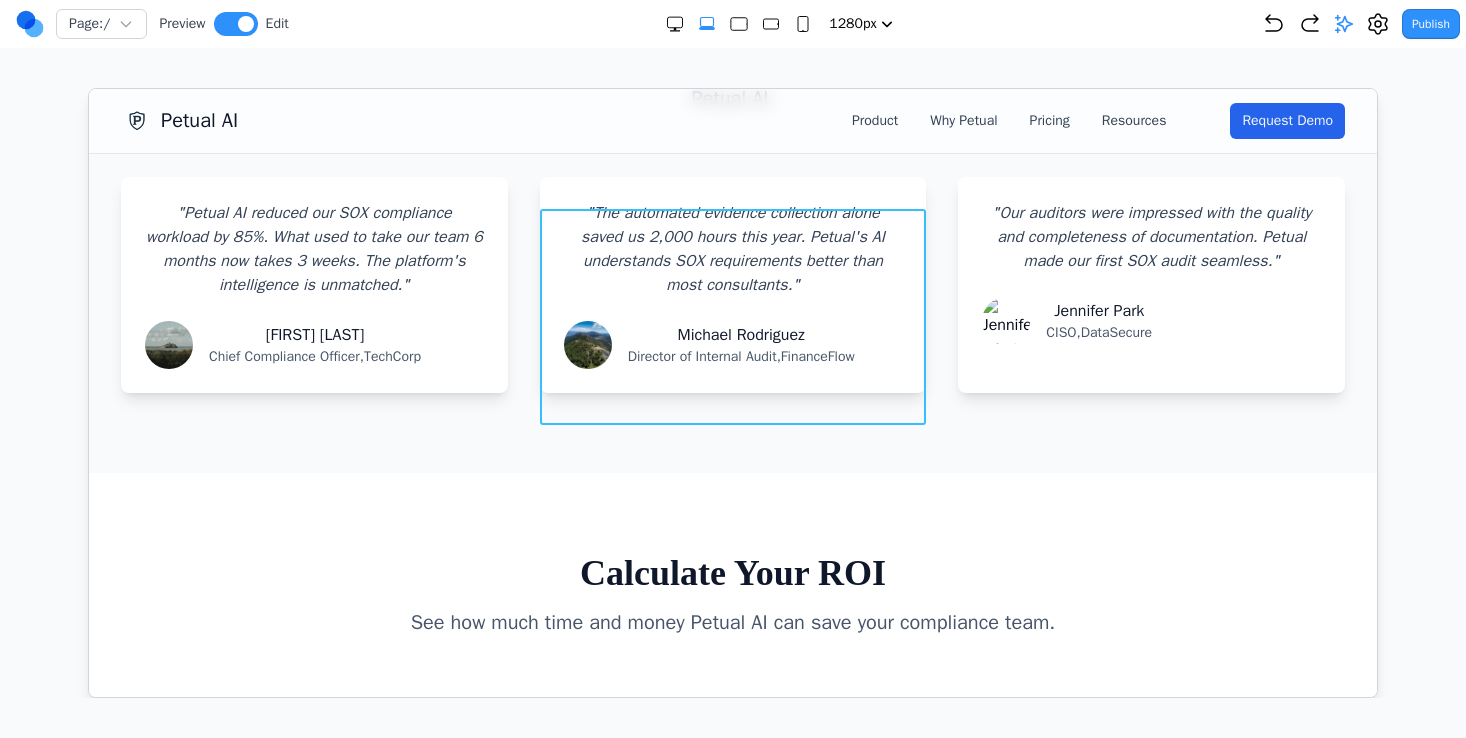 click on "" The automated evidence collection alone saved us 2,000 hours this year. Petual's AI understands SOX requirements better than most consultants. " Michael Rodriguez Director of Internal Audit , FinanceFlow" at bounding box center [732, 284] 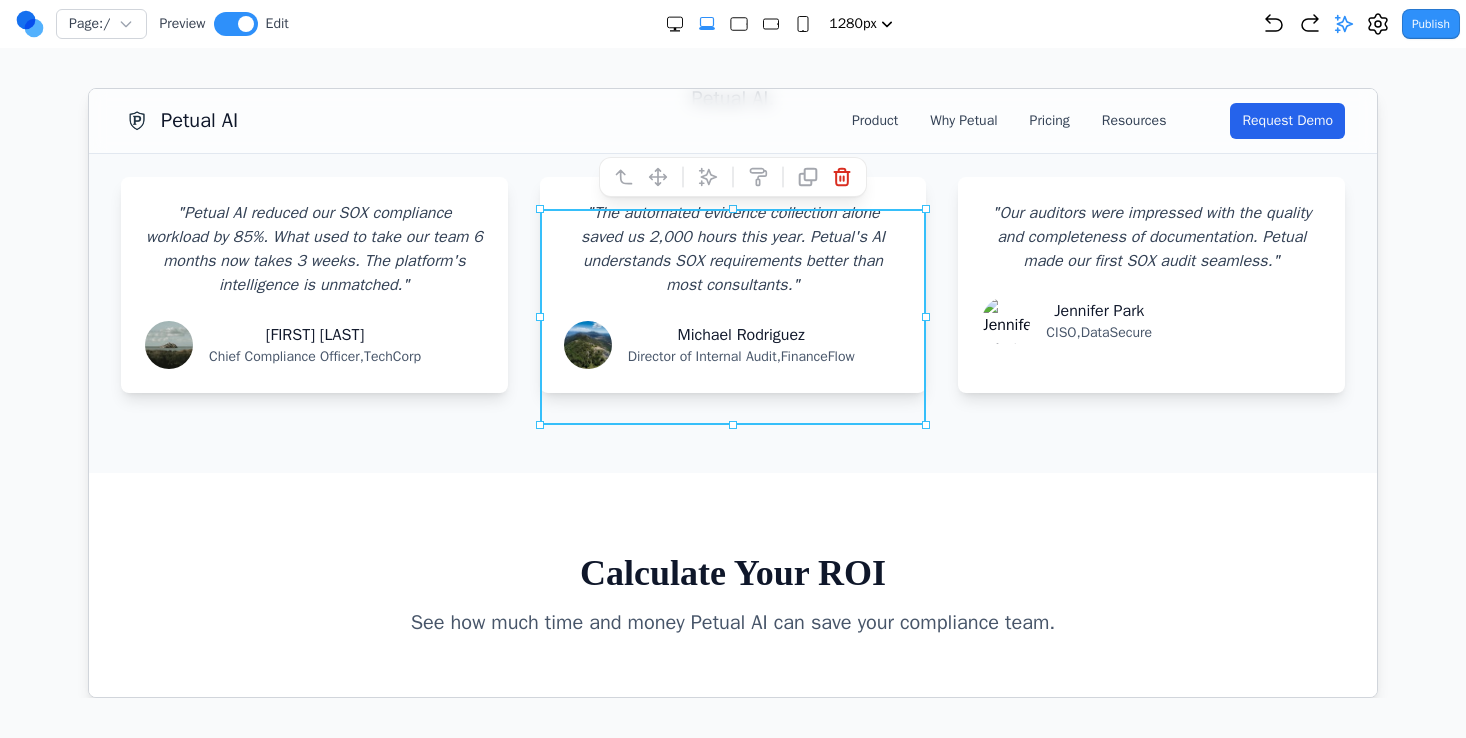 click 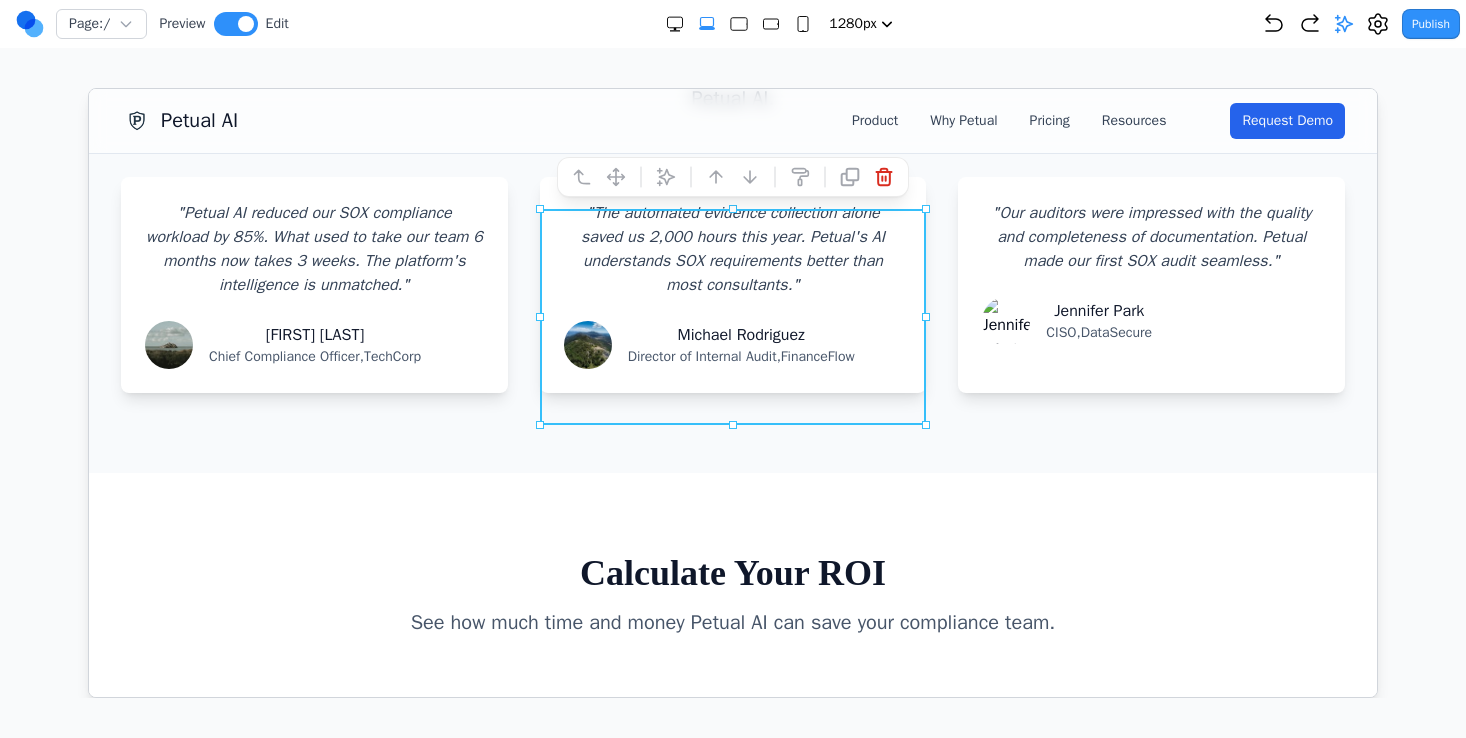 click 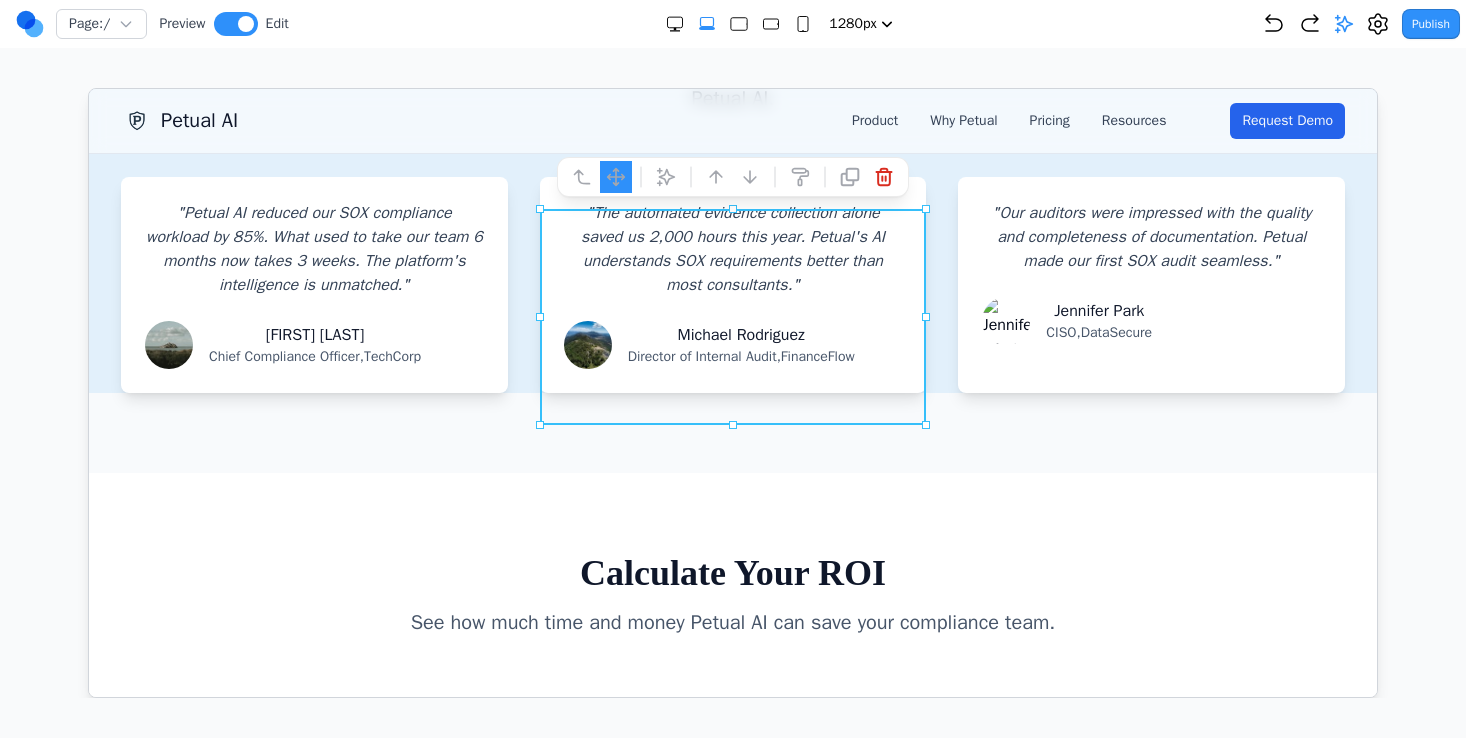 drag, startPoint x: 651, startPoint y: 224, endPoint x: 1357, endPoint y: 294, distance: 709.4618 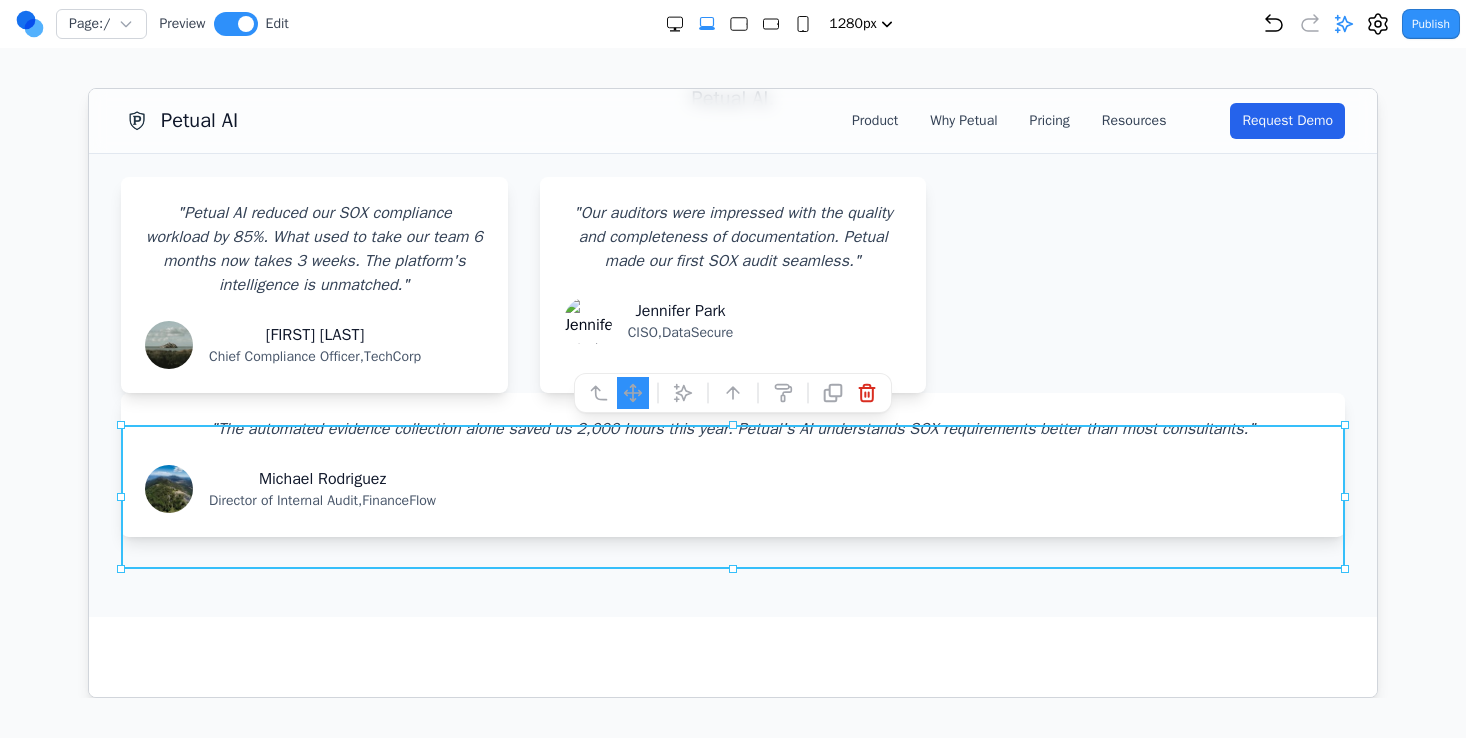click on "Trusted by Compliance Leaders See how leading organizations are transforming their SOX compliance programs with Petual AI. " Petual AI reduced our SOX compliance workload by 85%. What used to take our team 6 months now takes 3 weeks. The platform's intelligence is unmatched. " [FIRST] [LAST] Chief Compliance Officer , TechCorp " Our auditors were impressed with the quality and completeness of documentation. Petual made our first SOX audit seamless. " [FIRST] [LAST] CISO , DataSecure " The automated evidence collection alone saved us 2,000 hours this year. Petual's AI understands SOX requirements better than most consultants. " [FIRST] [LAST] Director of Internal Audit , FinanceFlow" at bounding box center [732, 284] 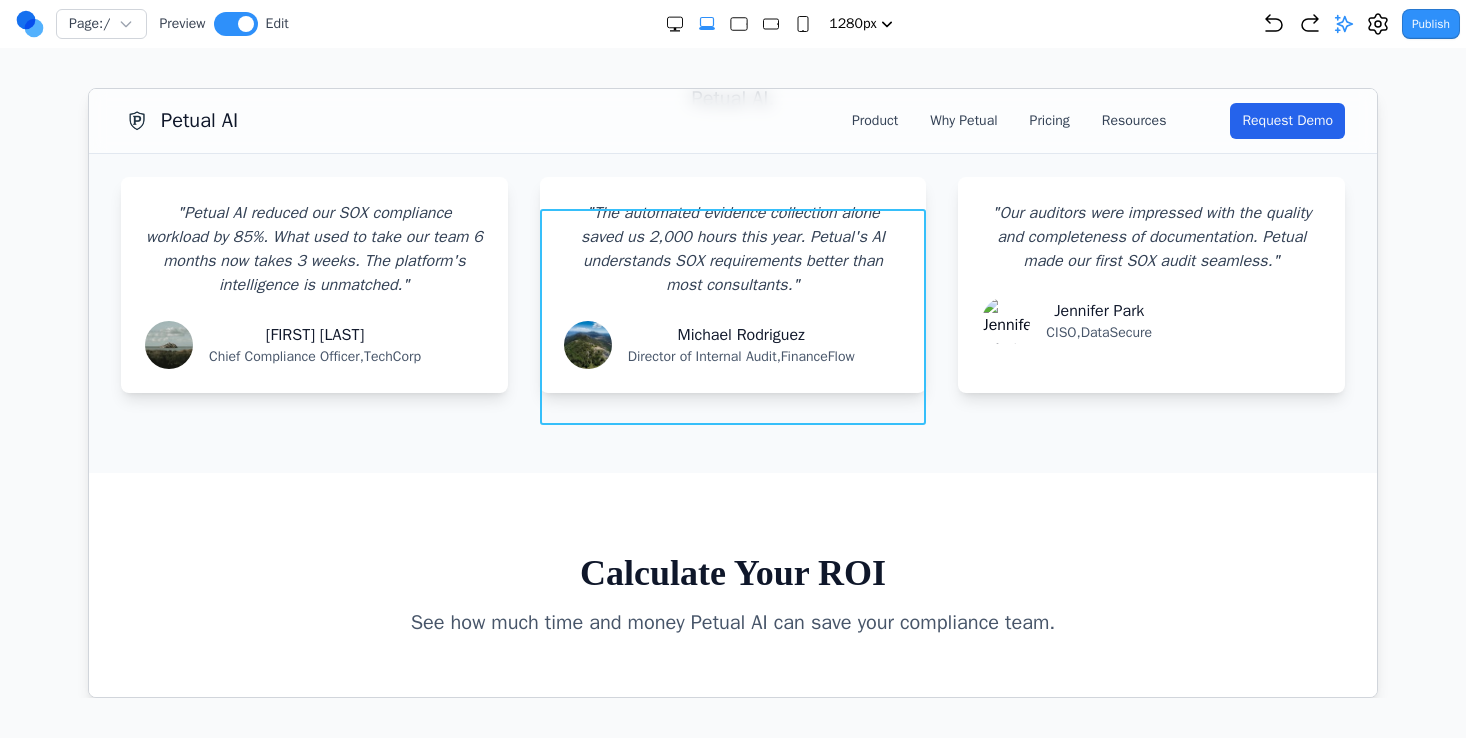 click on "" The automated evidence collection alone saved us 2,000 hours this year. Petual's AI understands SOX requirements better than most consultants. " Michael Rodriguez Director of Internal Audit , FinanceFlow" at bounding box center (732, 284) 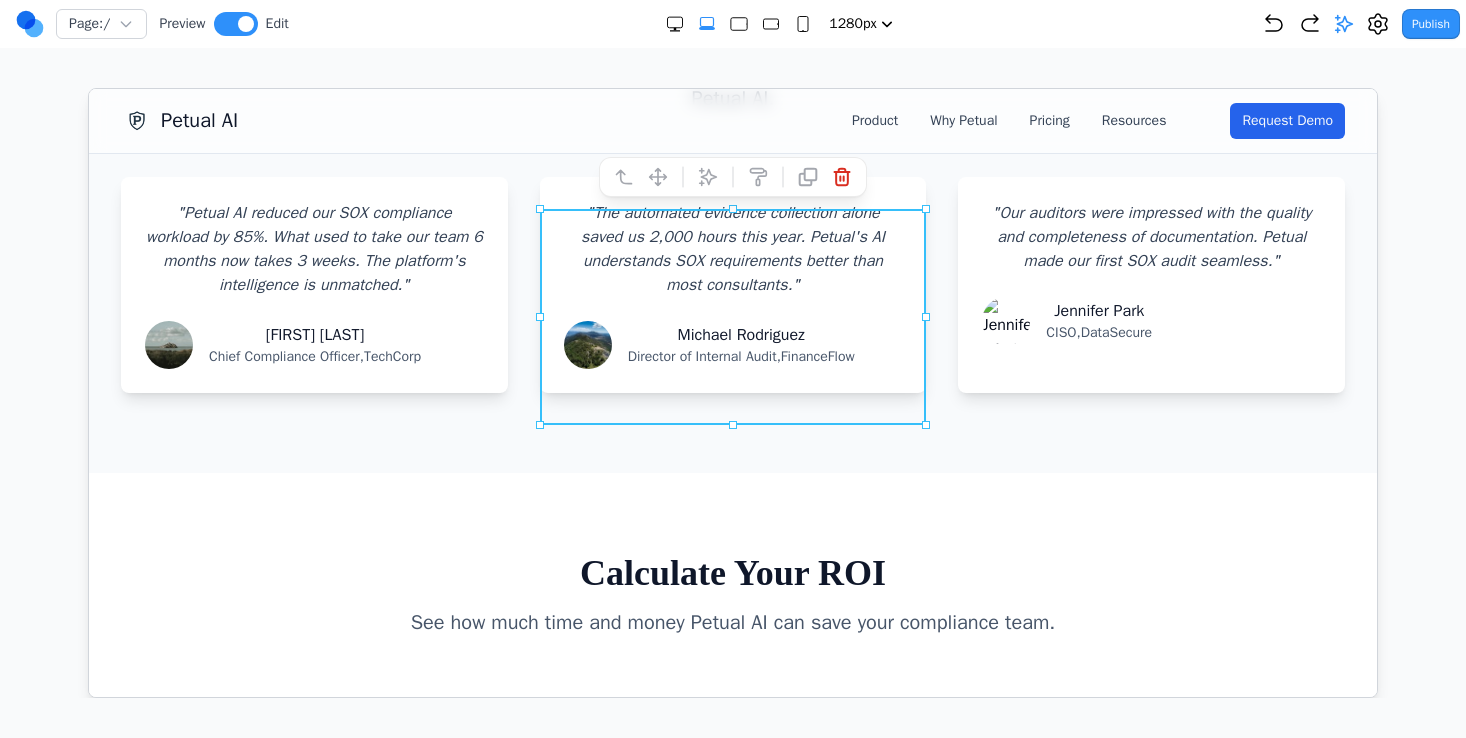 click 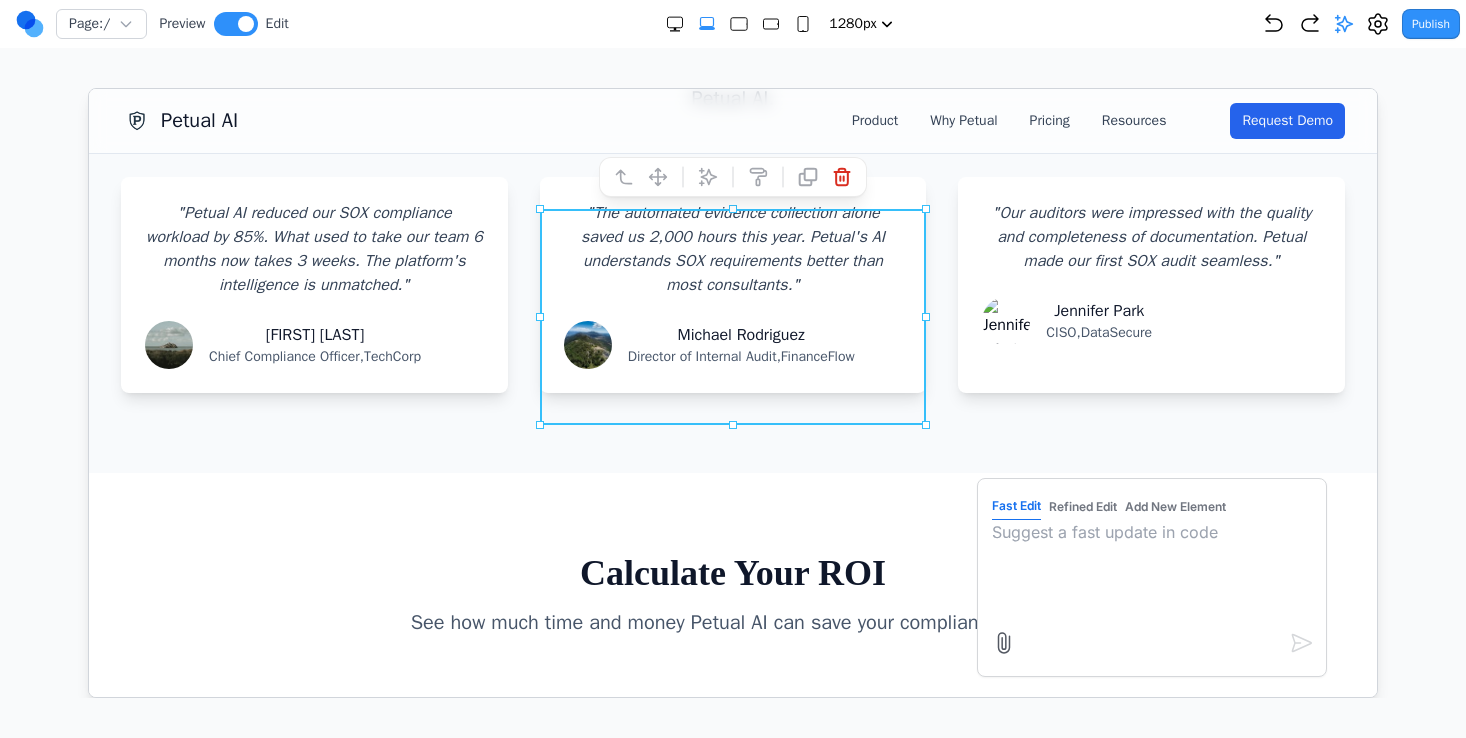 click at bounding box center [1151, 569] 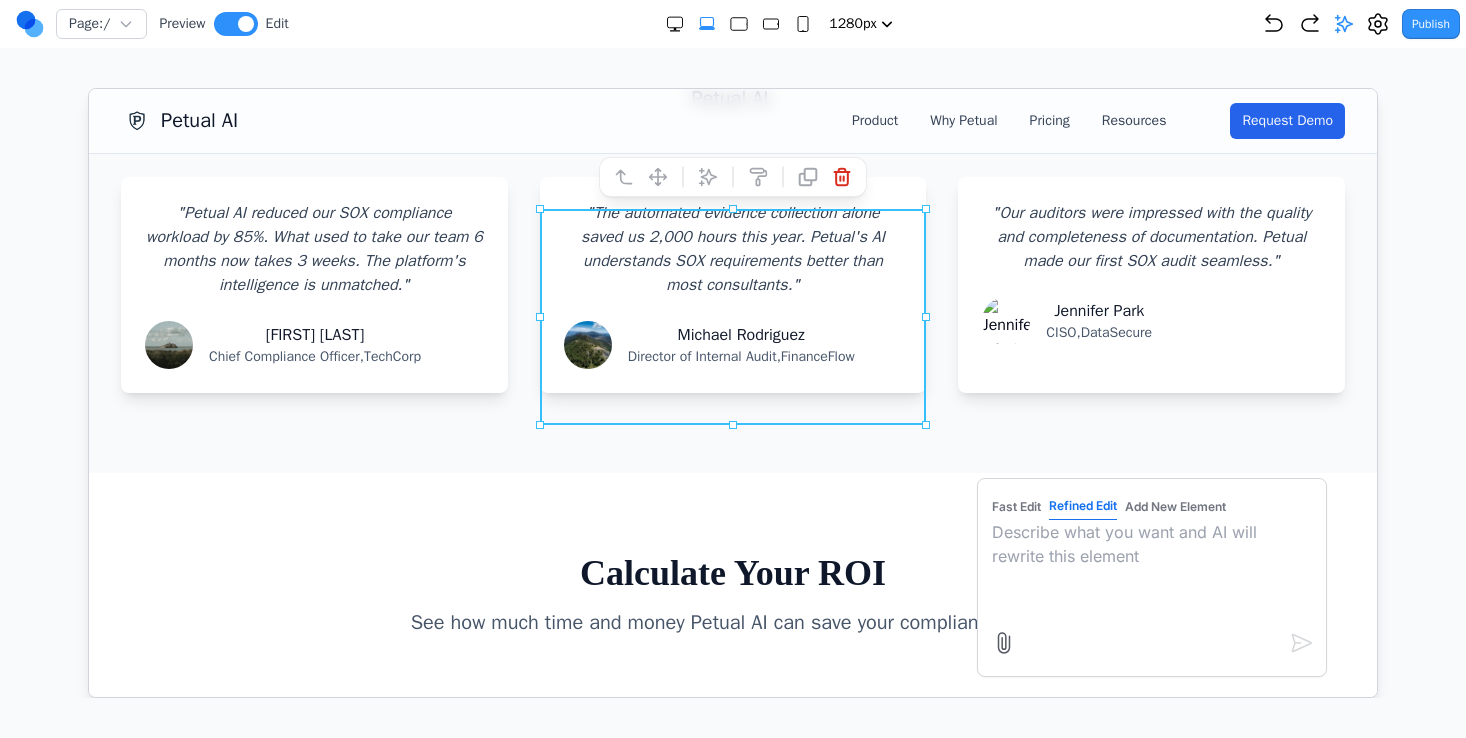 click on "" Petual AI reduced our SOX compliance workload by 85%. What used to take our team 6 months now takes 3 weeks. The platform's intelligence is unmatched. " Sarah Chen Chief Compliance Officer , TechCorp" at bounding box center (313, 284) 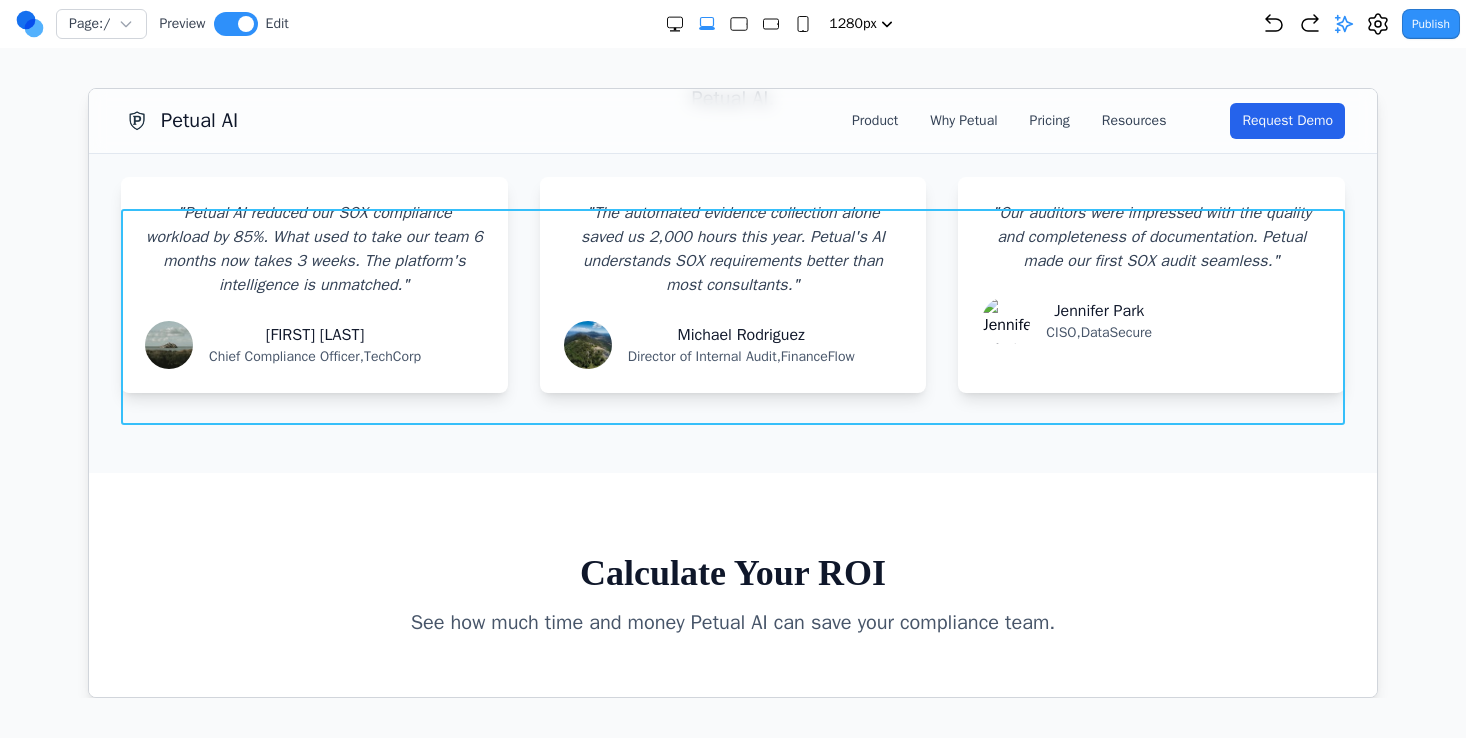 click on "" Petual AI reduced our SOX compliance workload by 85%. What used to take our team 6 months now takes 3 weeks. The platform's intelligence is unmatched. " [FIRST] [LAST] Chief Compliance Officer , TechCorp " The automated evidence collection alone saved us 2,000 hours this year. Petual's AI understands SOX requirements better than most consultants. " [FIRST] [LAST] Director of Internal Audit , FinanceFlow " Our auditors were impressed with the quality and completeness of documentation. Petual made our first SOX audit seamless. " [FIRST] [LAST] CISO , DataSecure" at bounding box center (732, 284) 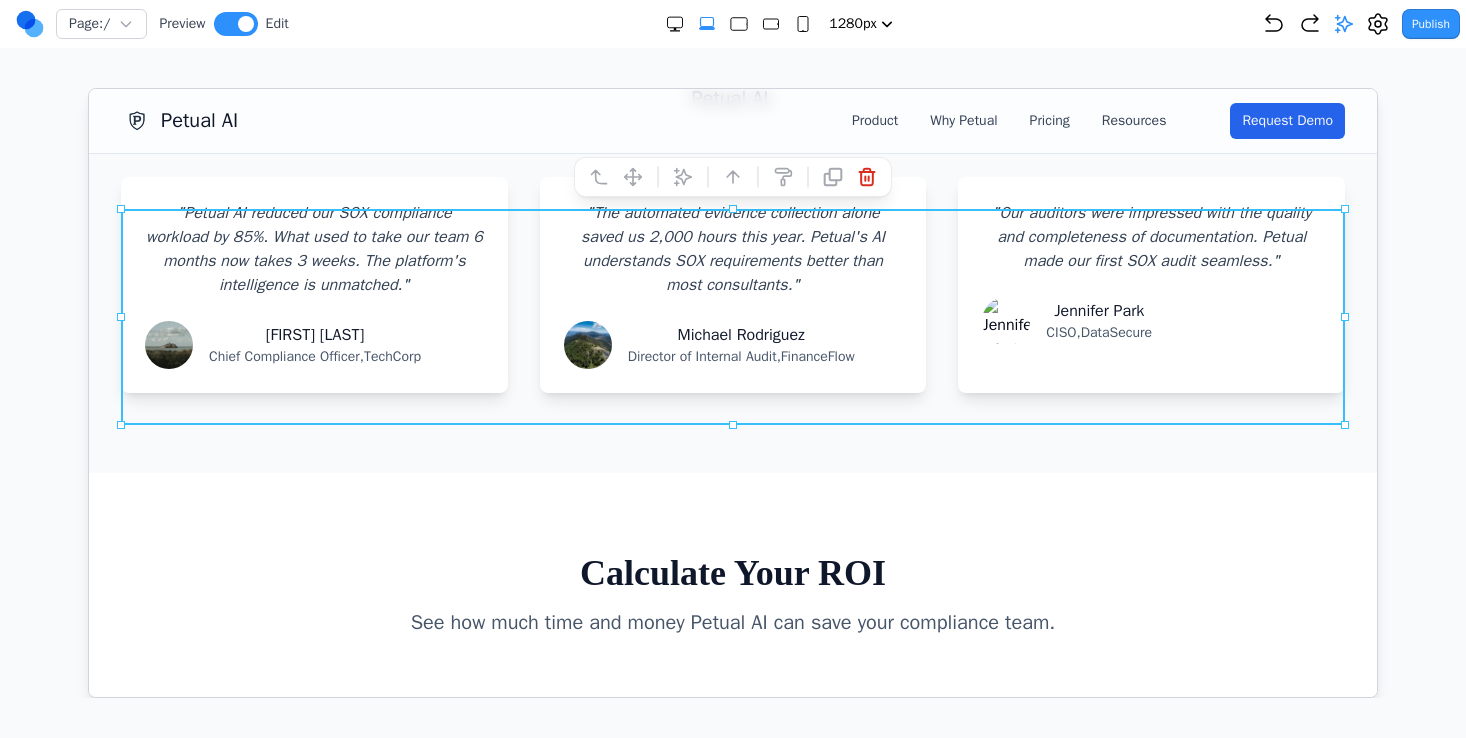 click 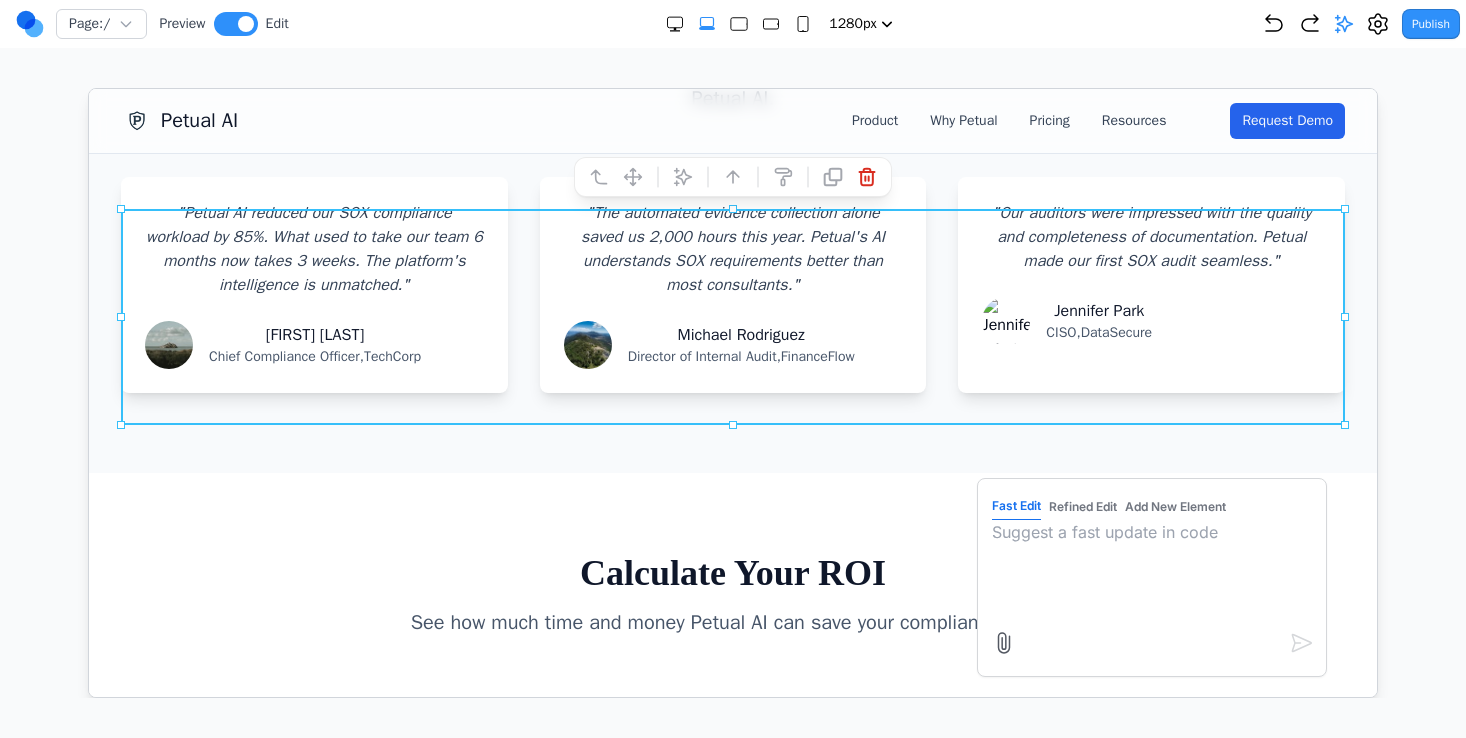 click on "Refined Edit" at bounding box center (1082, 506) 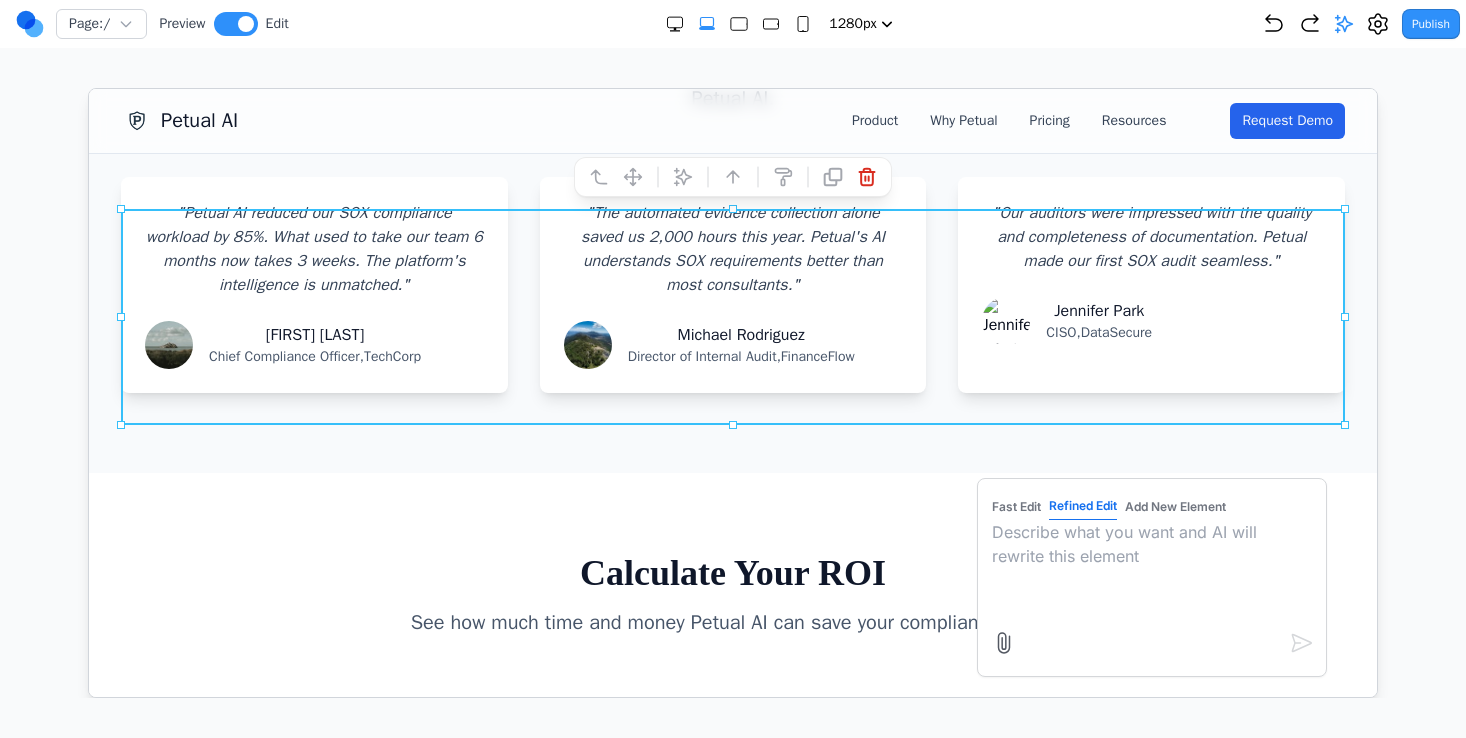 click at bounding box center (1151, 569) 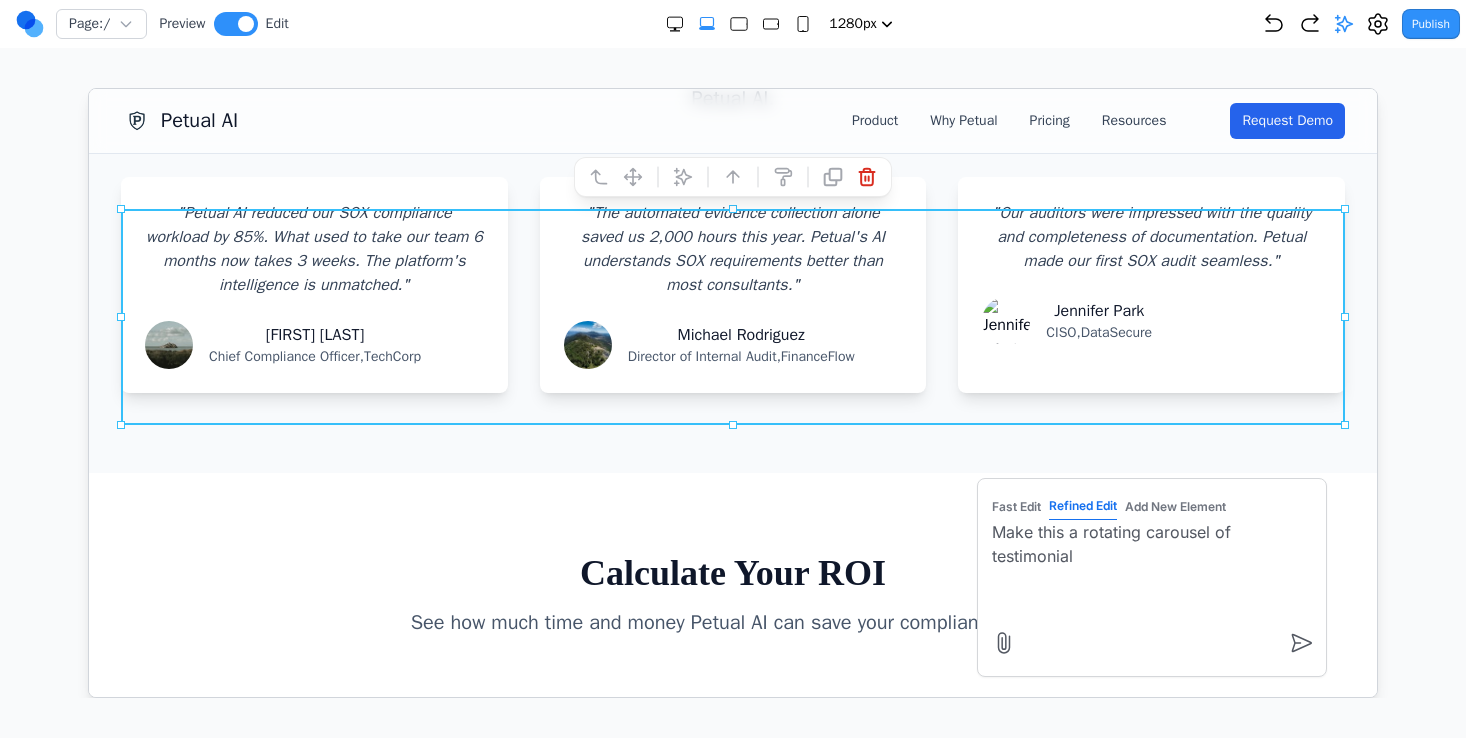 type on "Make this a rotating carousel of testimonials" 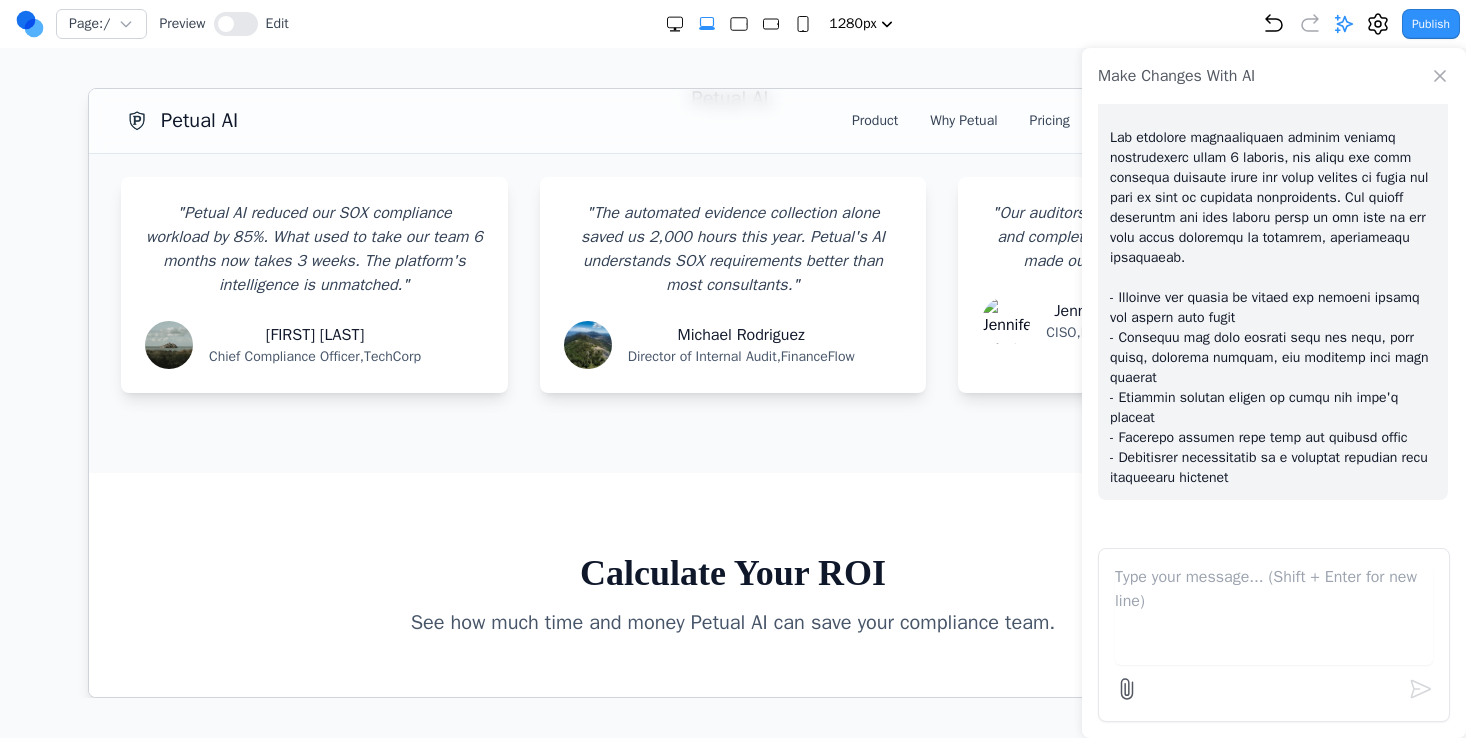 scroll, scrollTop: 684, scrollLeft: 0, axis: vertical 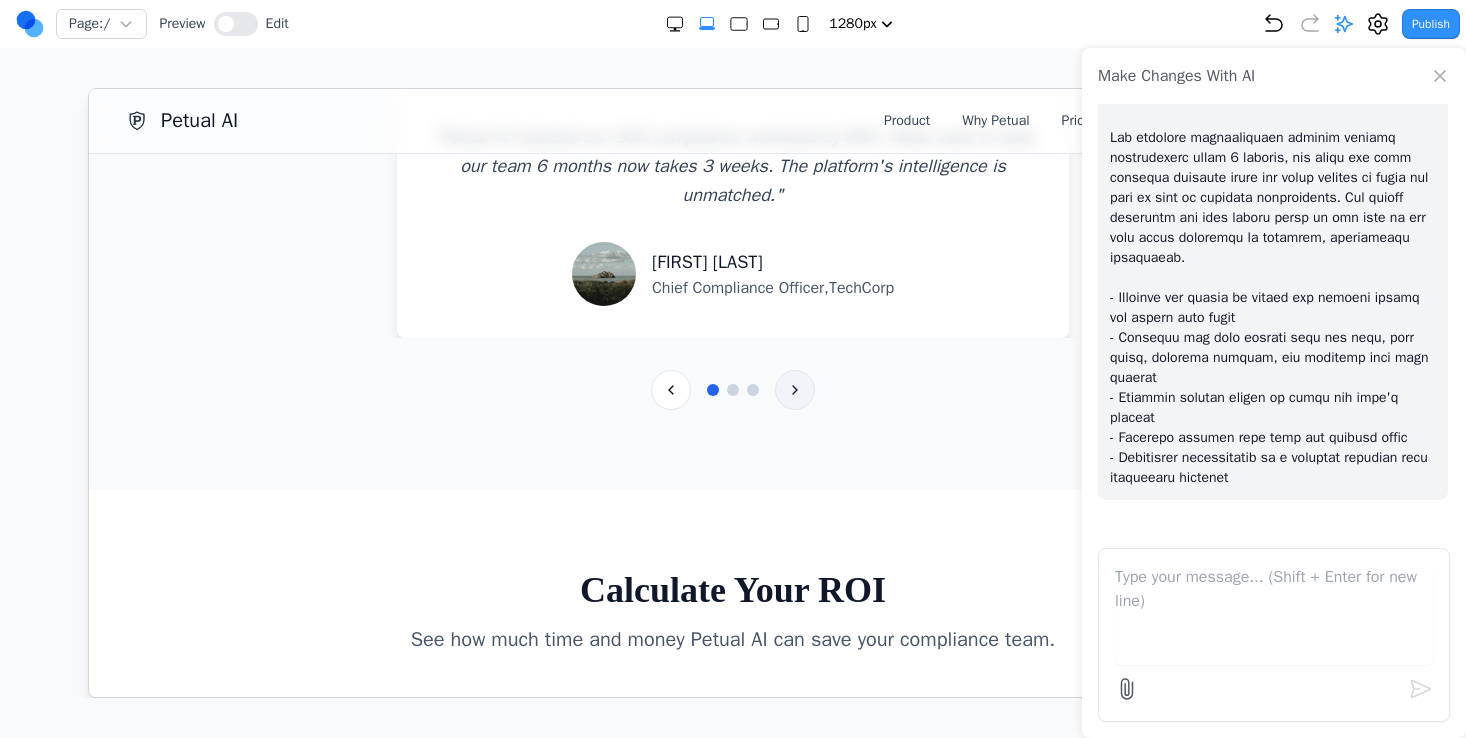 click on "Next testimonial" at bounding box center (794, 389) 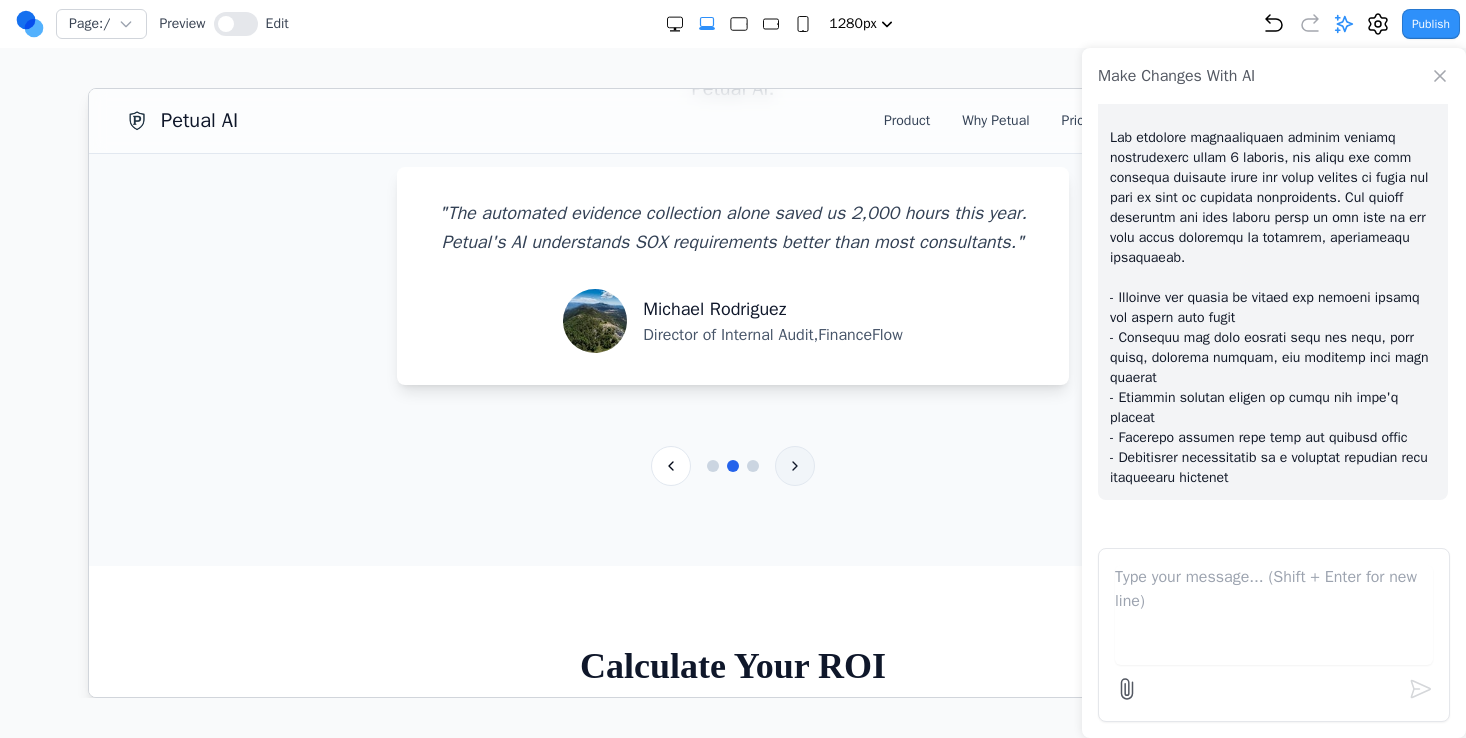 scroll, scrollTop: 2050, scrollLeft: 0, axis: vertical 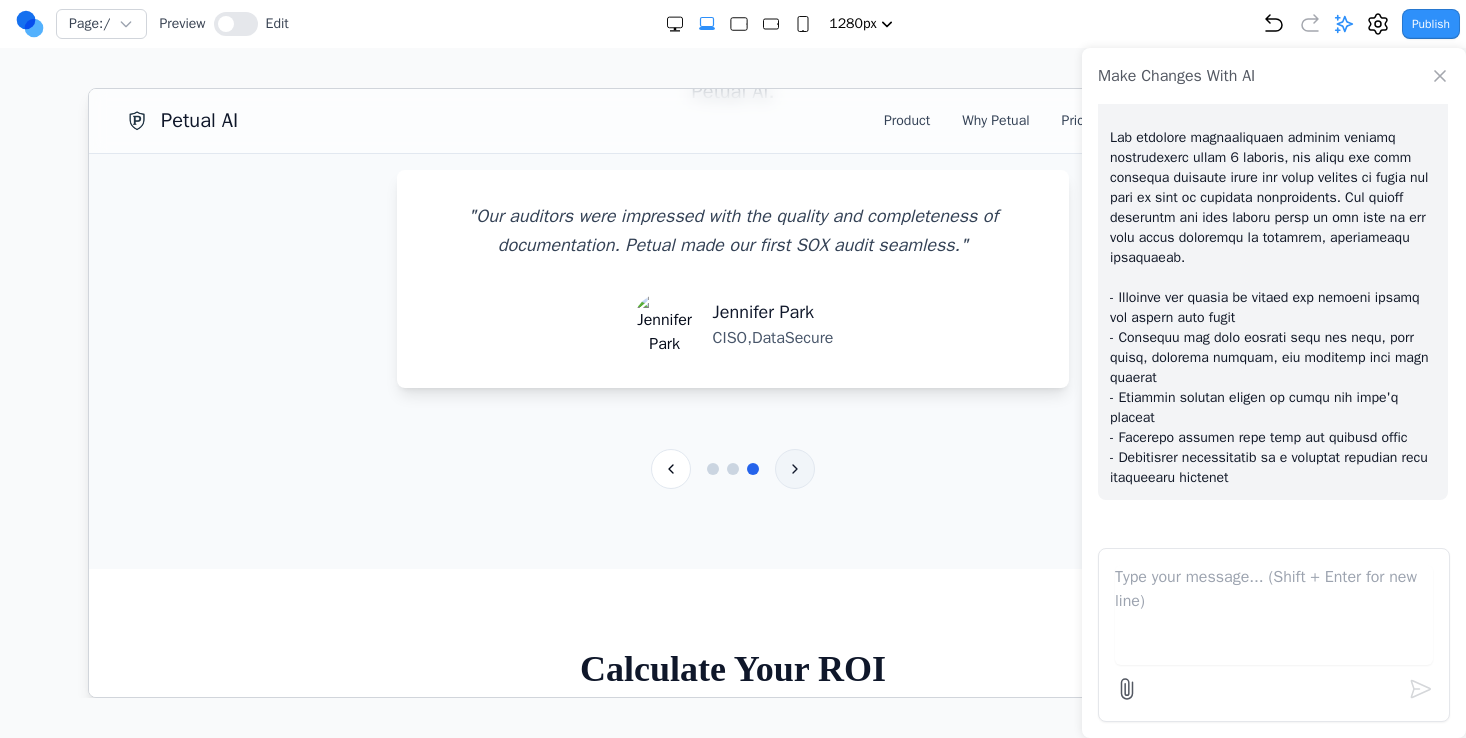 click on "Next testimonial" at bounding box center [794, 468] 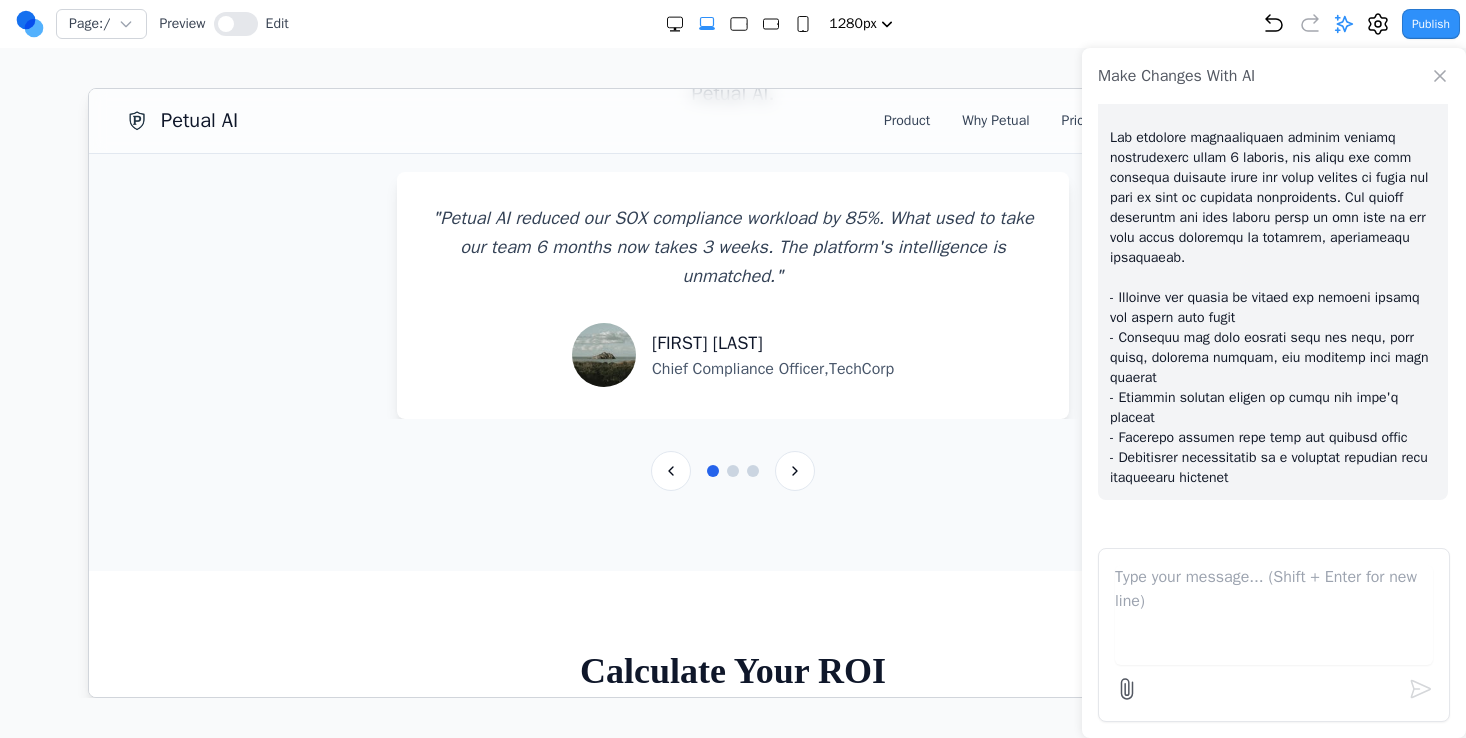 scroll, scrollTop: 1832, scrollLeft: 0, axis: vertical 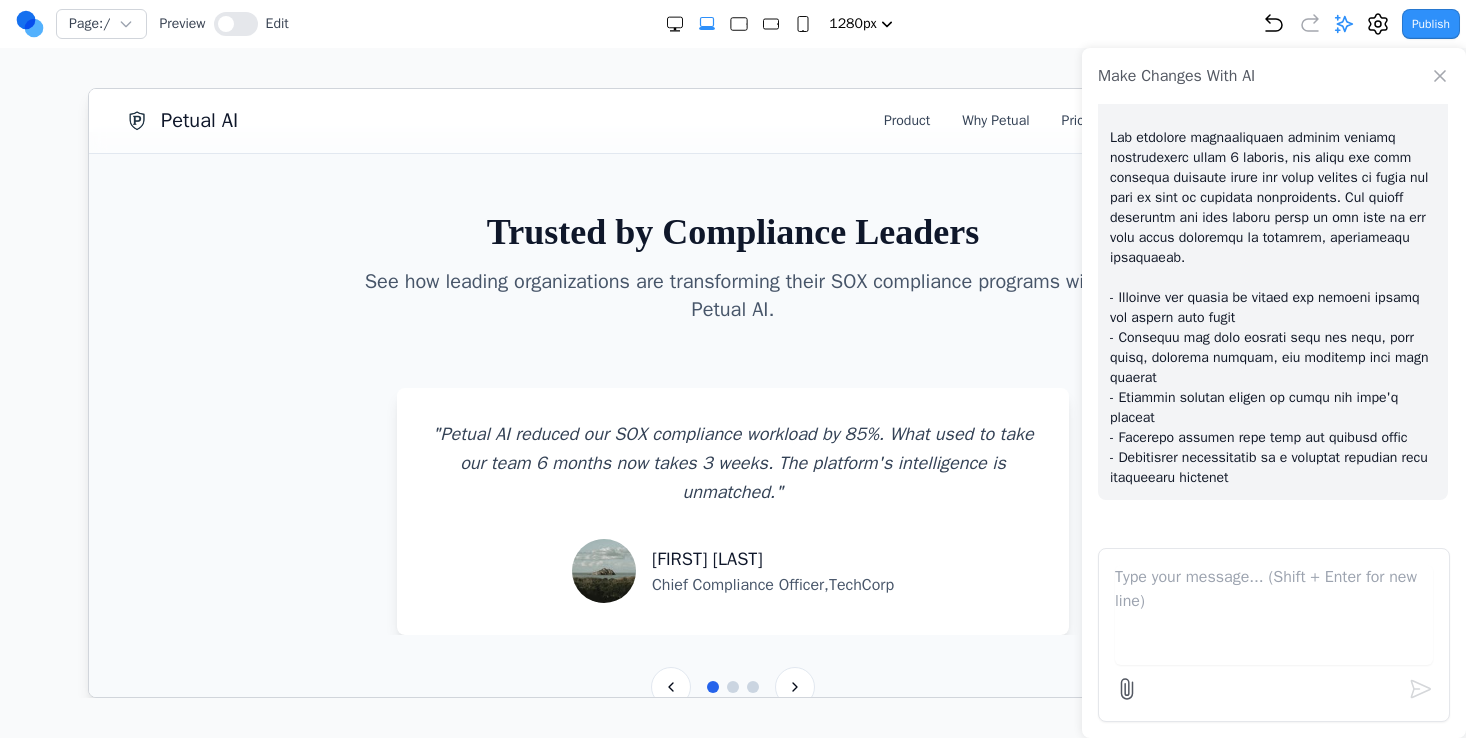click 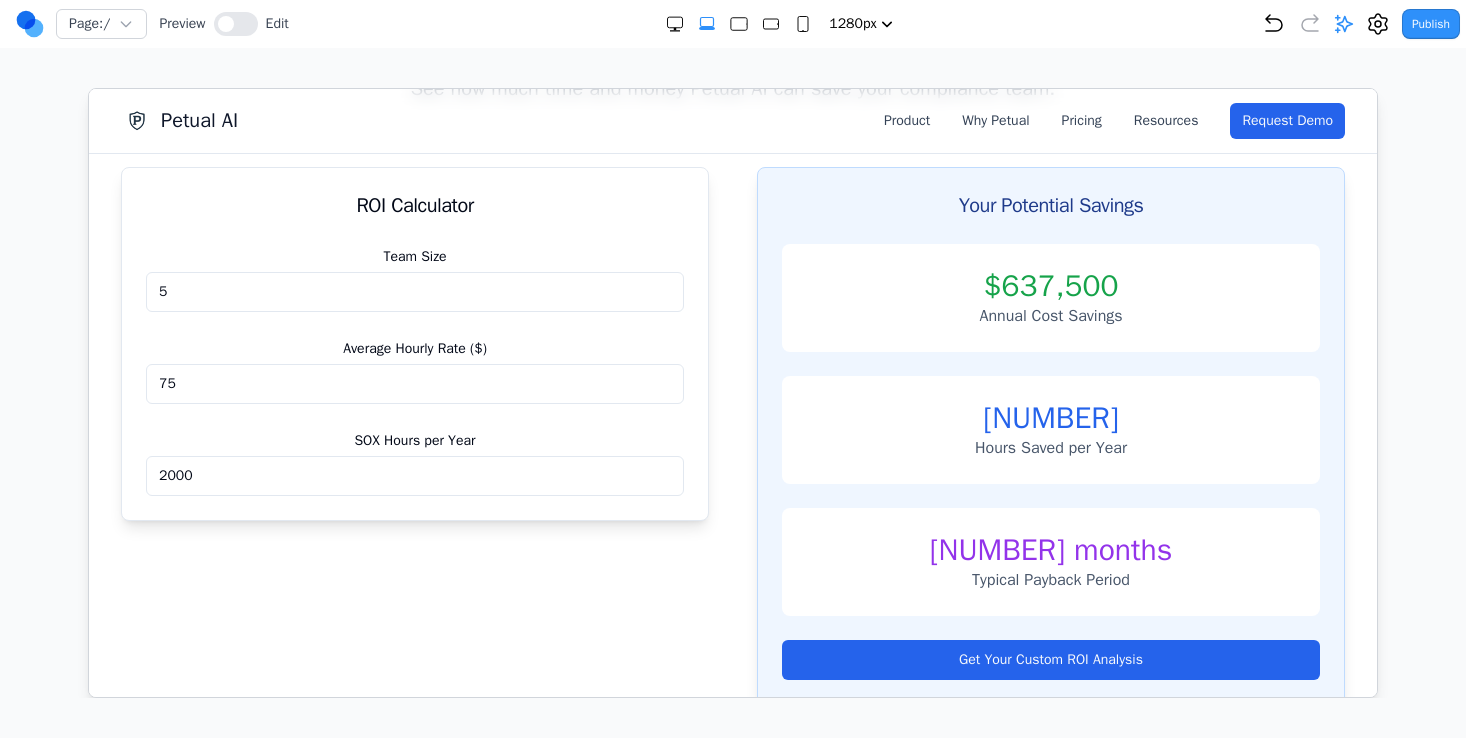 scroll, scrollTop: 2689, scrollLeft: 0, axis: vertical 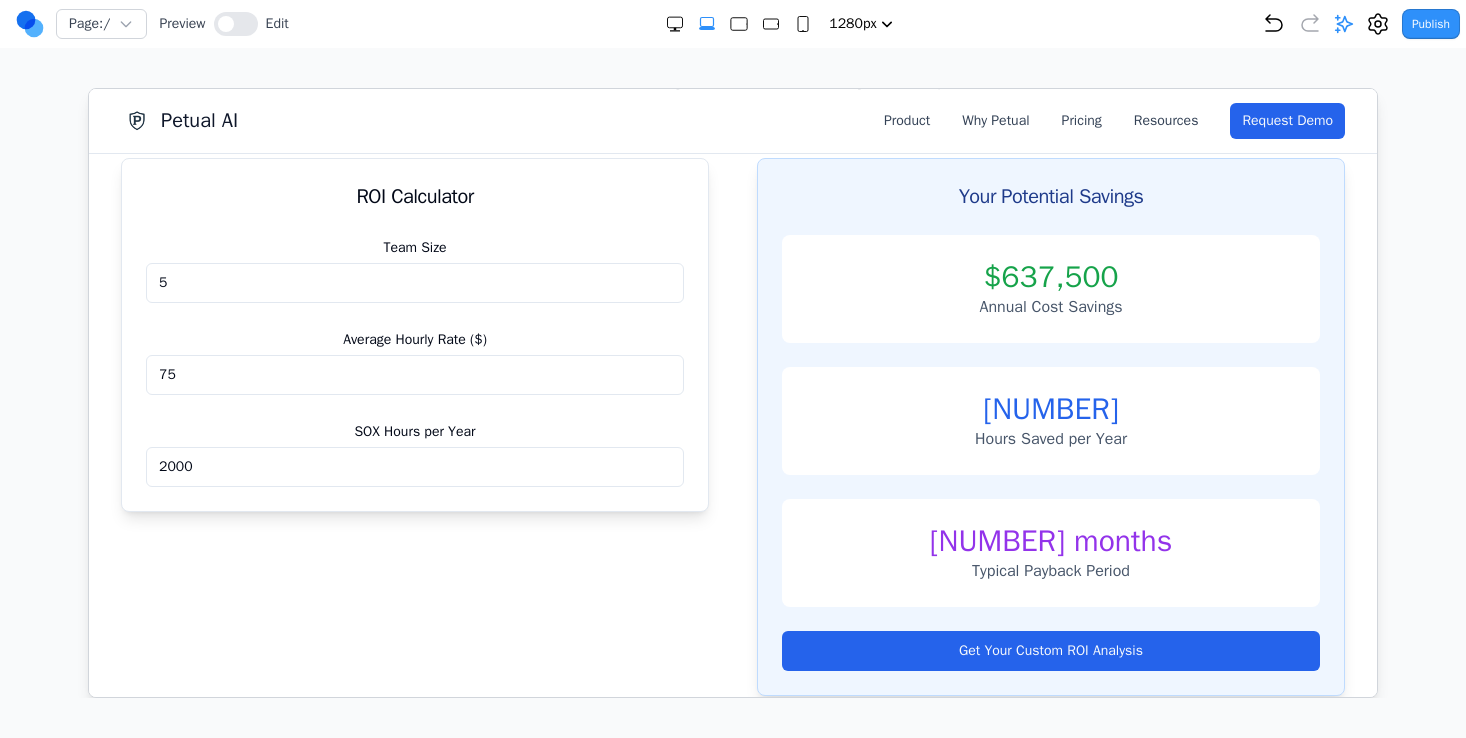 click on "Control framework design Team Size 5 Average Hourly Rate ($) 75 SOX Hours per Year 2000" at bounding box center (414, 372) 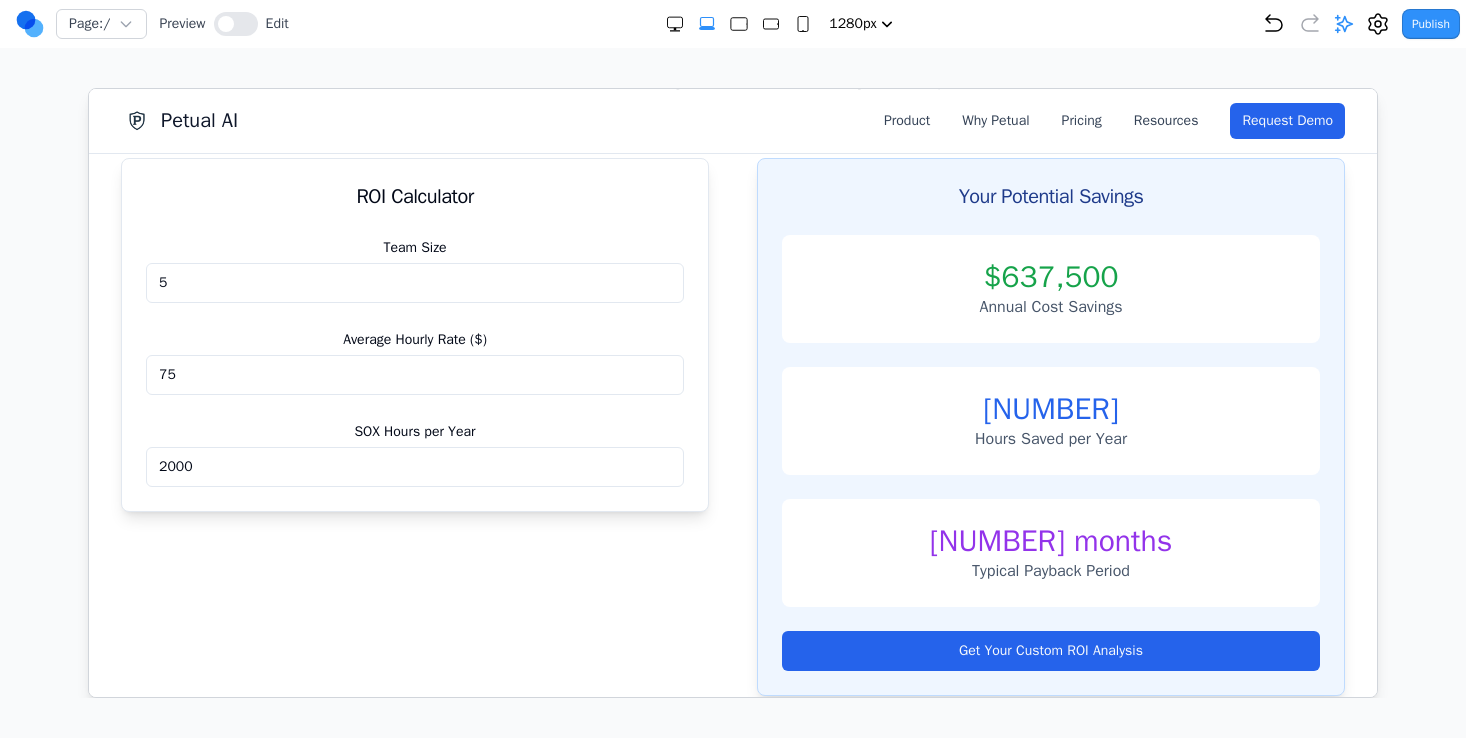 click on "5" at bounding box center [414, 282] 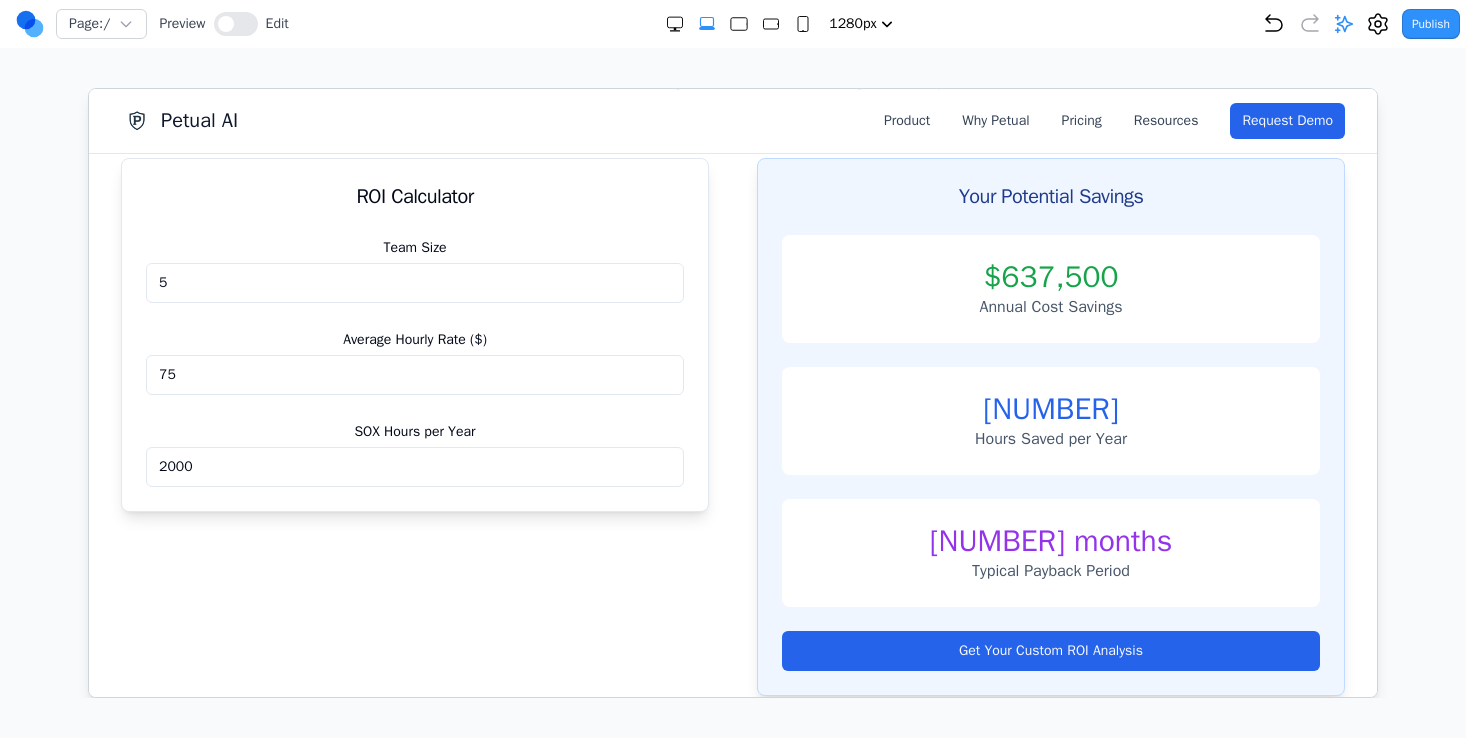 click on "75" at bounding box center (414, 374) 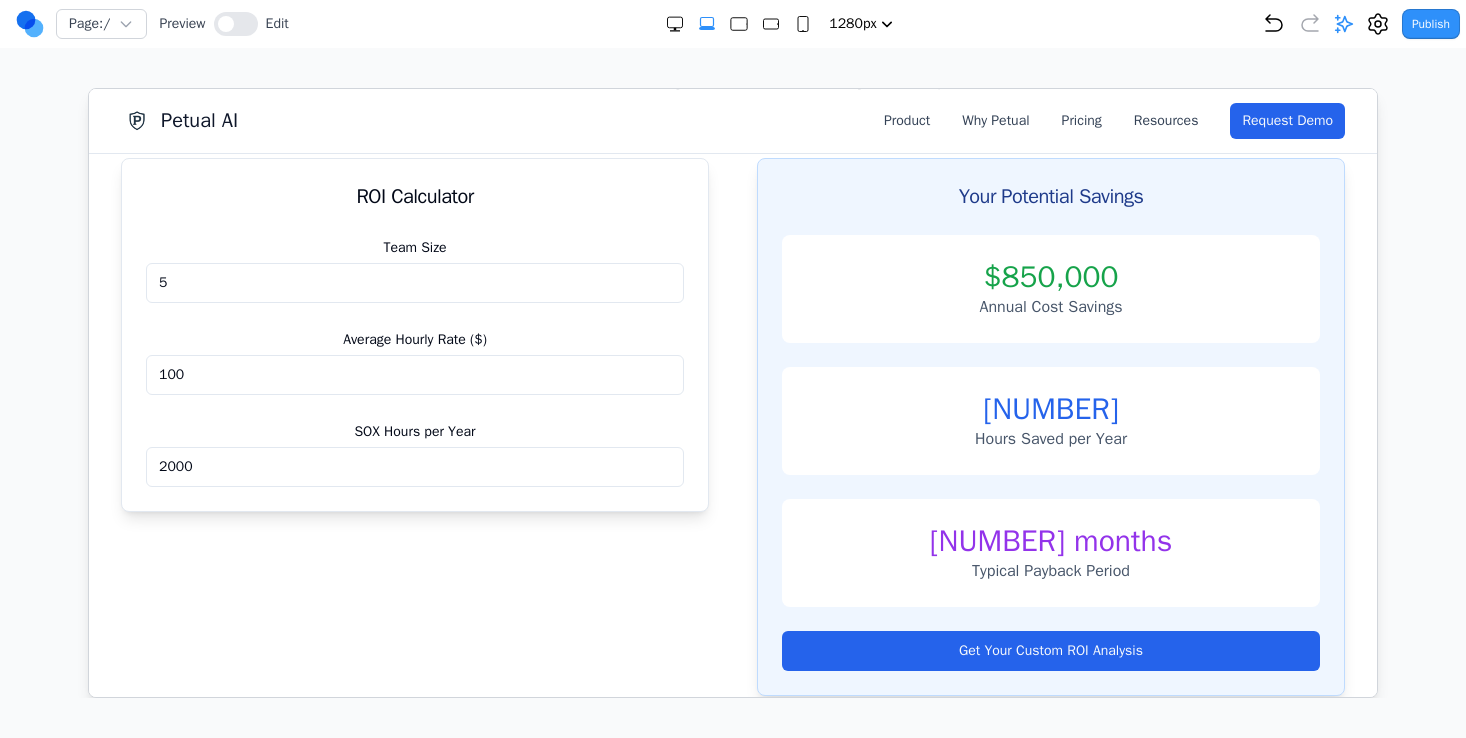 type on "100" 